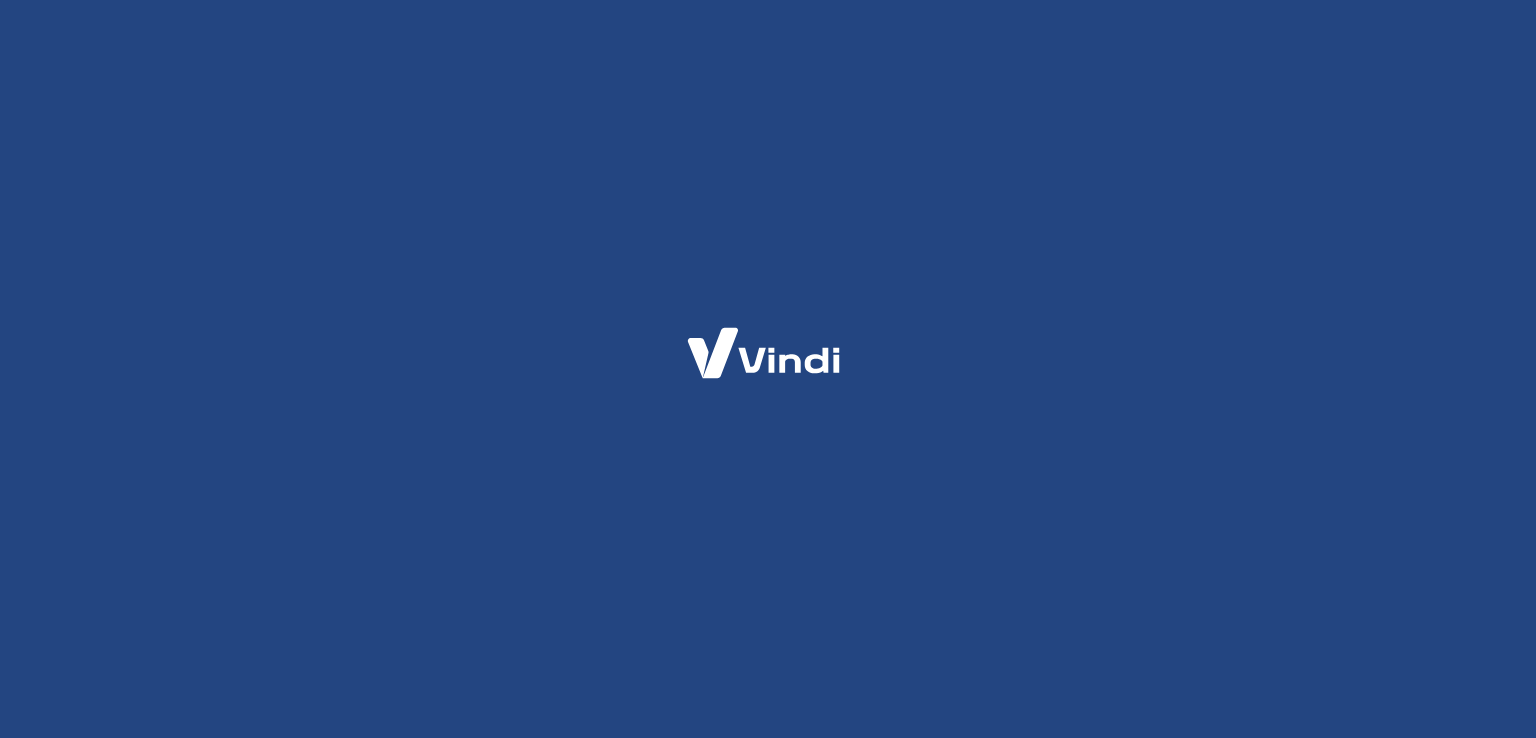 scroll, scrollTop: 0, scrollLeft: 0, axis: both 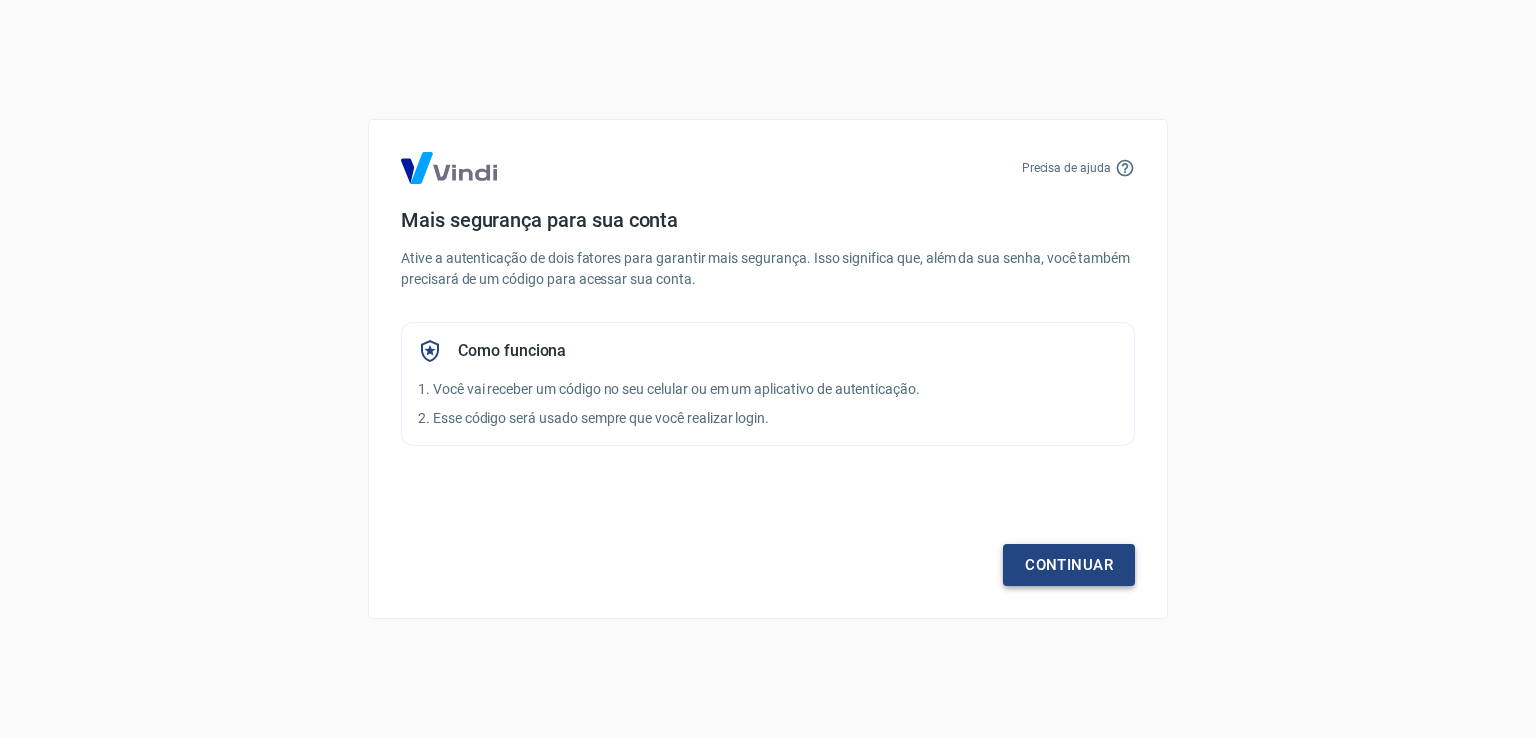 click on "Continuar" at bounding box center (1069, 565) 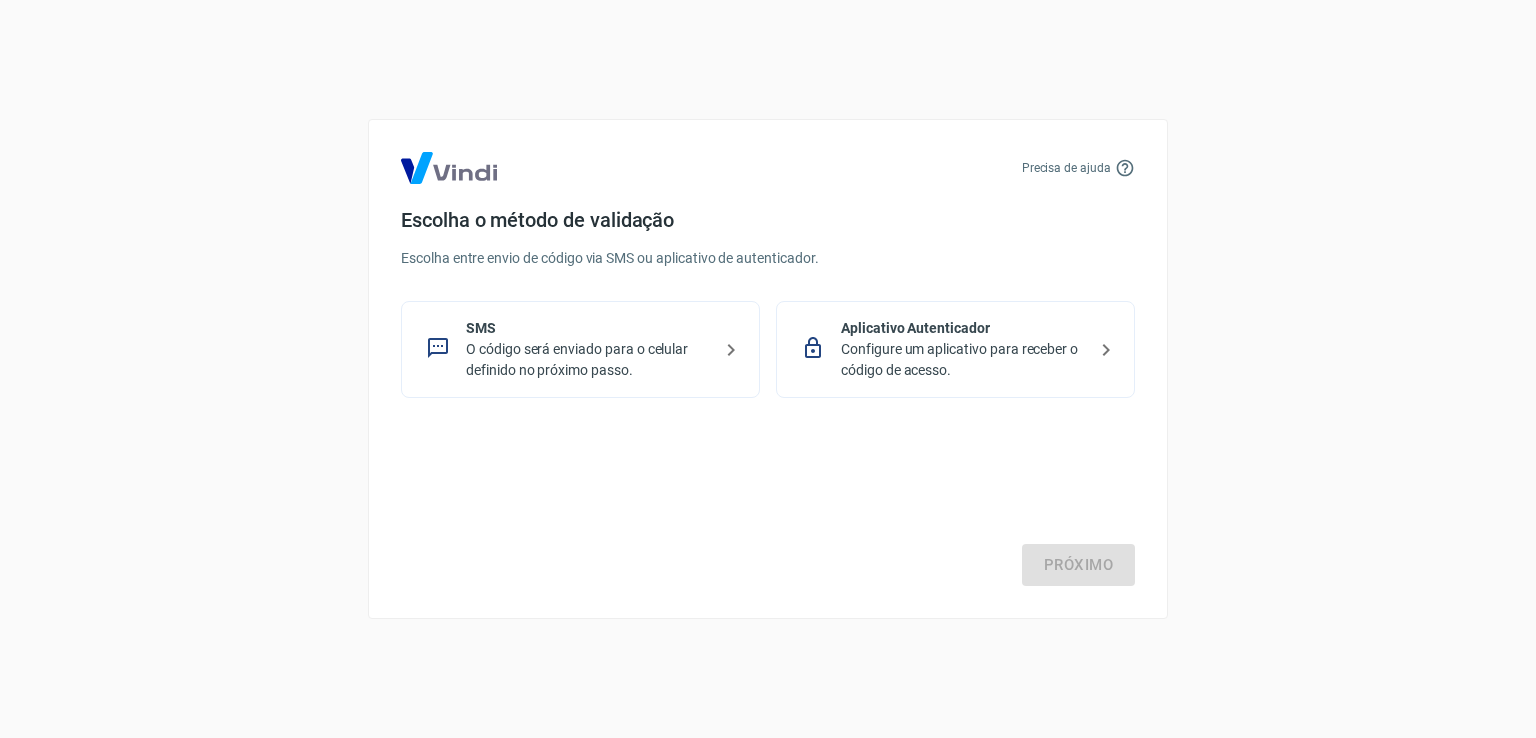 click on "O código será enviado para o celular definido no próximo passo." at bounding box center [588, 360] 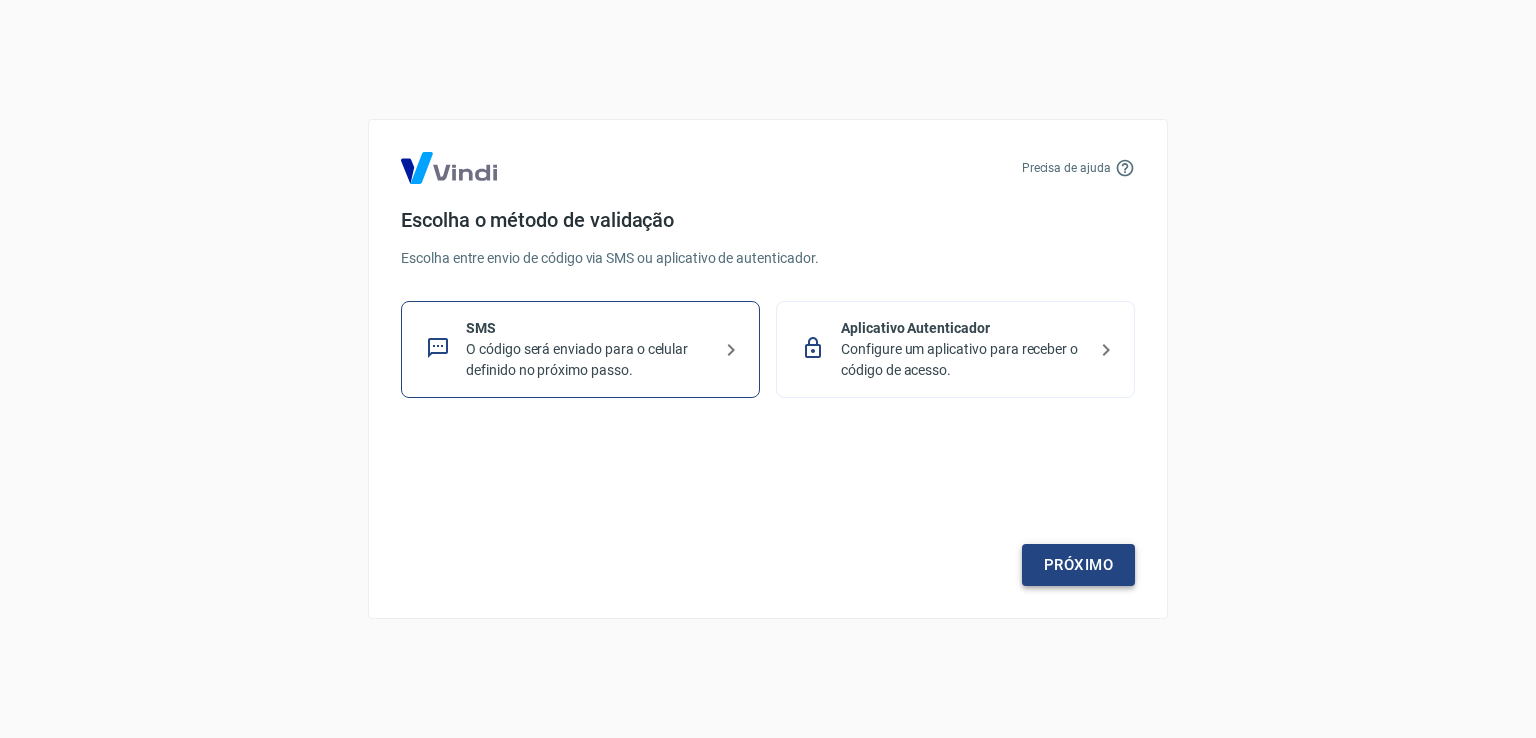 click on "Próximo" at bounding box center [1078, 565] 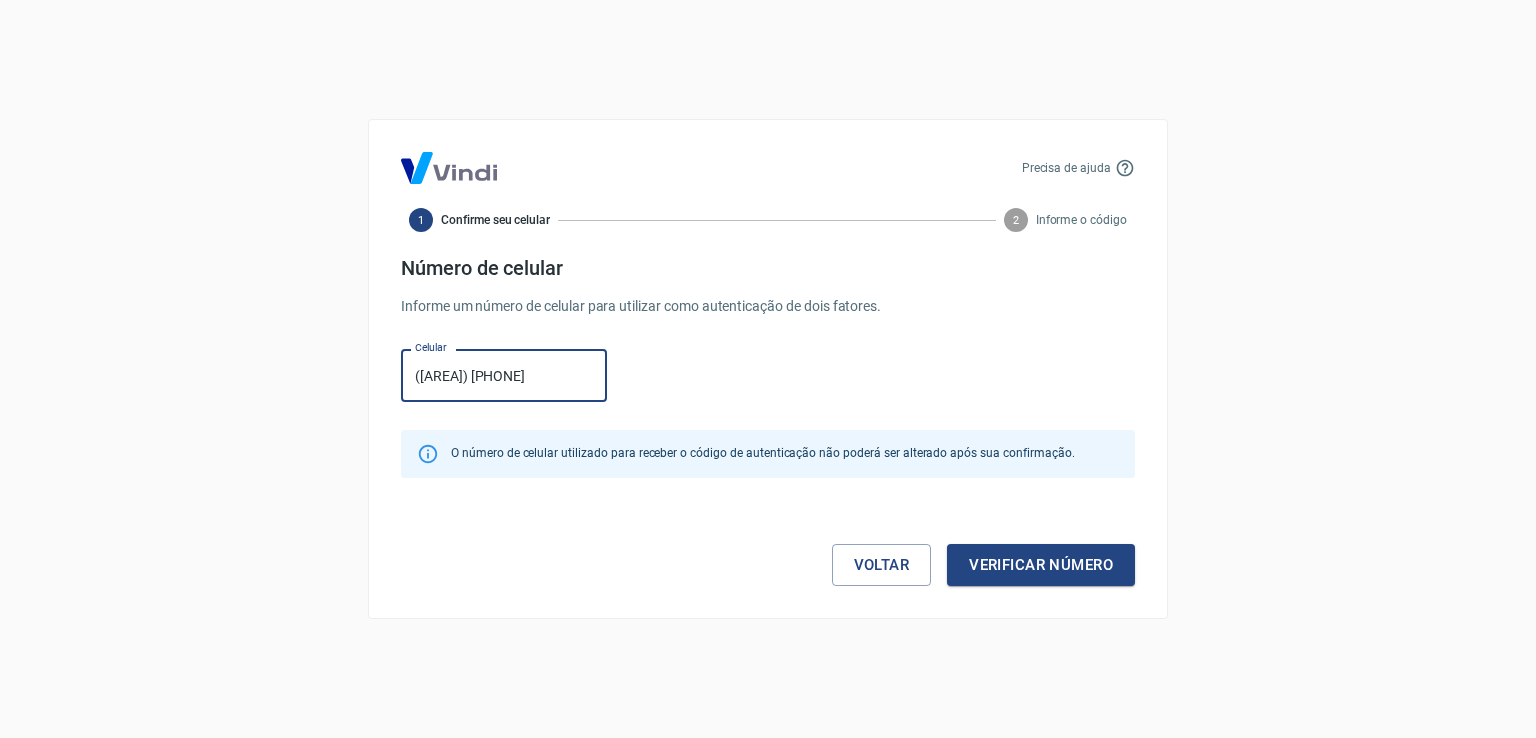 type on "[PHONE]" 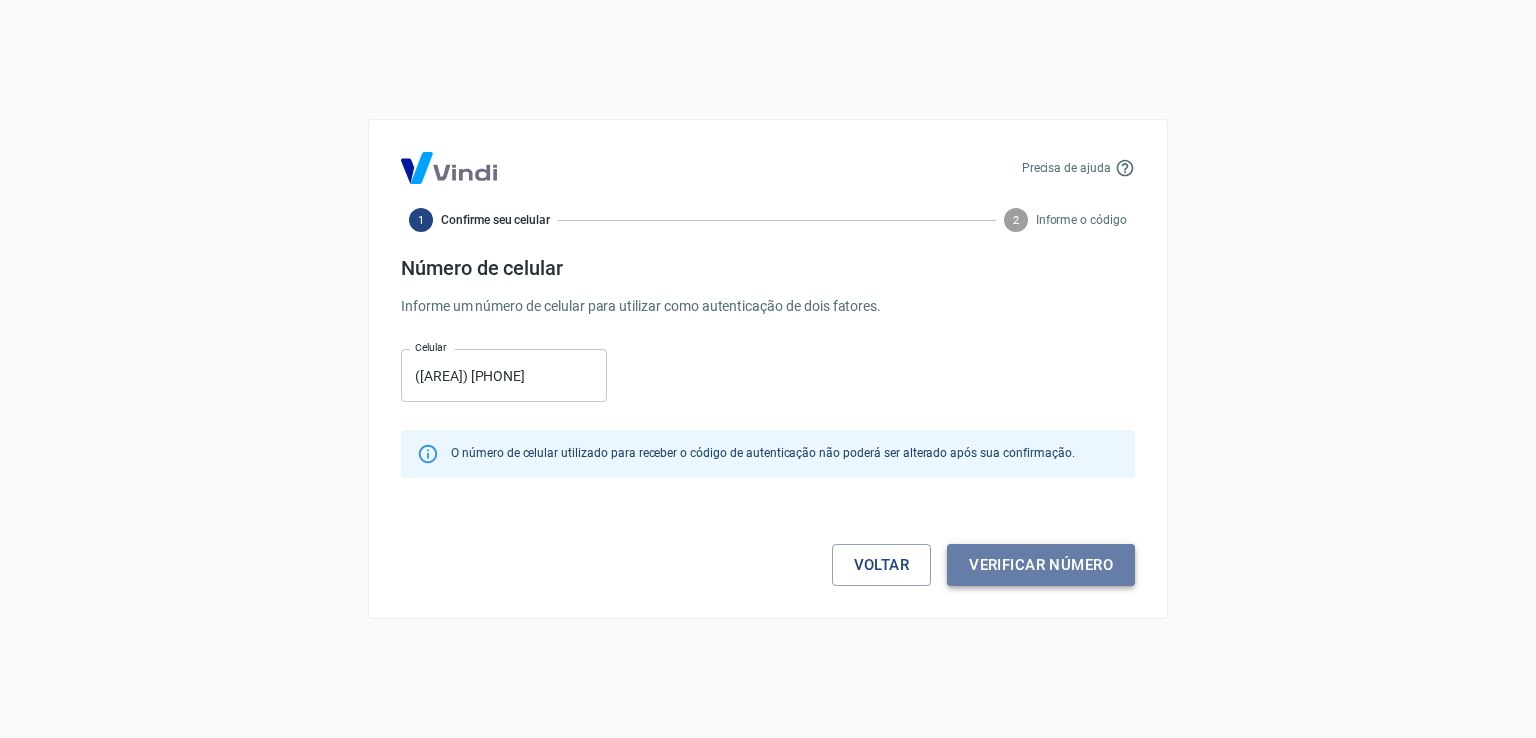 click on "Verificar número" at bounding box center (1041, 565) 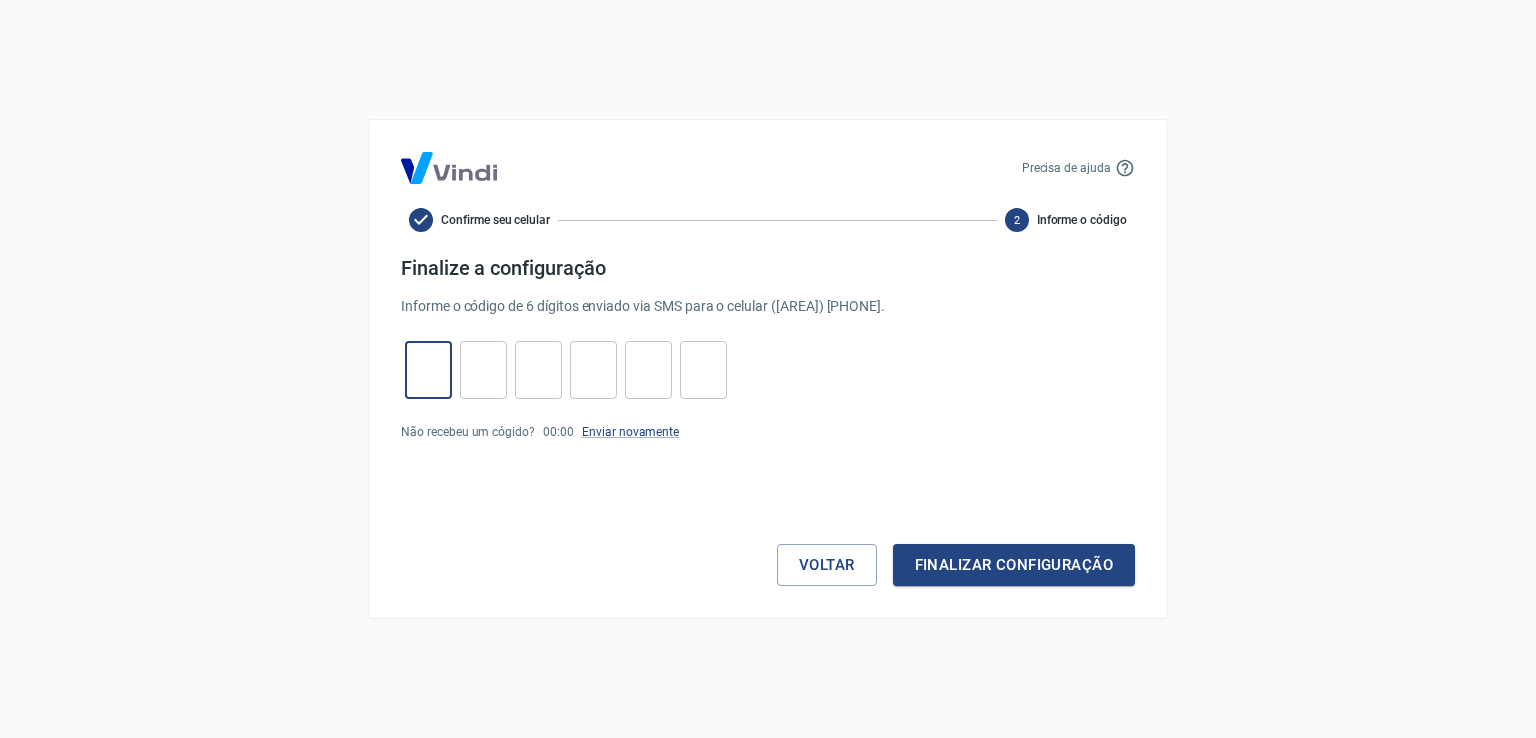 click at bounding box center [428, 370] 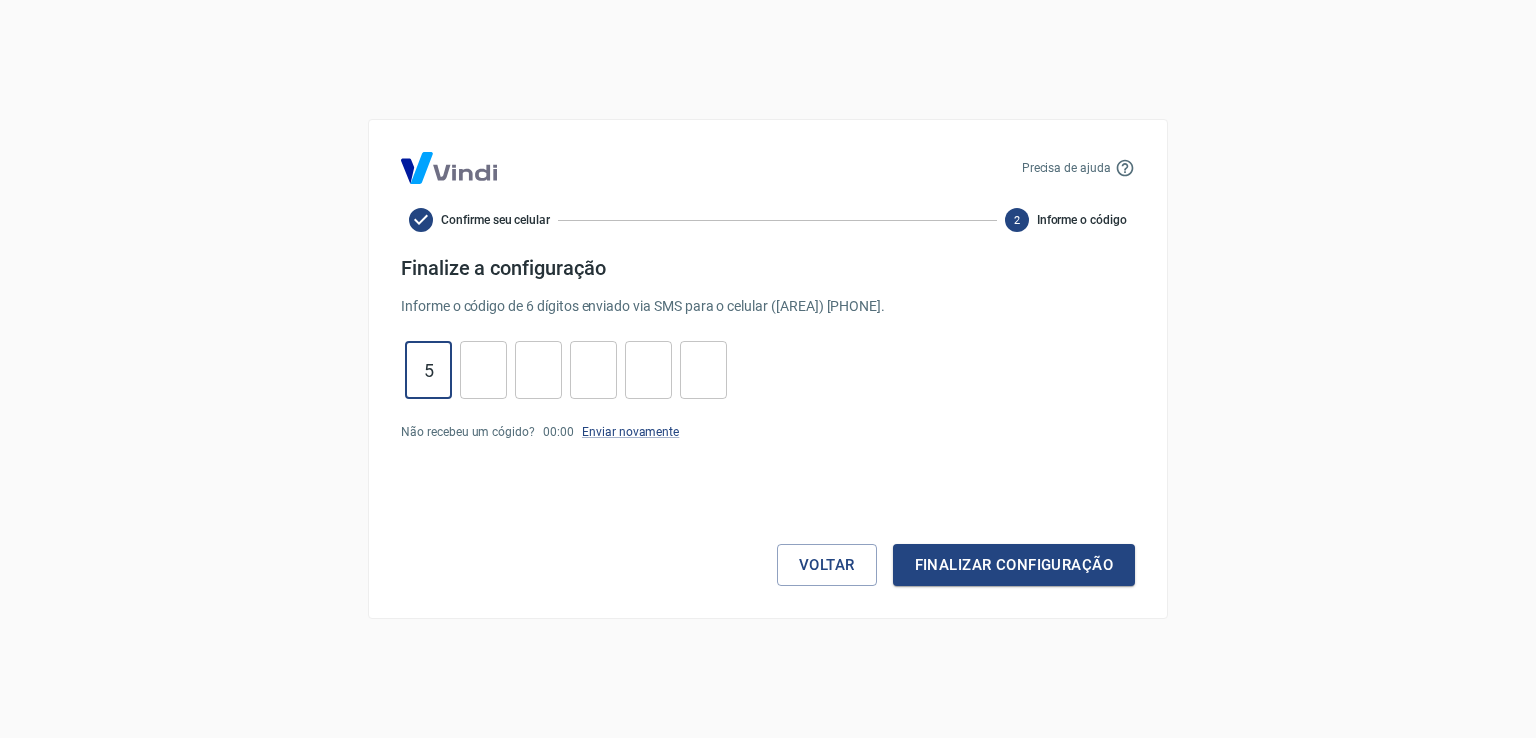type on "5" 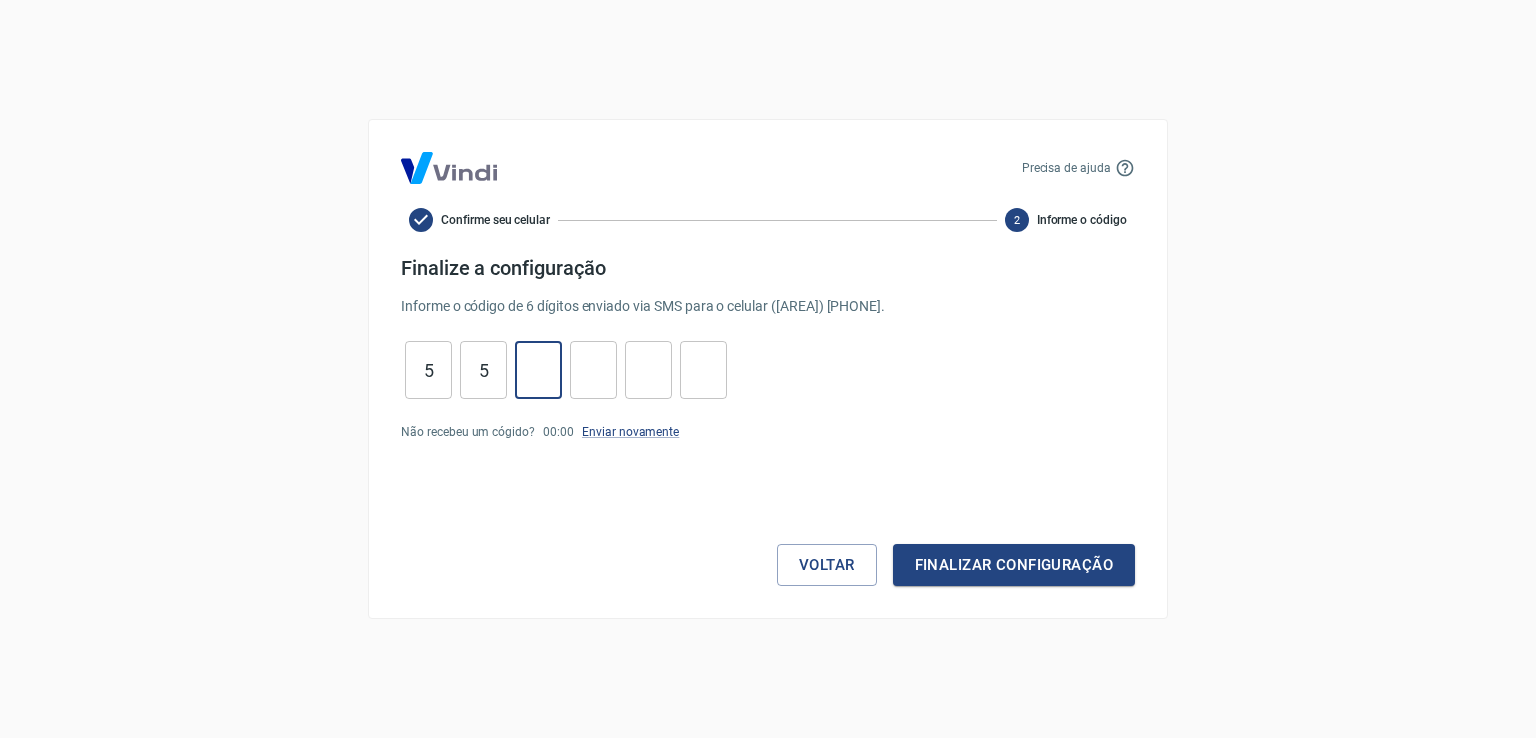 type on "6" 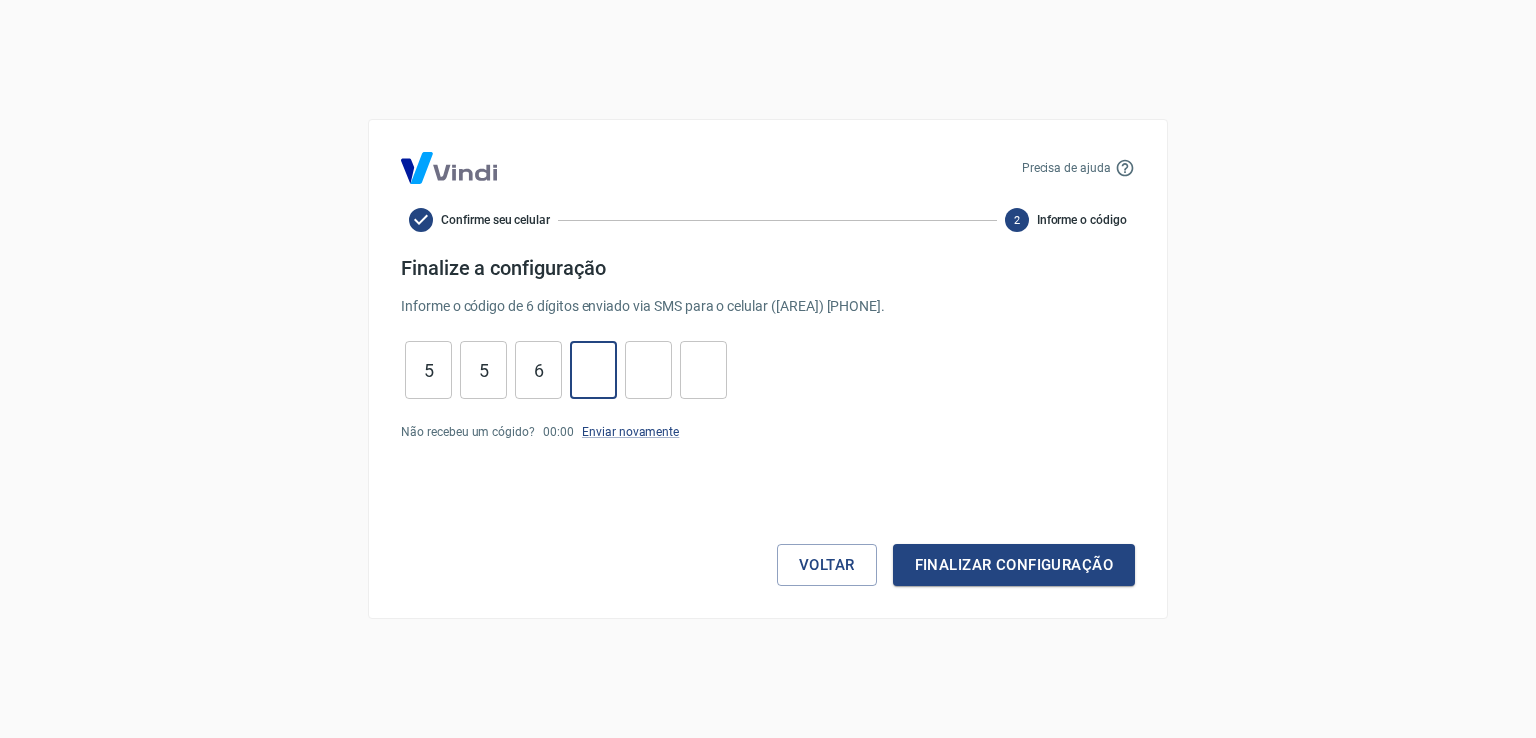 type on "7" 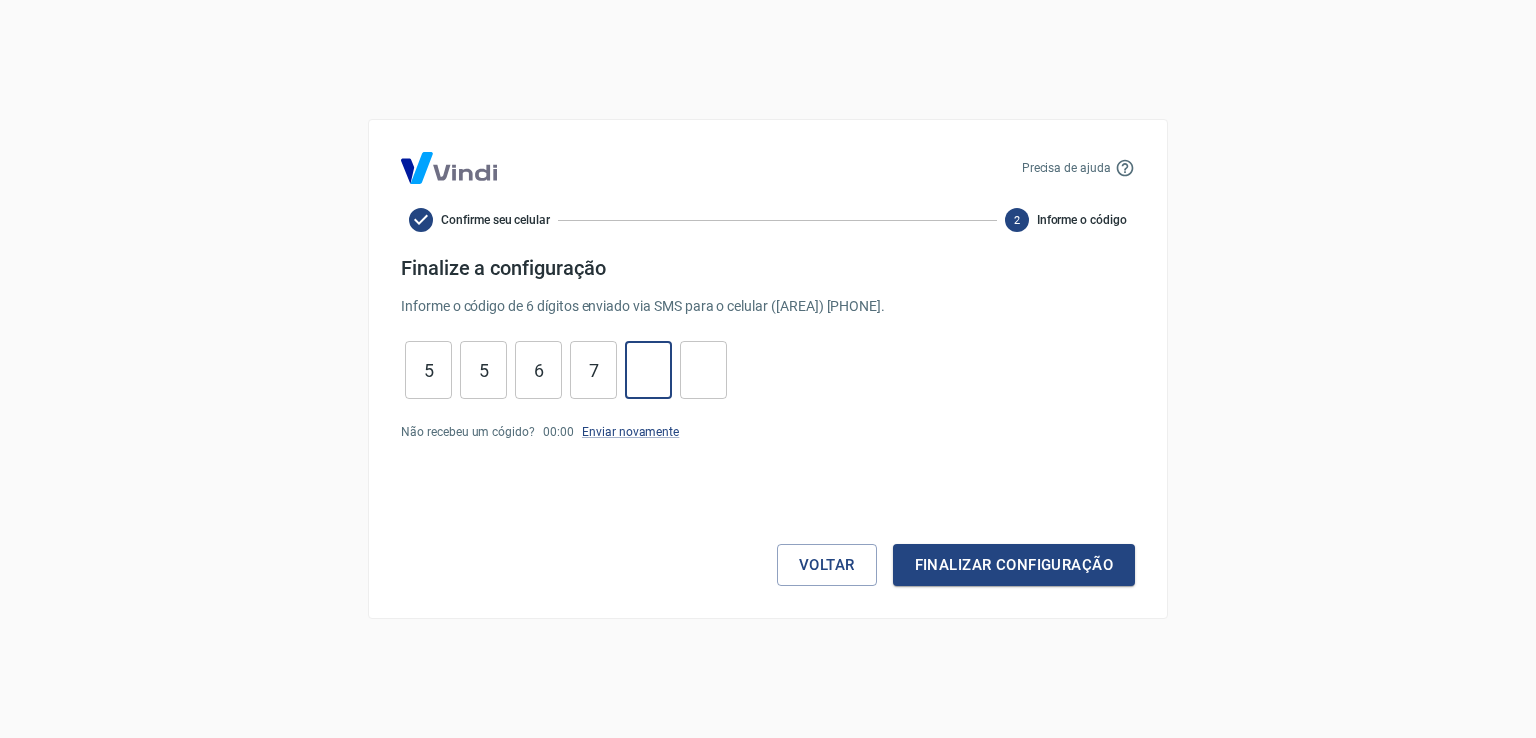 type on "8" 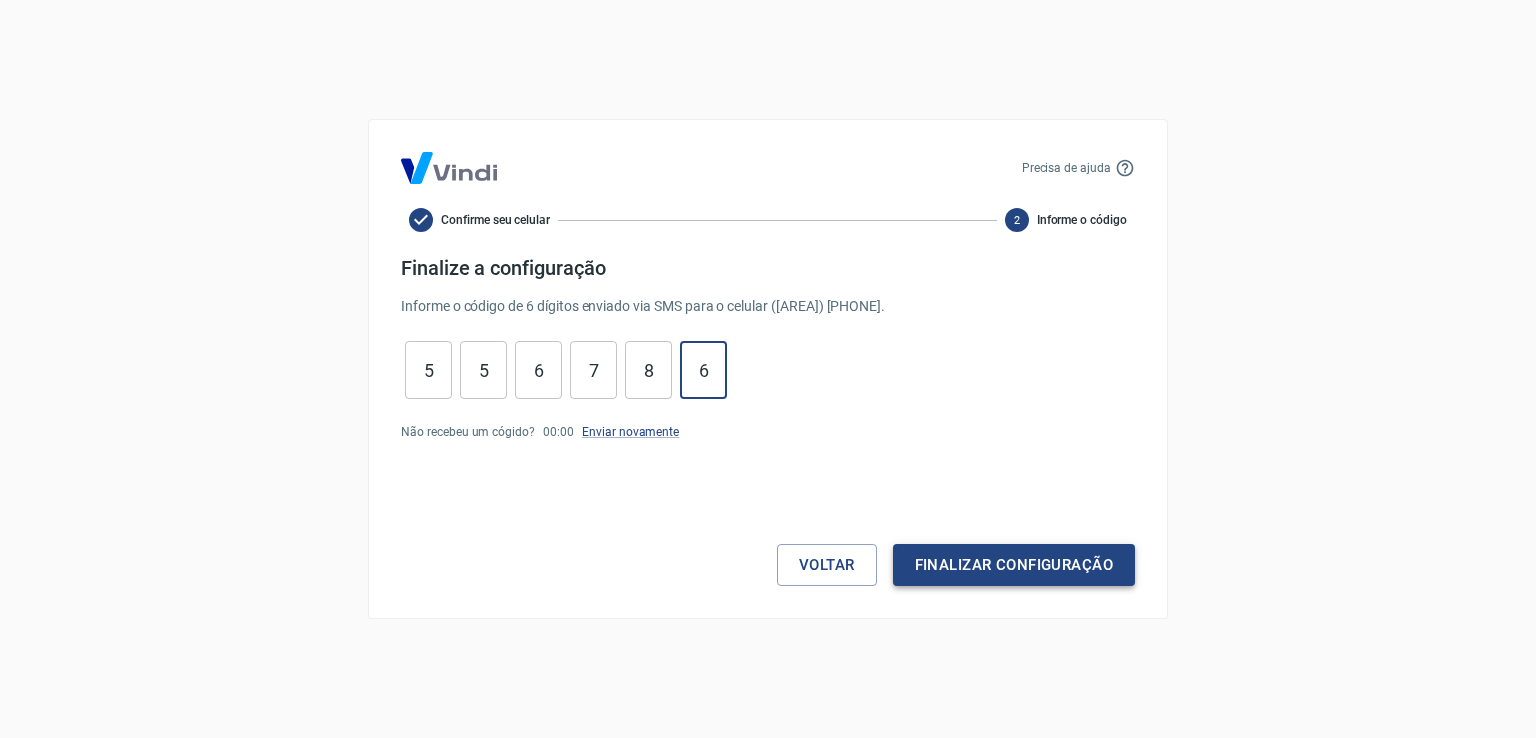 type on "6" 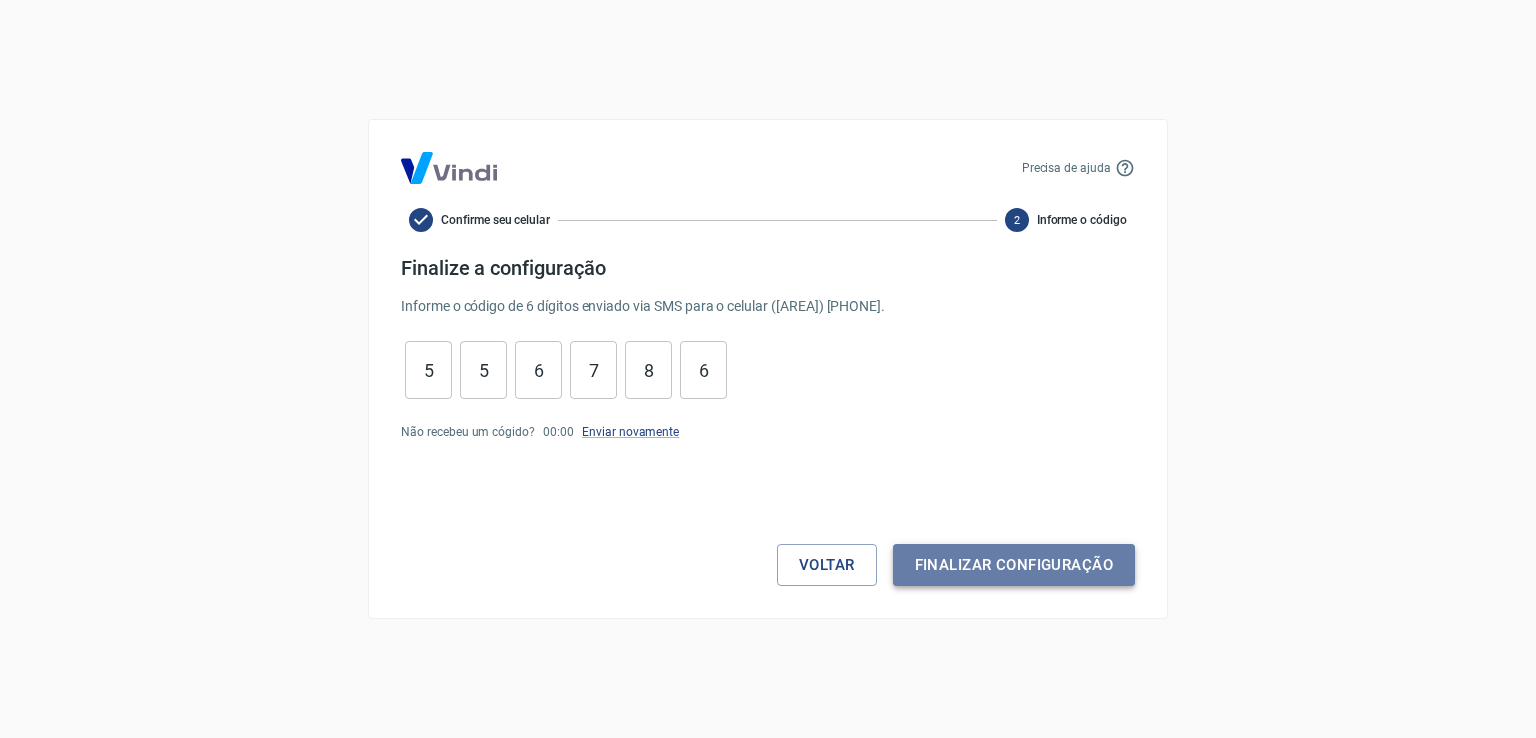 click on "Finalizar configuração" at bounding box center [1014, 565] 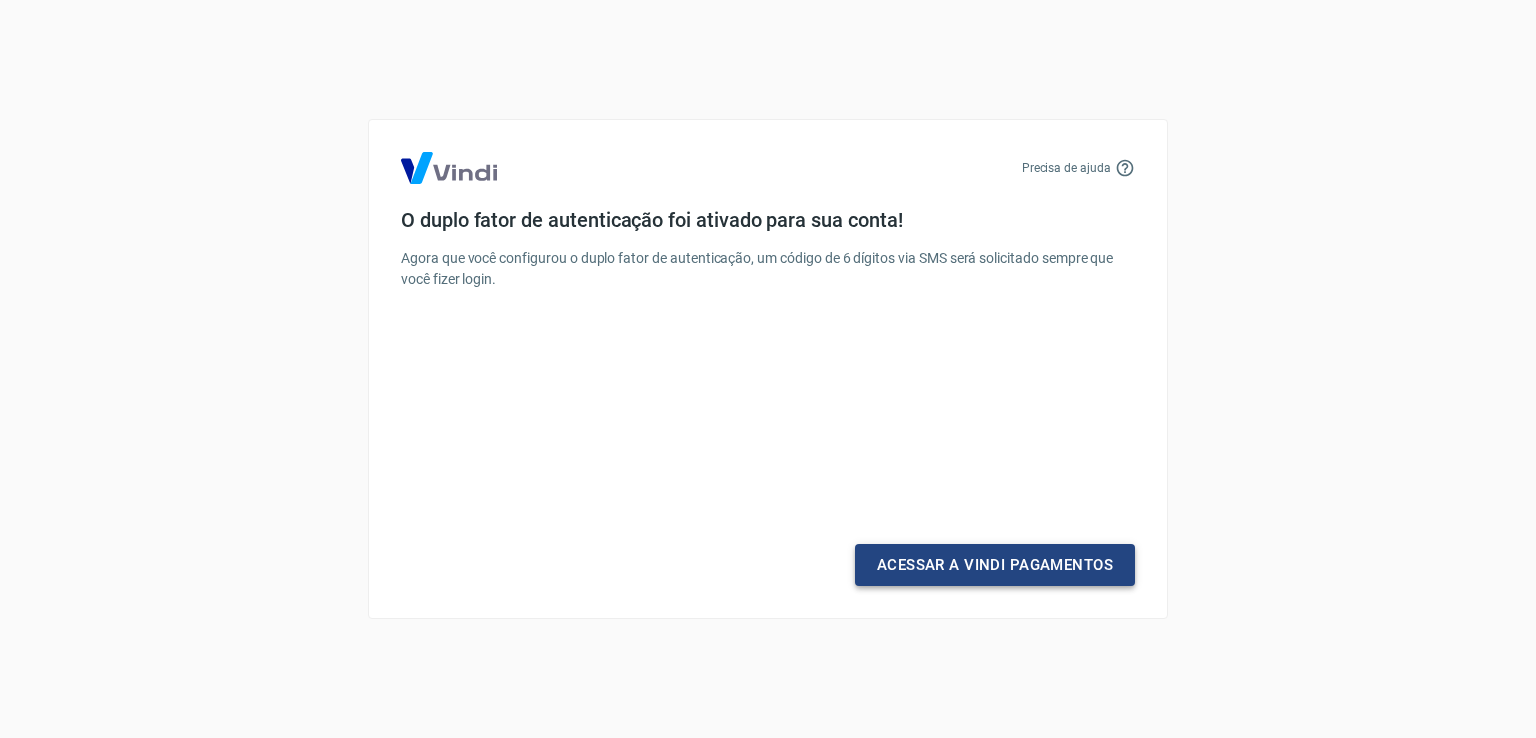 click on "Acessar a Vindi Pagamentos" at bounding box center [995, 565] 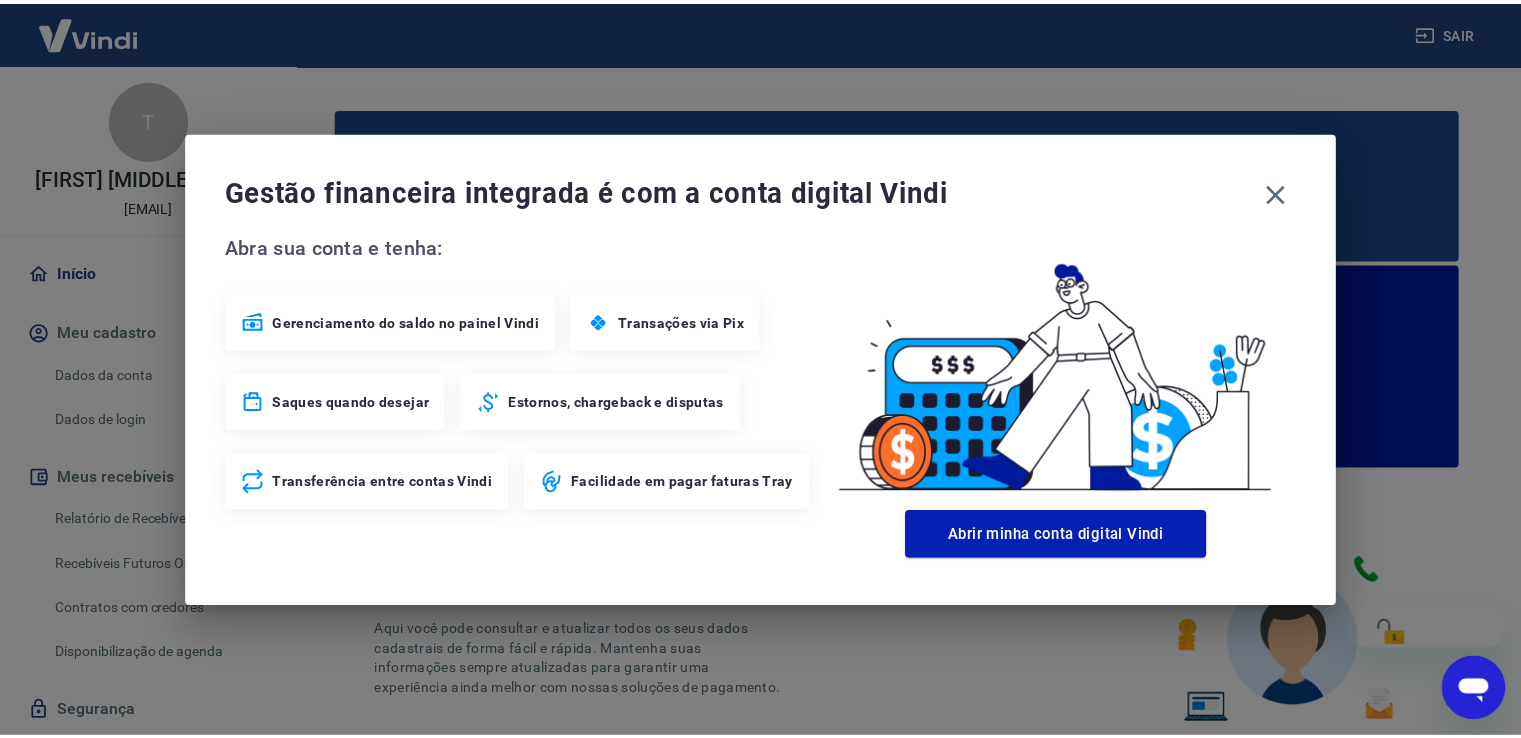 scroll, scrollTop: 0, scrollLeft: 0, axis: both 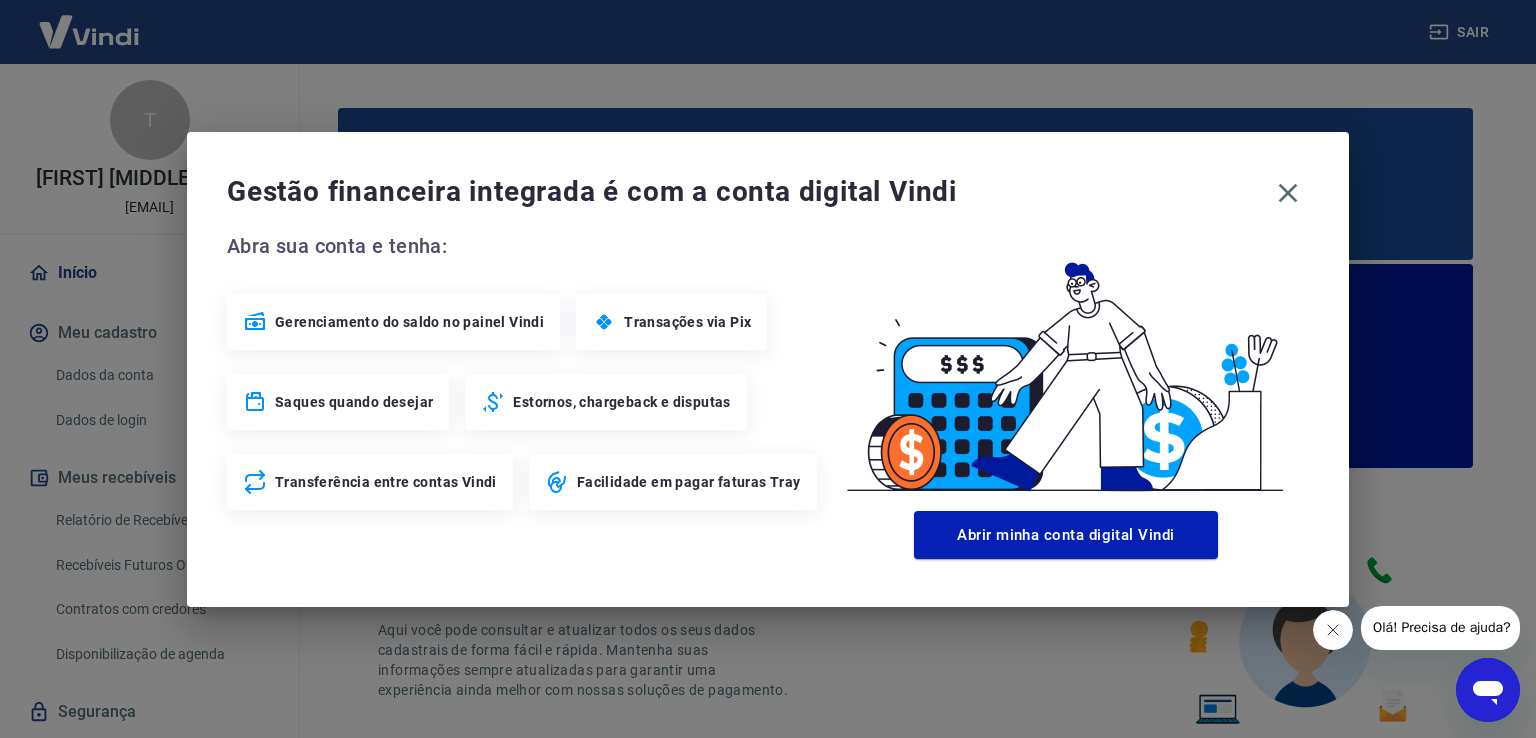 click on "Gerenciamento do saldo no painel Vindi" at bounding box center (409, 322) 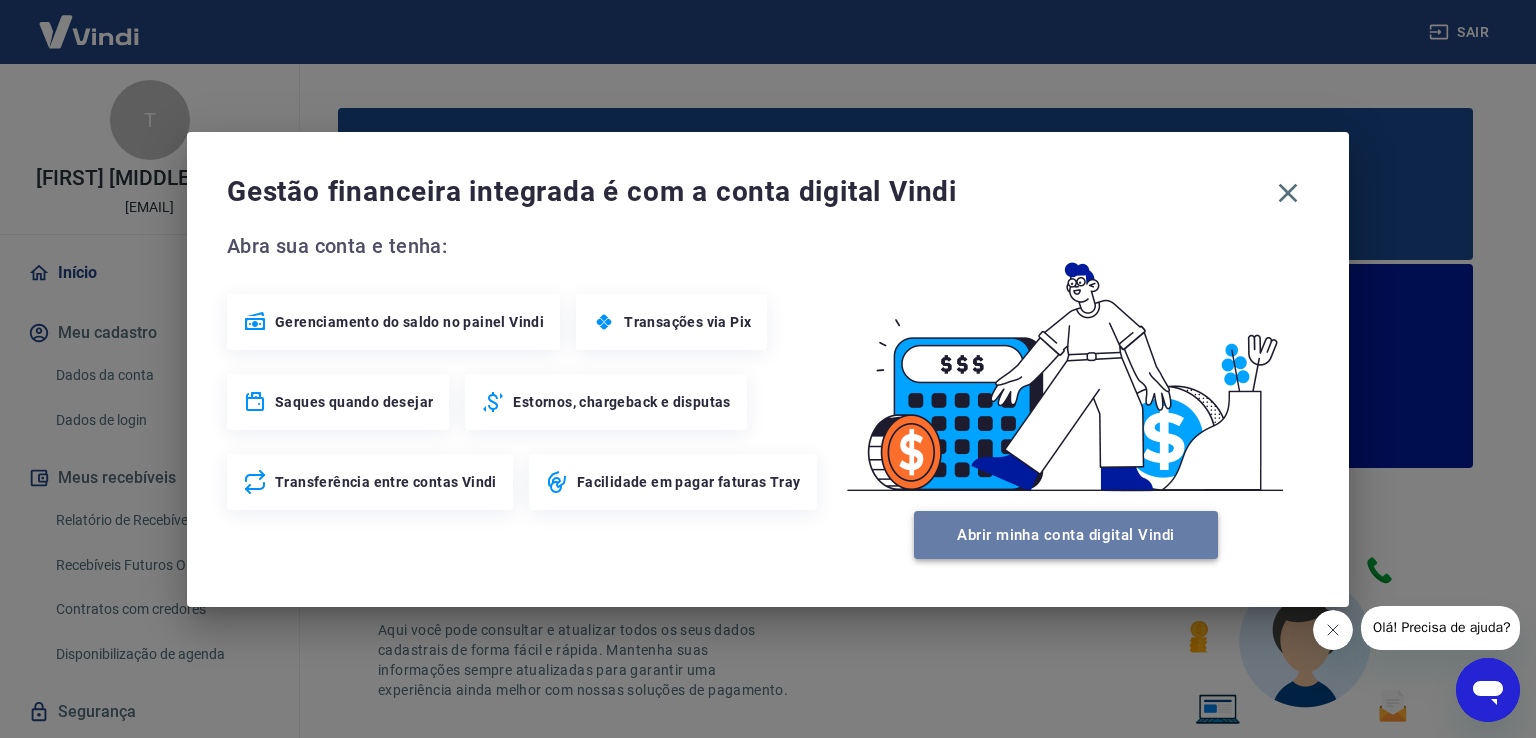 click on "Abrir minha conta digital Vindi" at bounding box center [1066, 535] 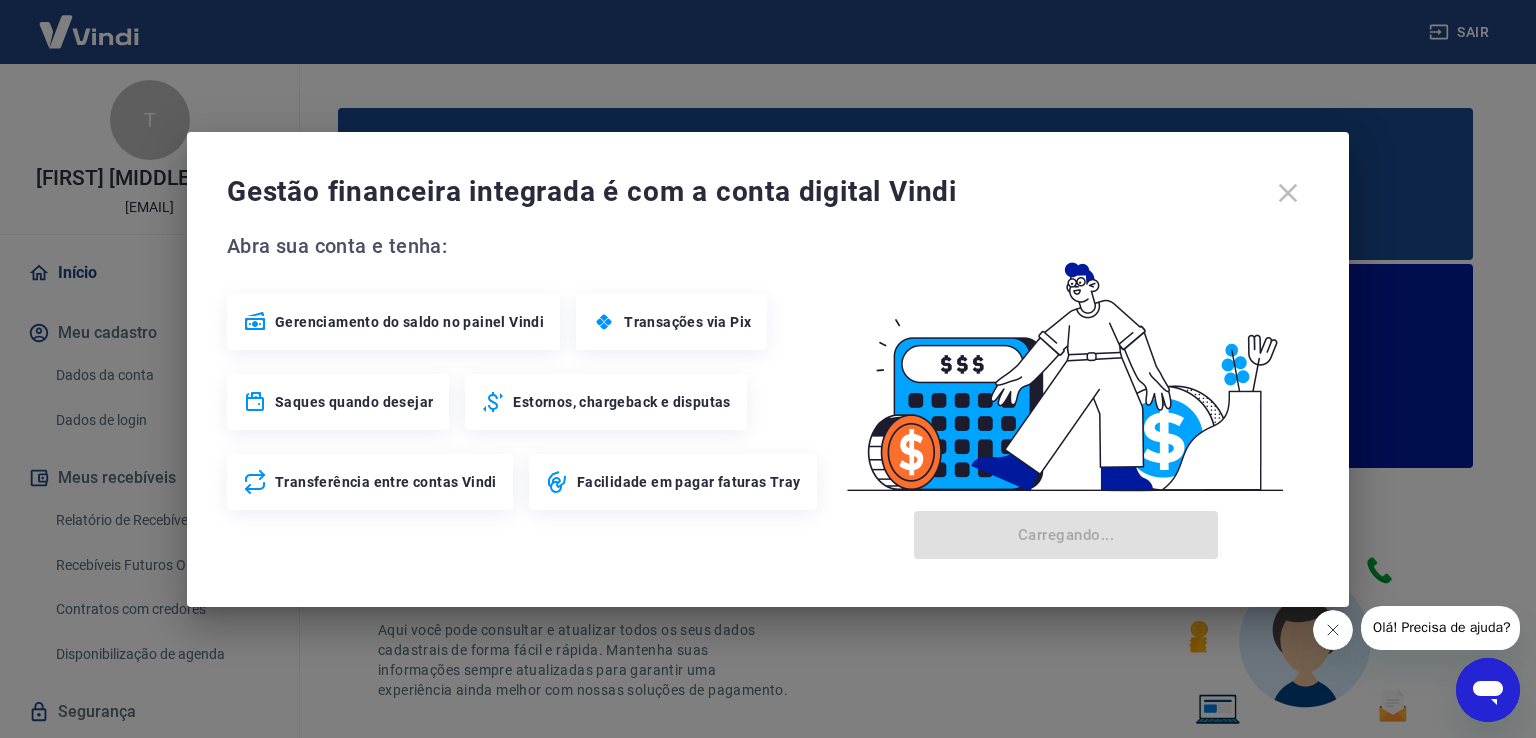 click on "Gestão financeira integrada é com a conta digital Vindi" at bounding box center (768, 193) 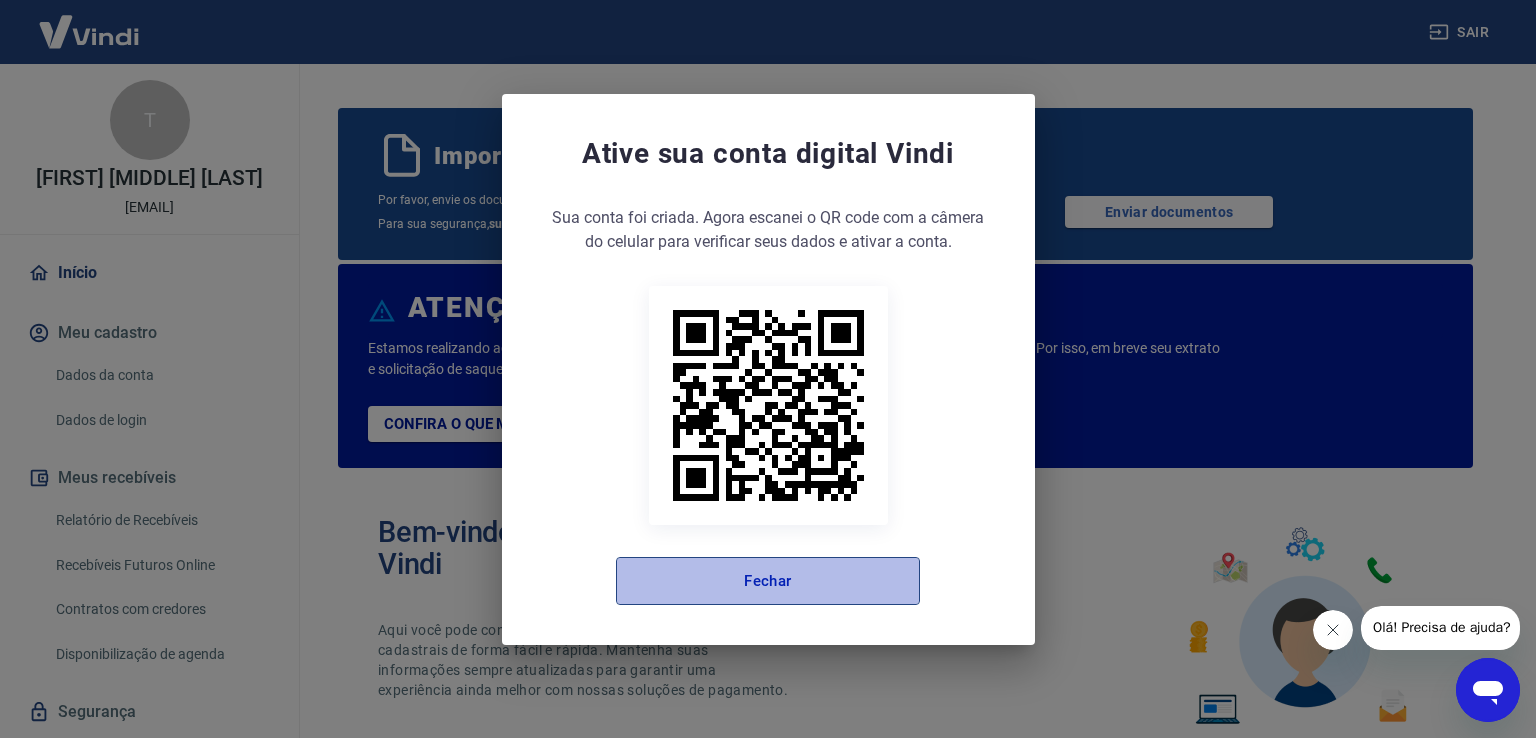 click on "Fechar" at bounding box center [768, 581] 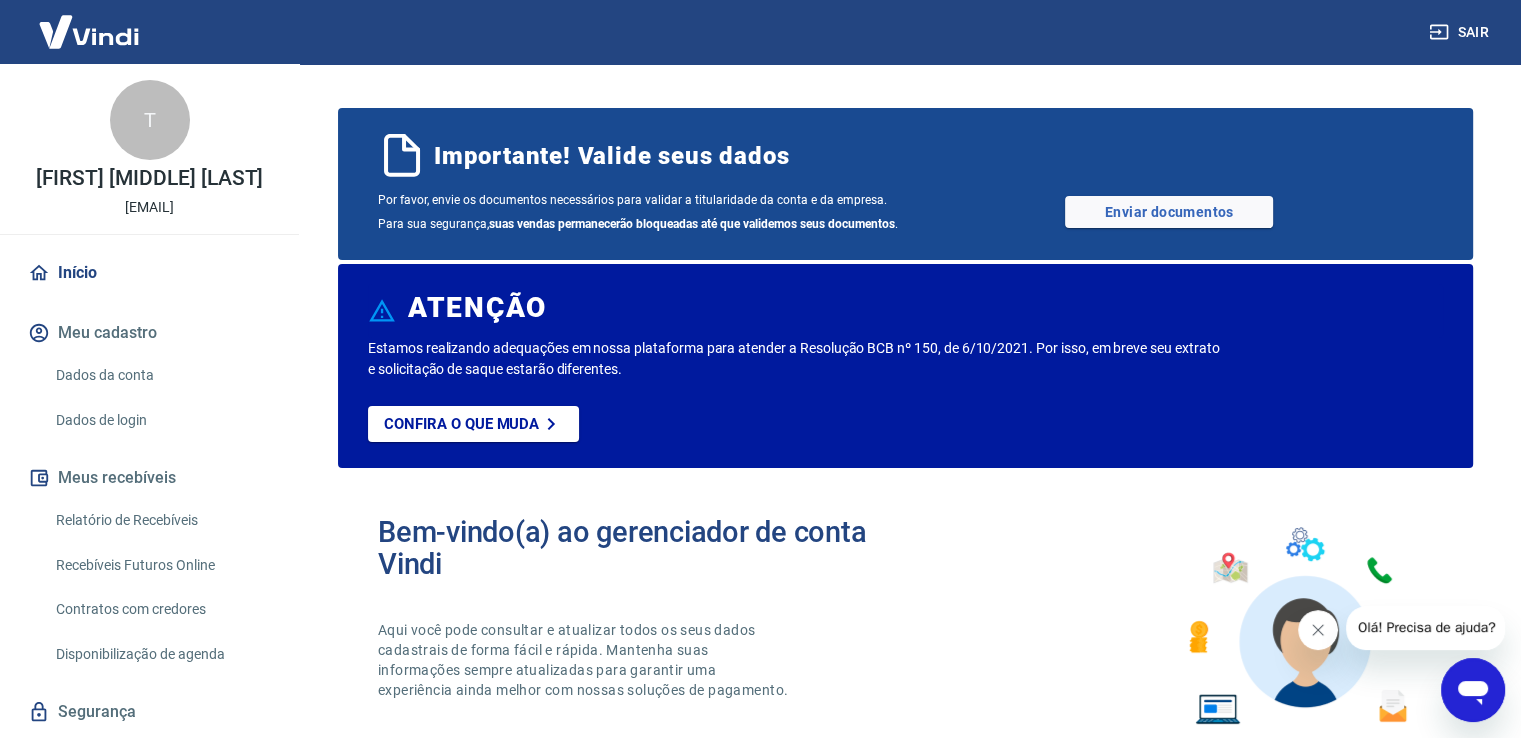 click on "Dados da conta" at bounding box center (161, 375) 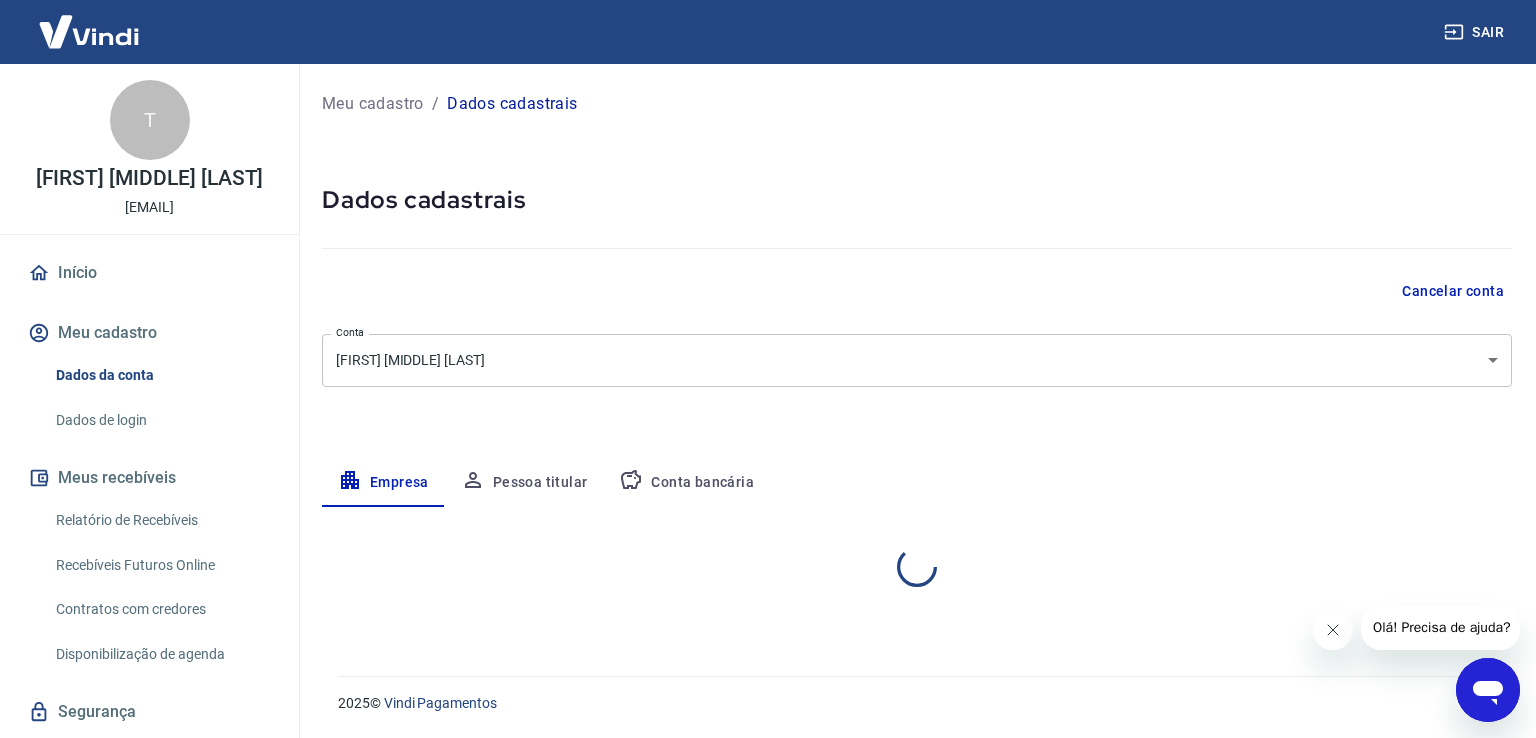 select on "SP" 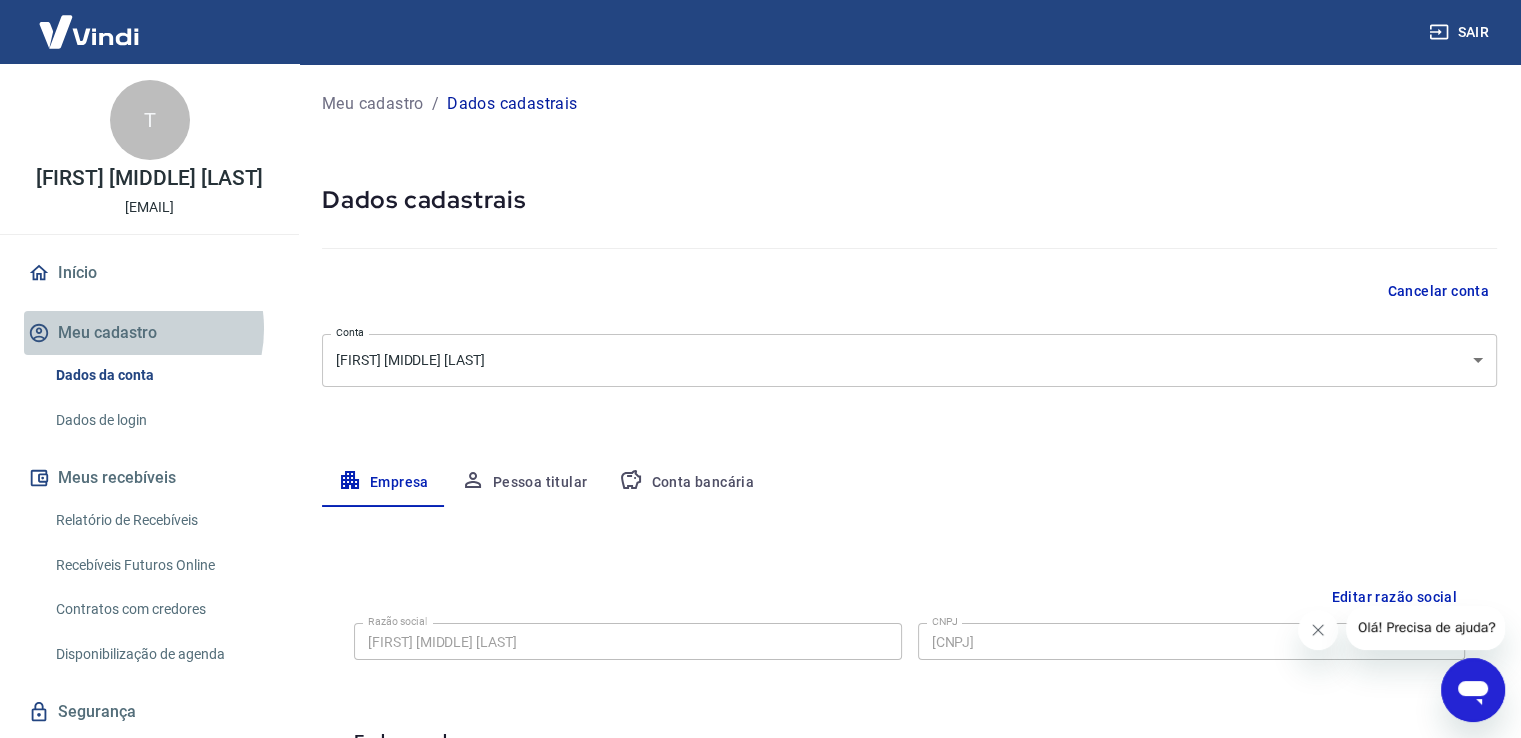 click on "Meu cadastro" at bounding box center [149, 333] 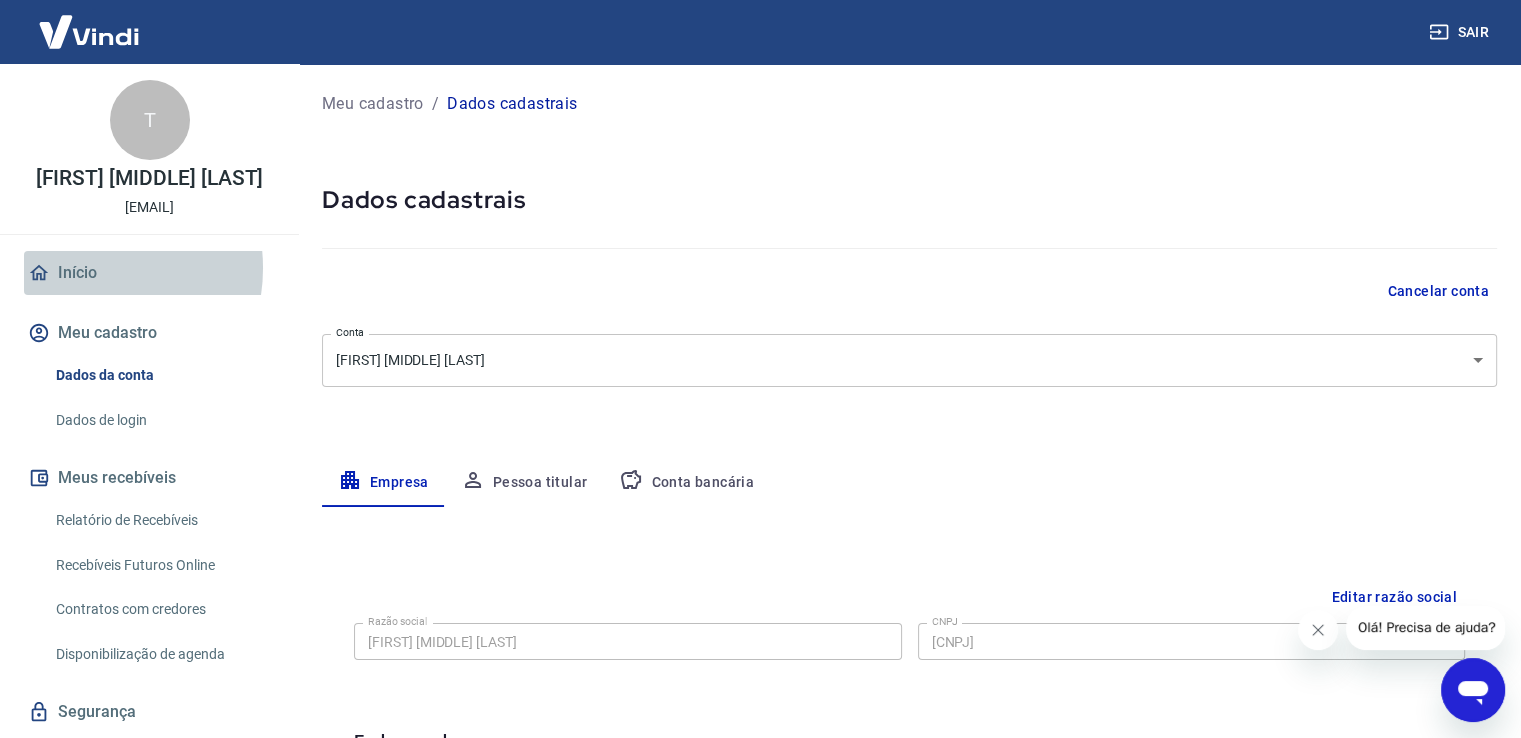 click on "Início" at bounding box center (149, 273) 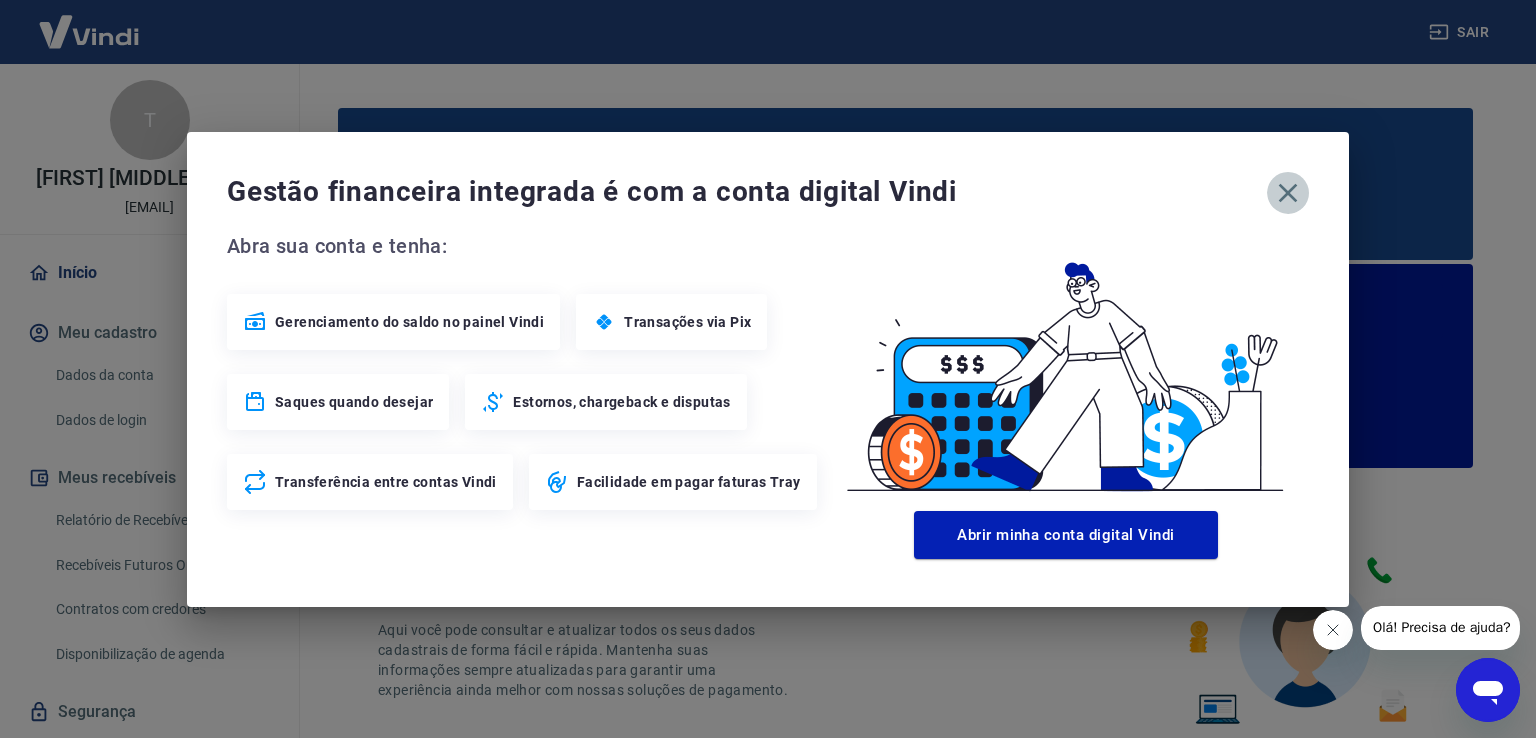 click 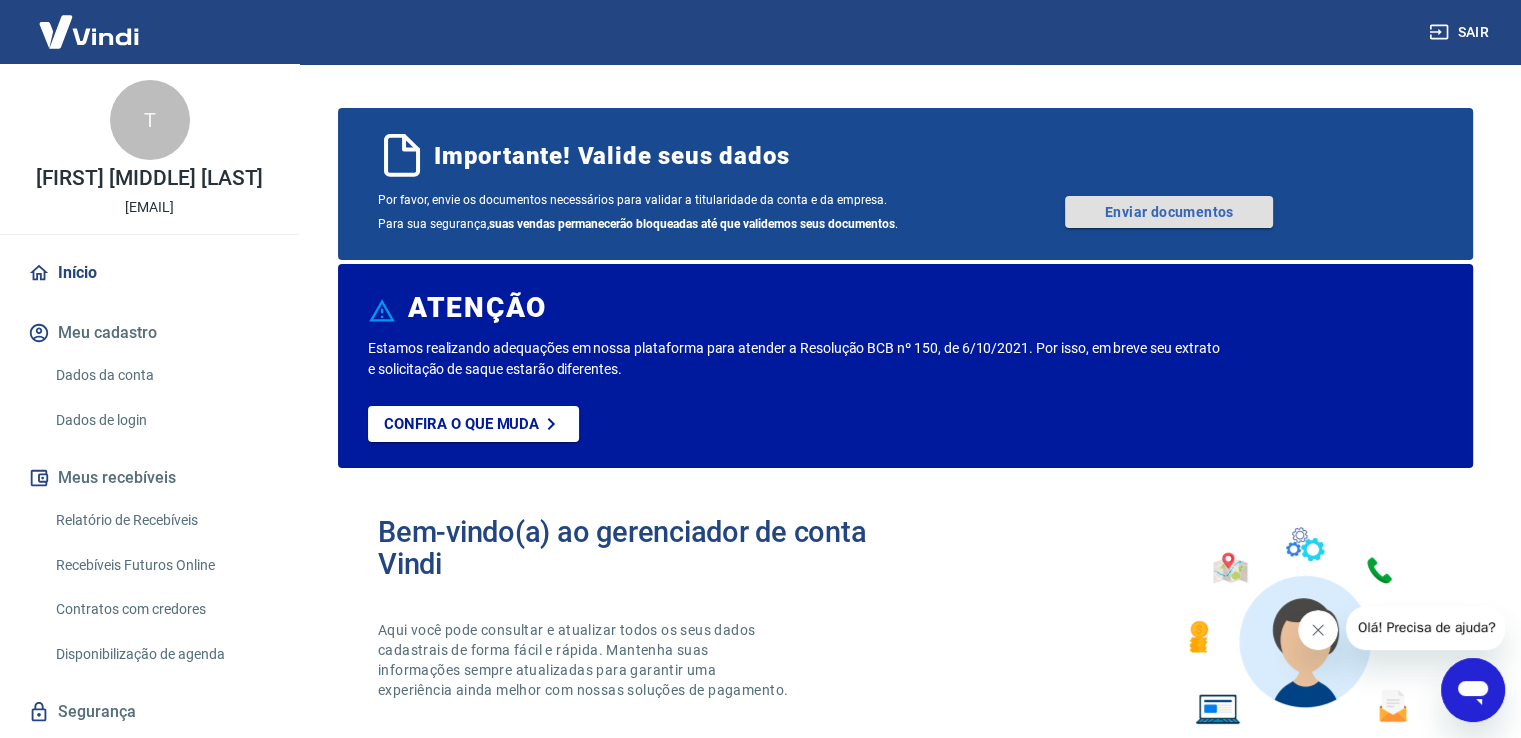 click on "Enviar documentos" at bounding box center (1169, 212) 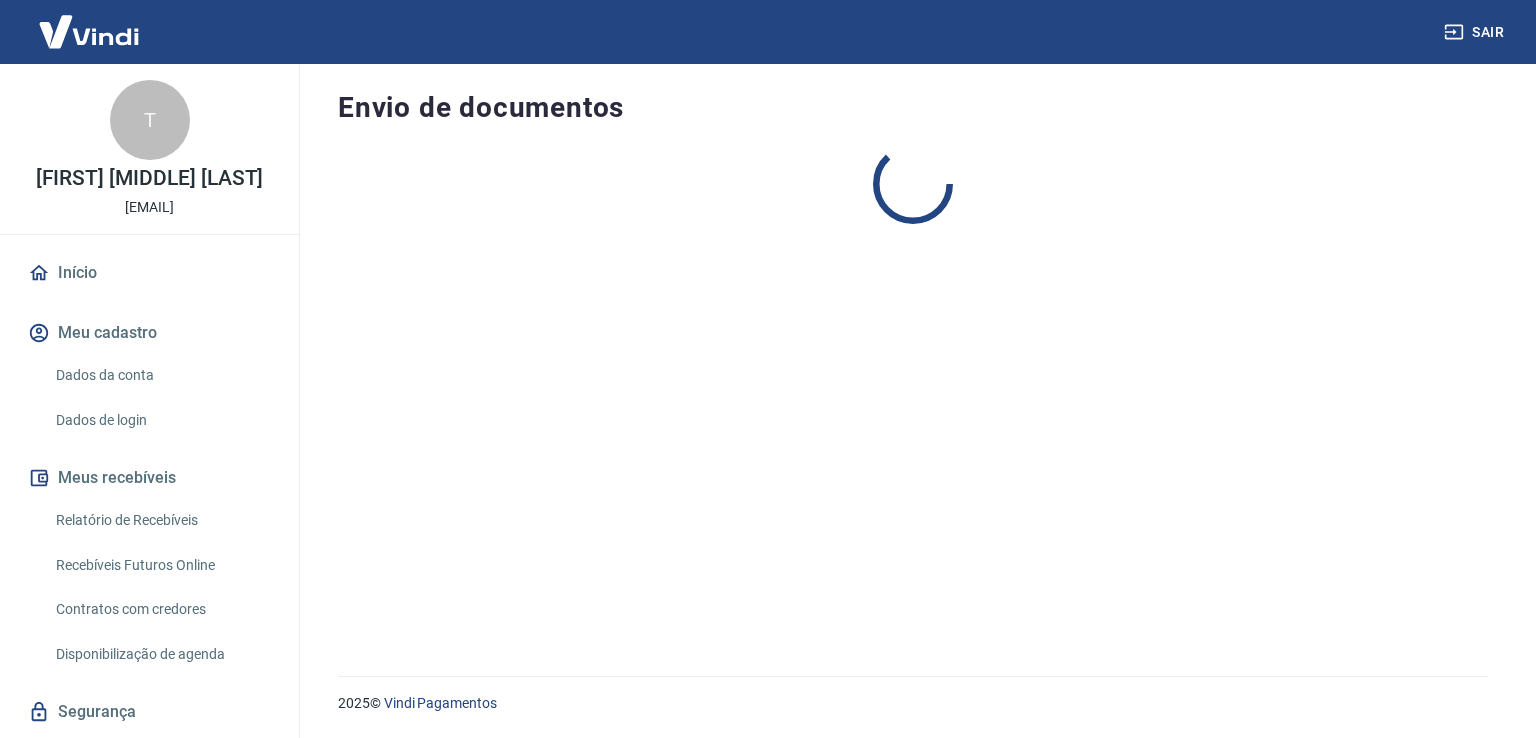 scroll, scrollTop: 0, scrollLeft: 0, axis: both 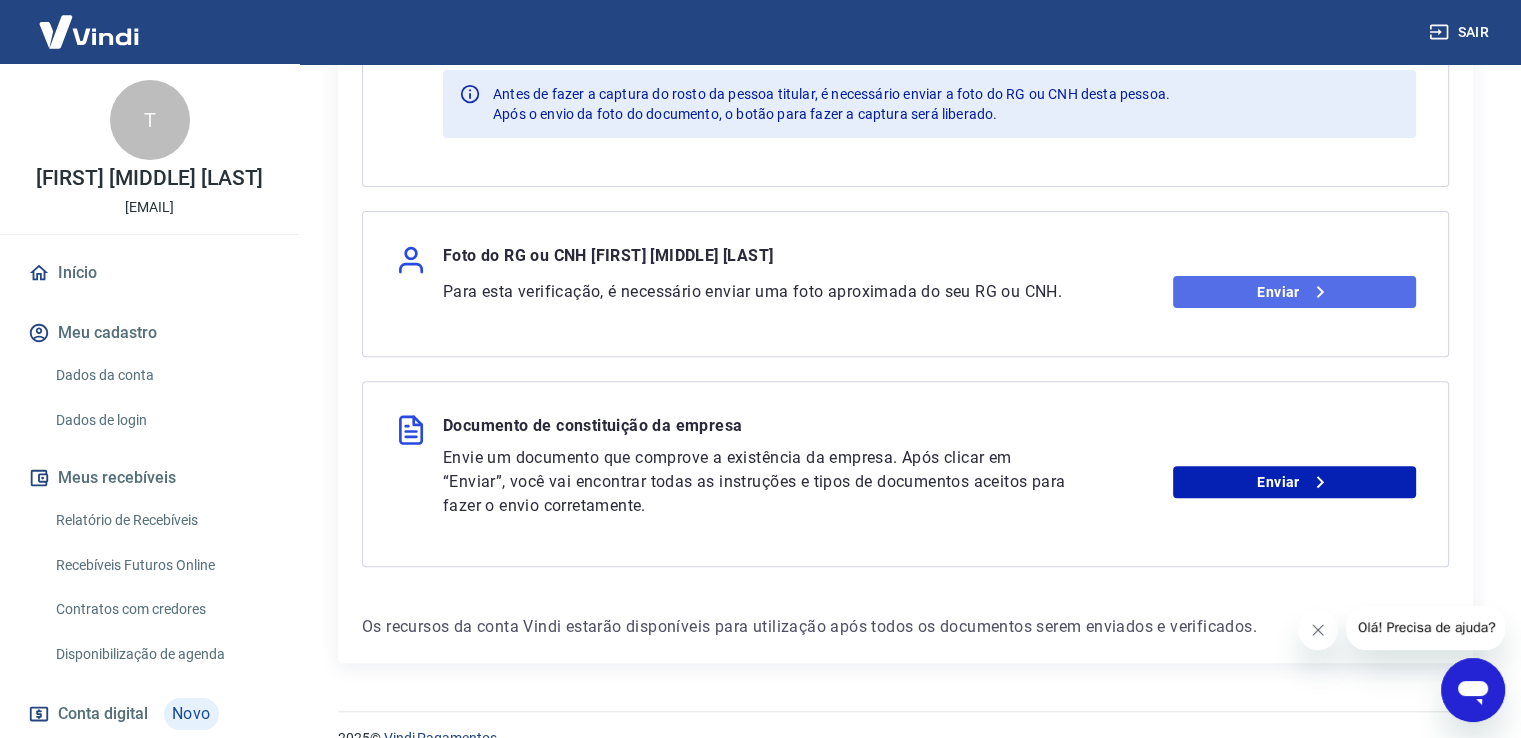 click 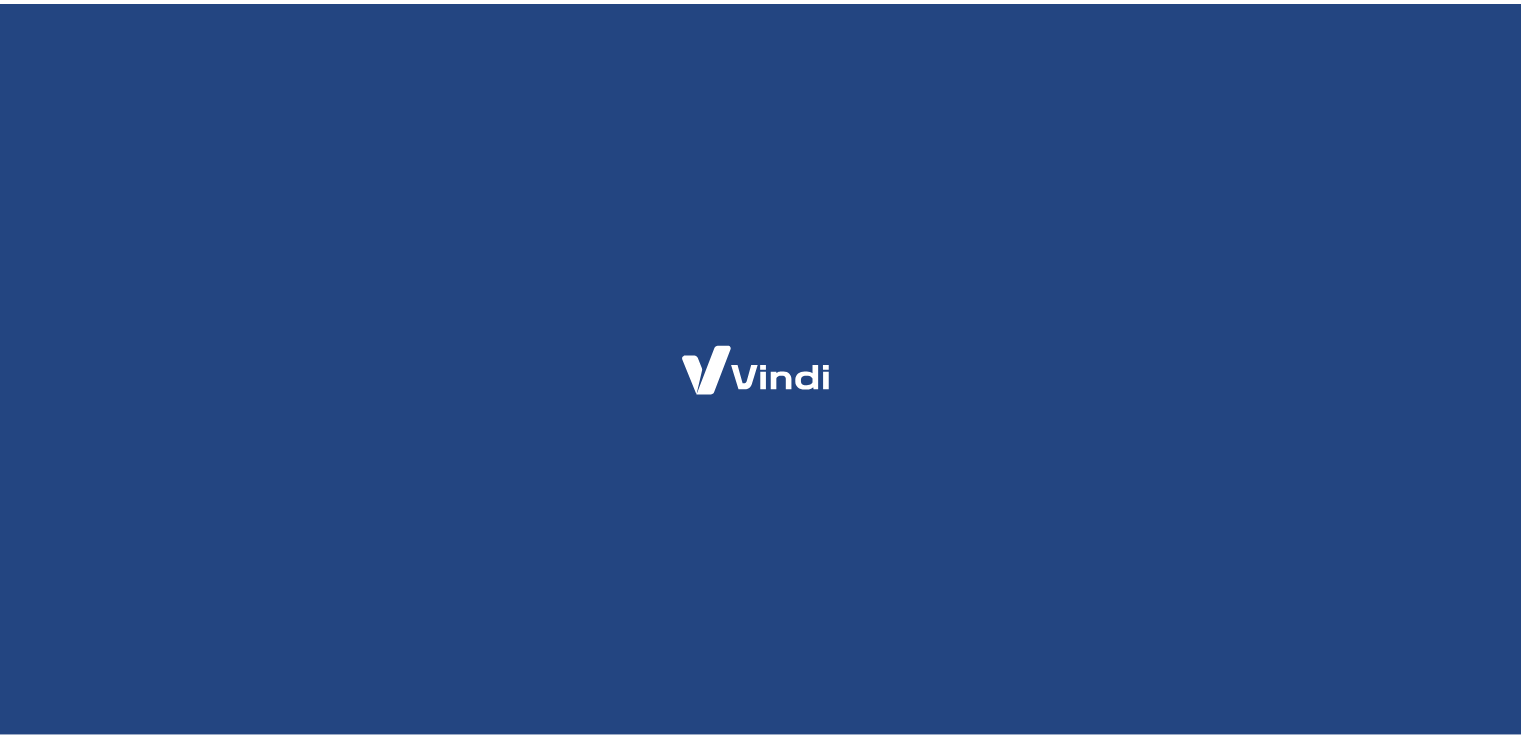 scroll, scrollTop: 0, scrollLeft: 0, axis: both 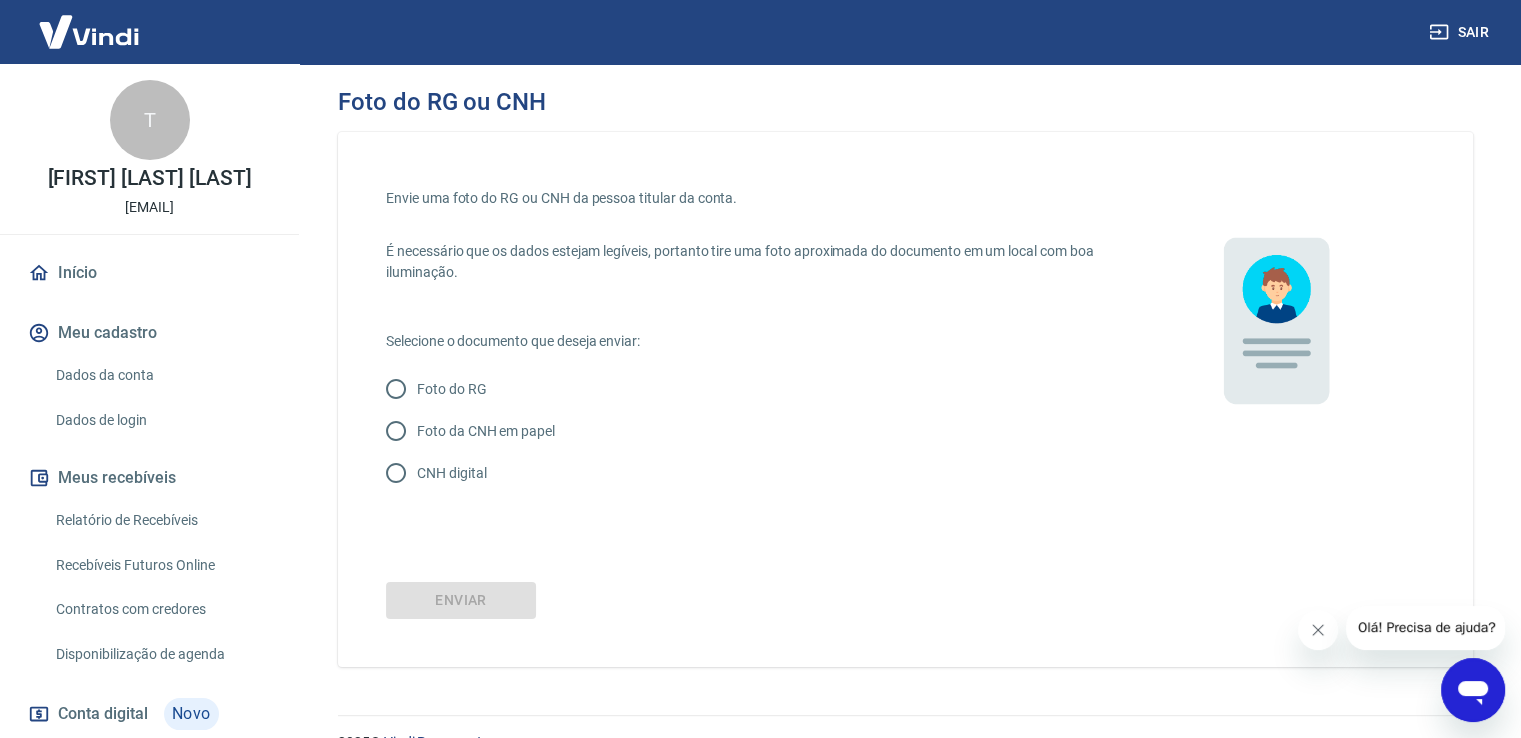 click on "CNH digital" at bounding box center (396, 473) 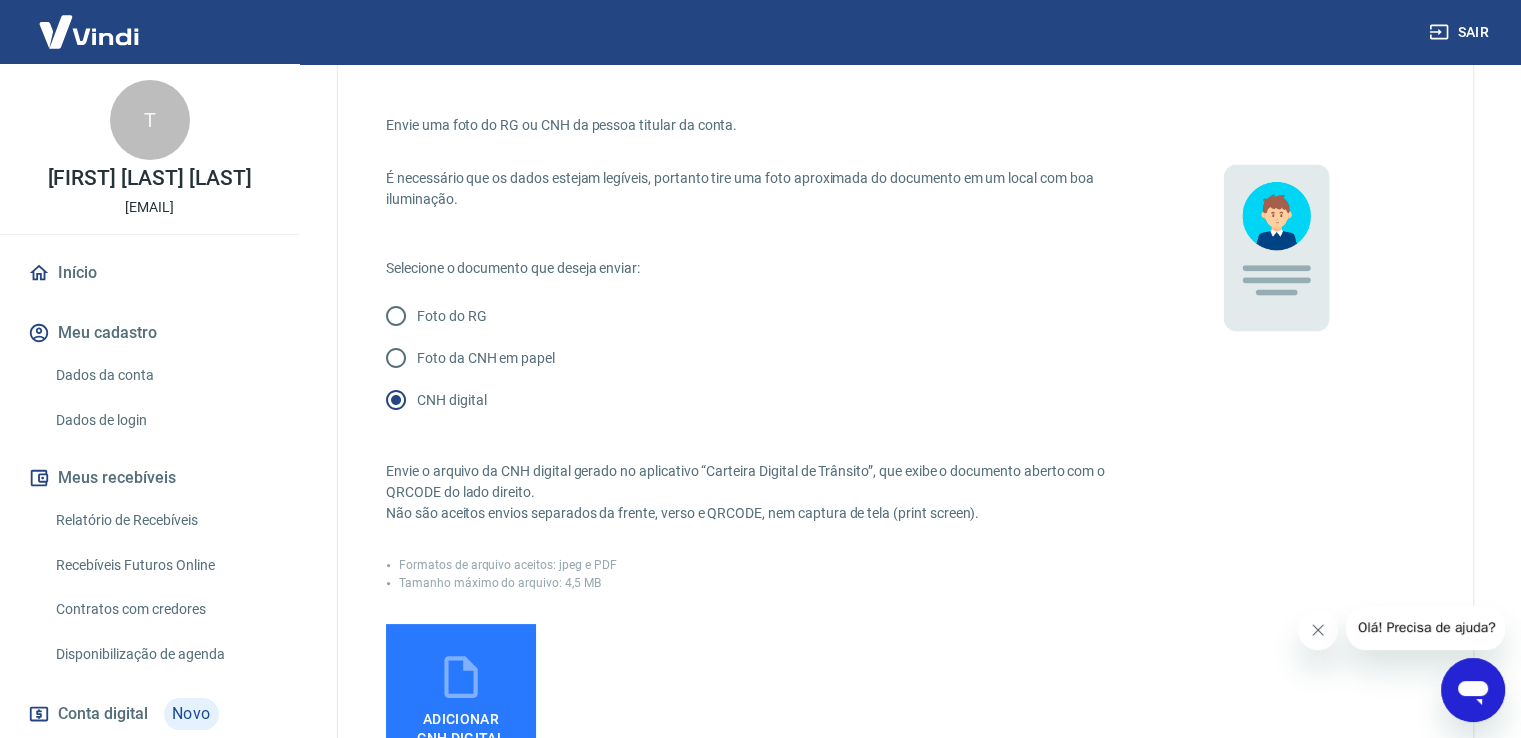 scroll, scrollTop: 100, scrollLeft: 0, axis: vertical 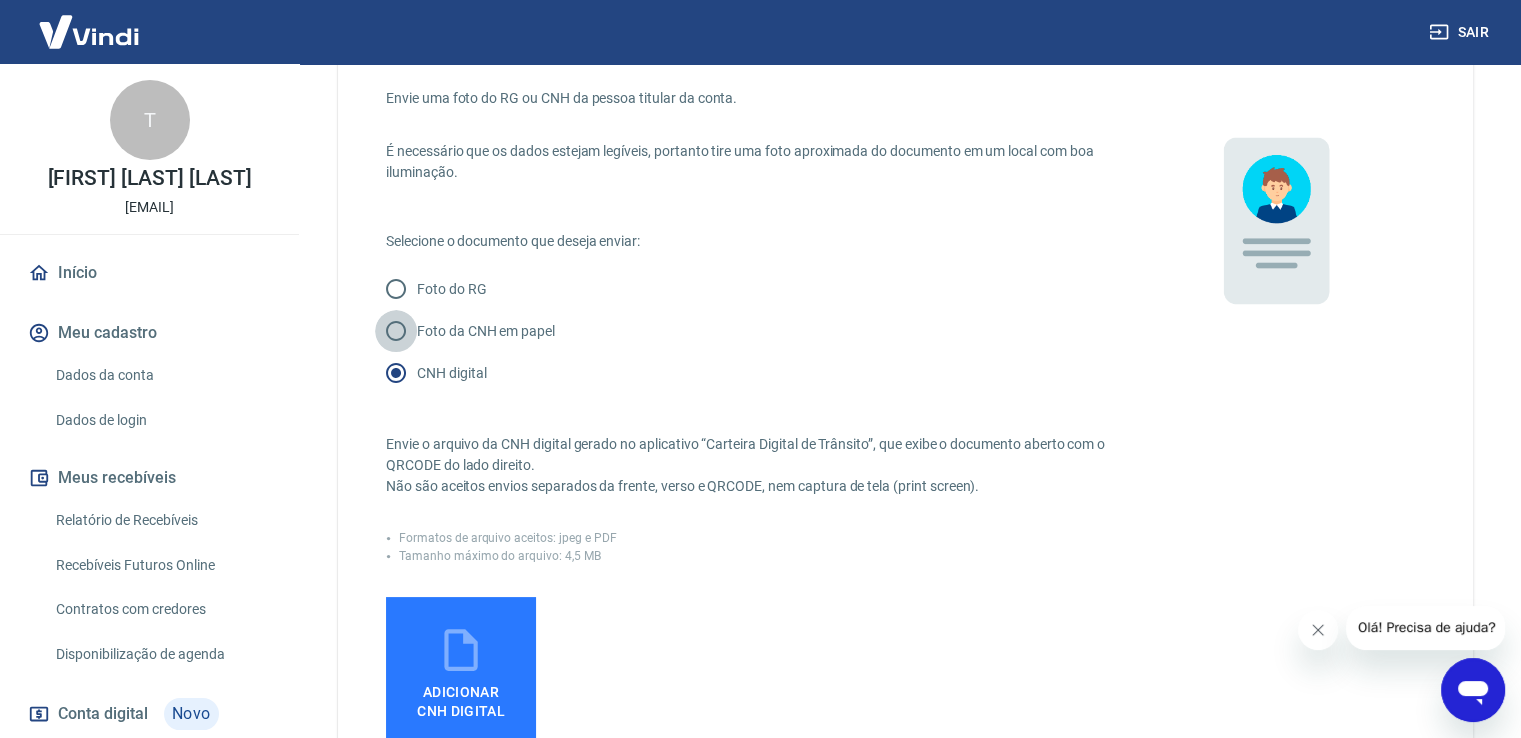 click on "Foto da CNH em papel" at bounding box center (396, 331) 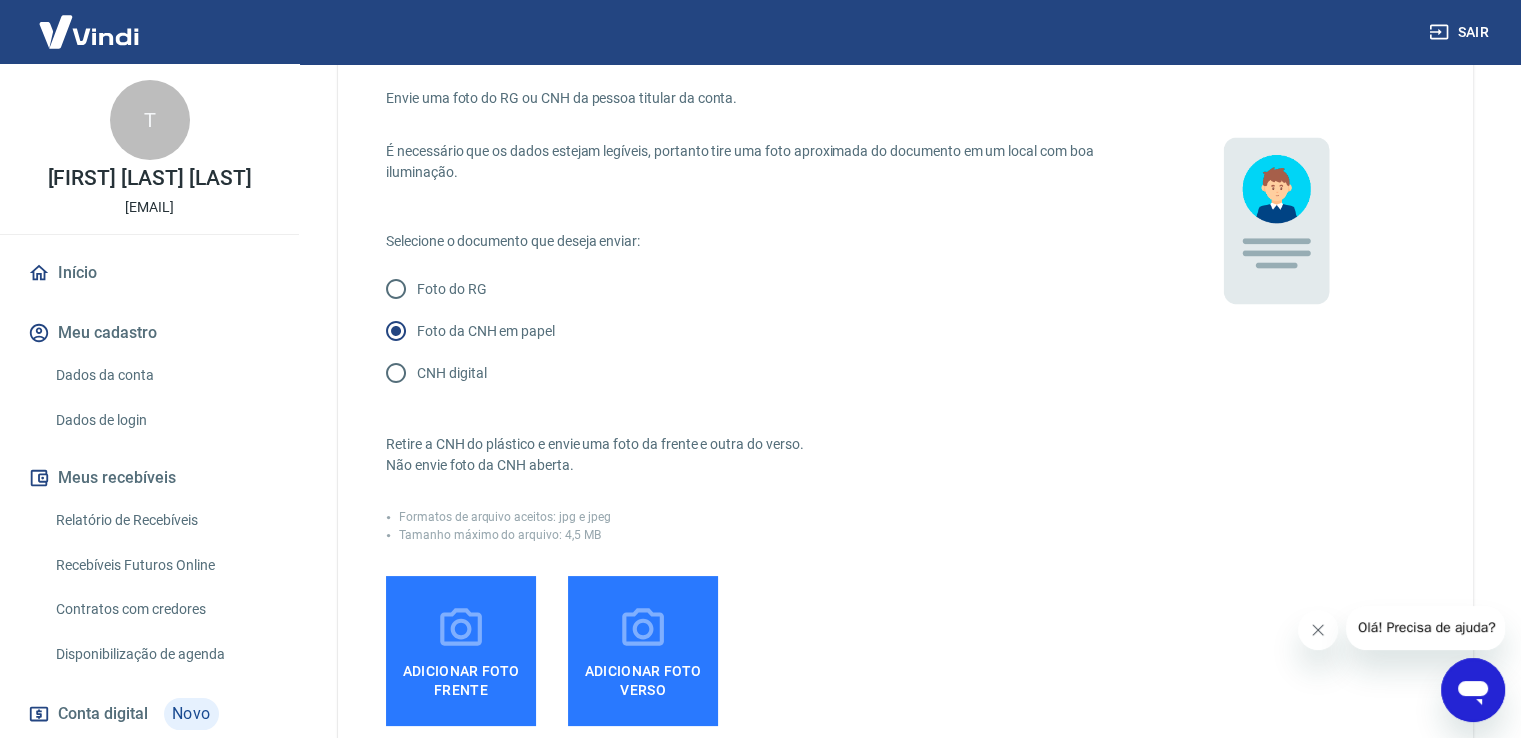 click on "Adicionar foto frente" at bounding box center (461, 676) 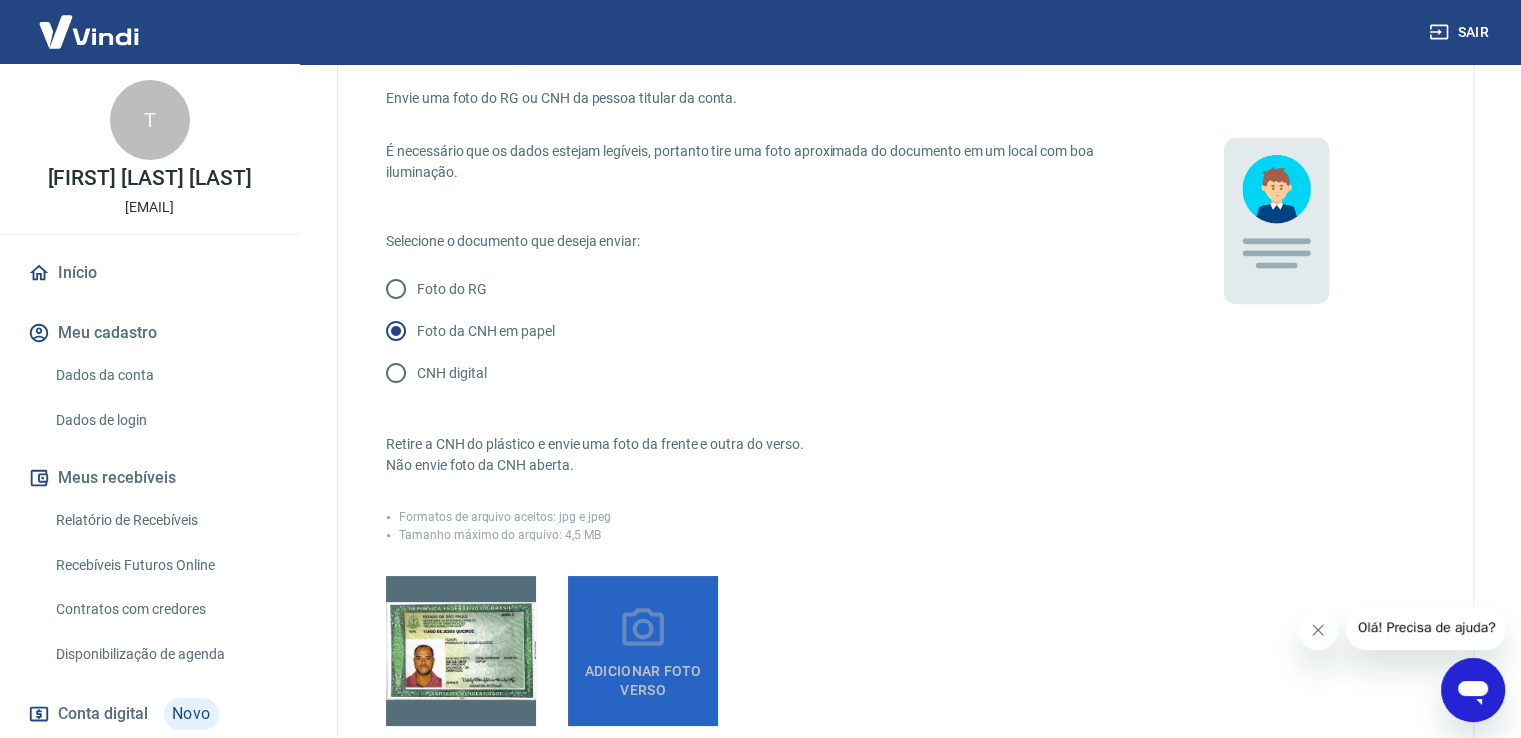 click 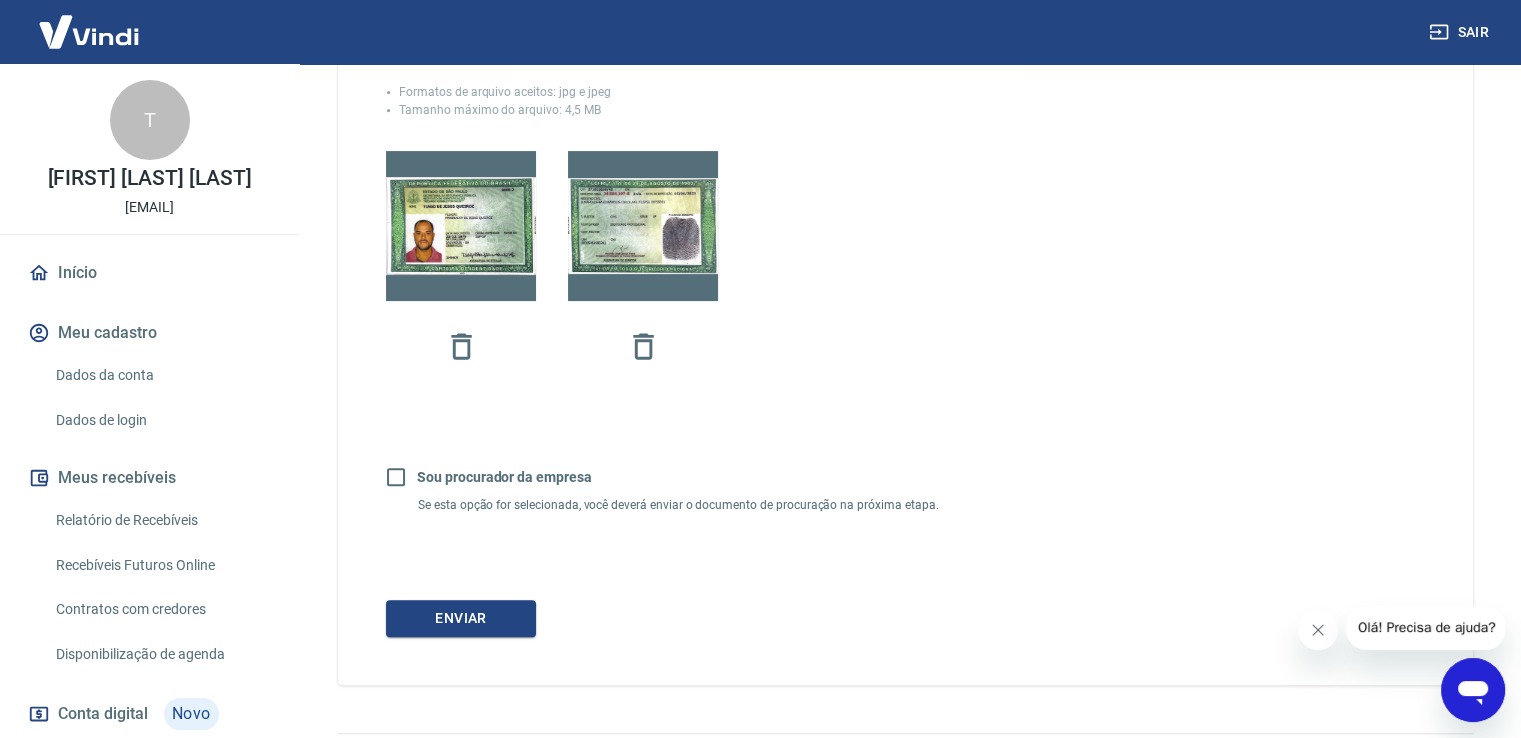 scroll, scrollTop: 581, scrollLeft: 0, axis: vertical 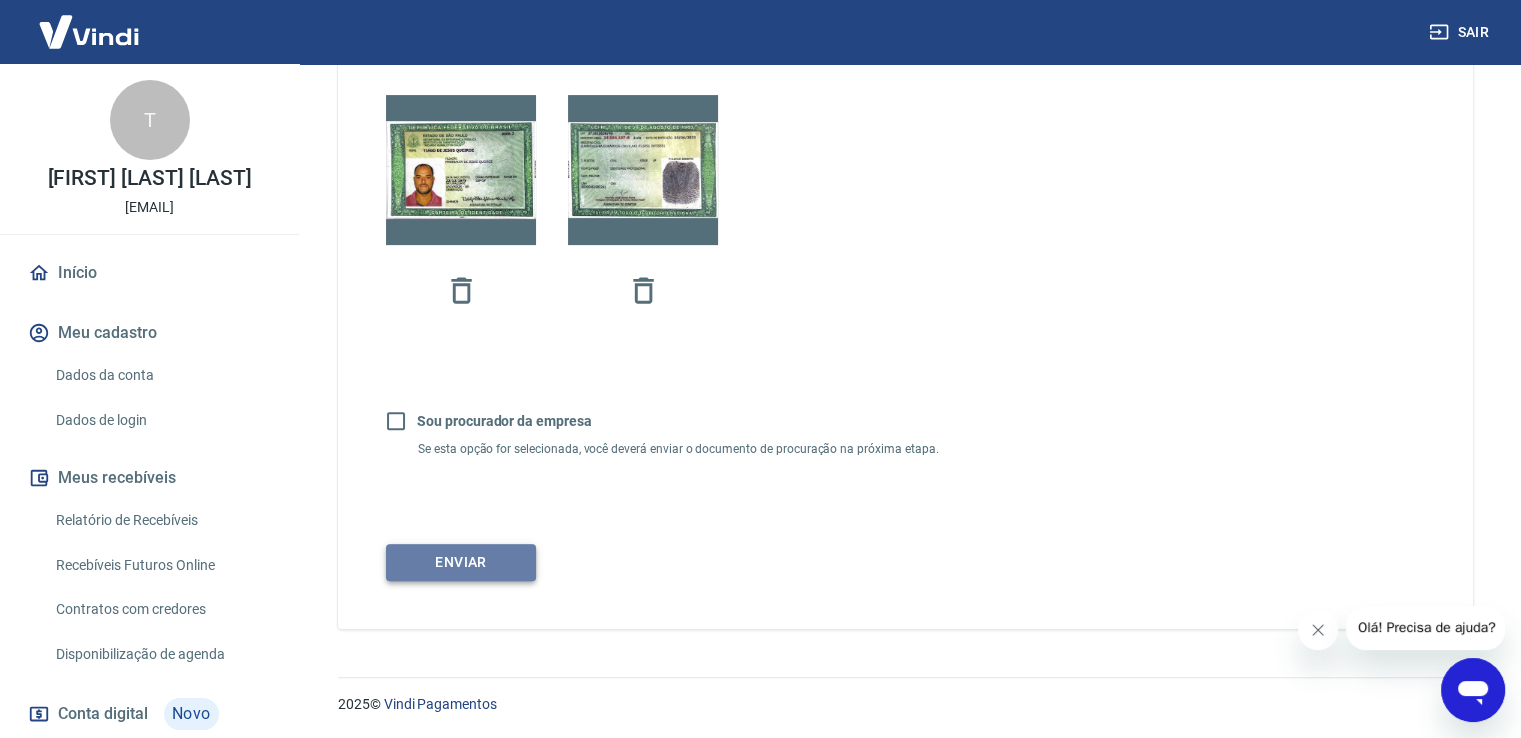 click on "Enviar" at bounding box center [461, 562] 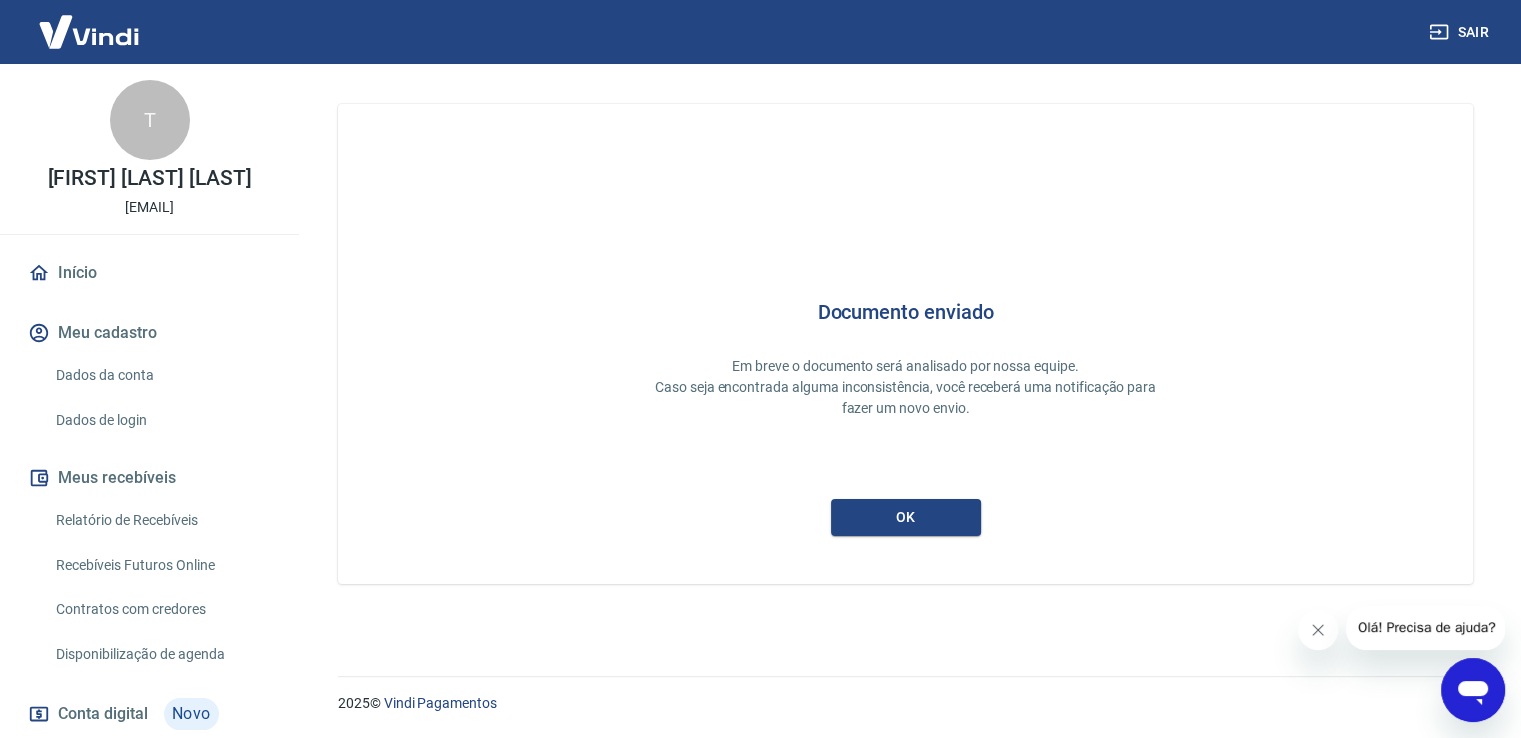 scroll, scrollTop: 0, scrollLeft: 0, axis: both 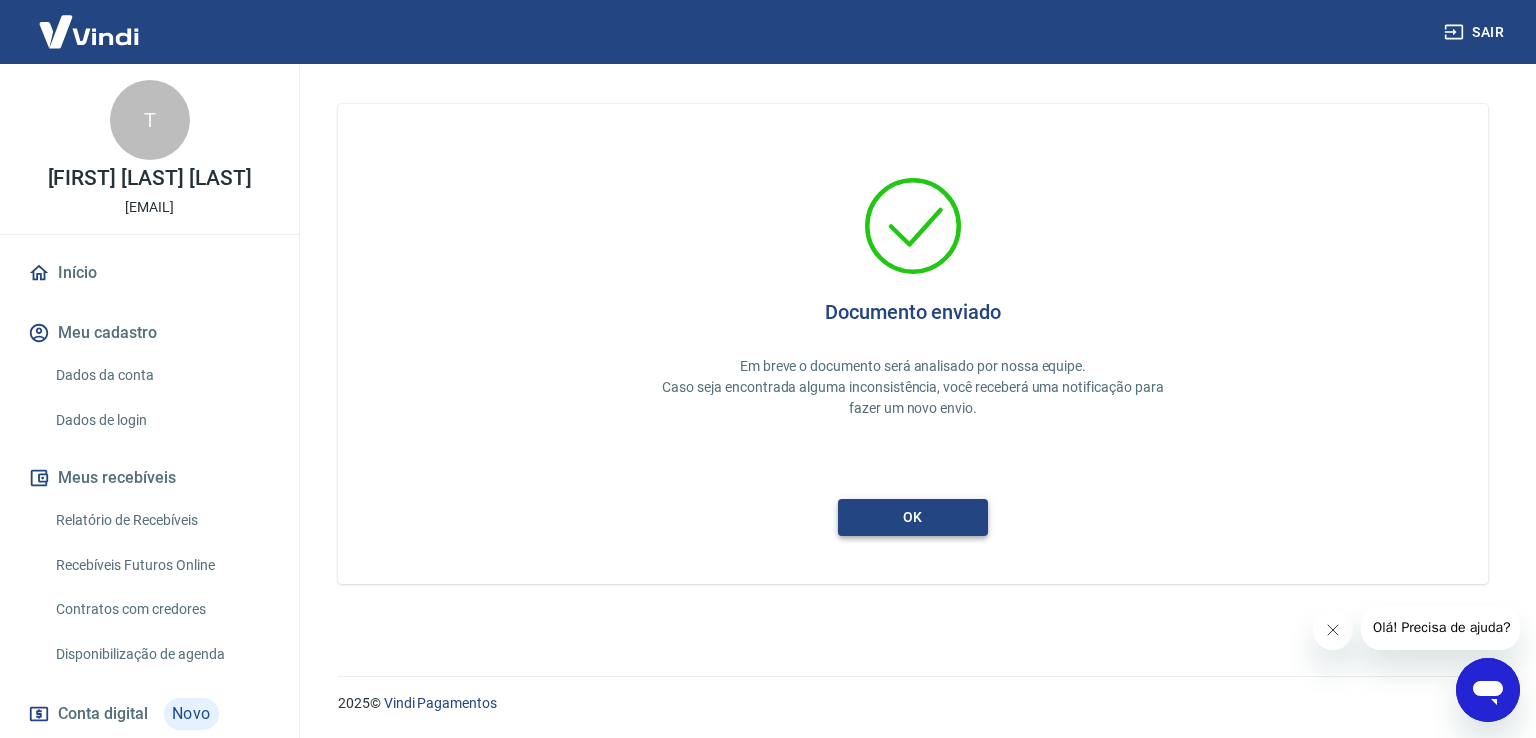 click on "ok" at bounding box center (913, 517) 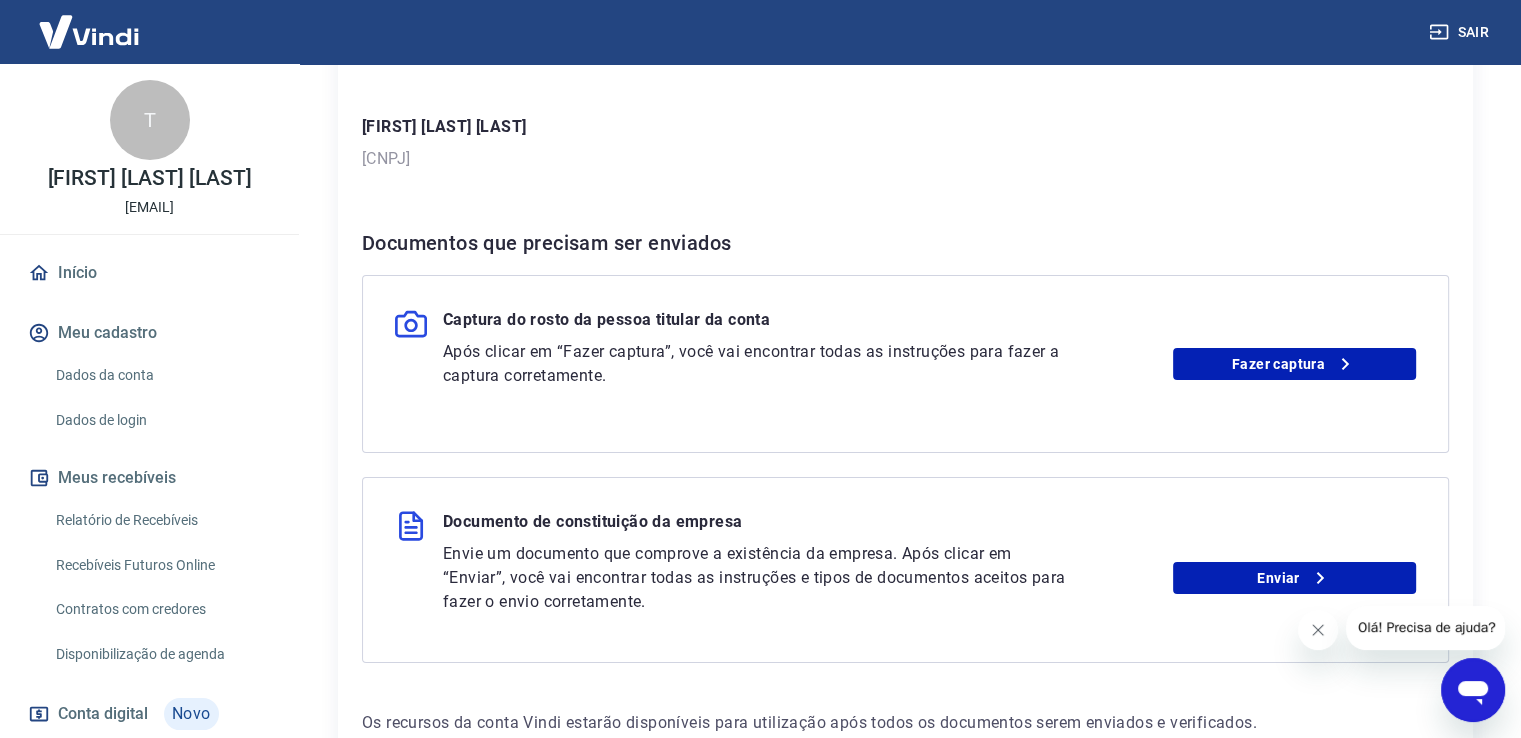 scroll, scrollTop: 303, scrollLeft: 0, axis: vertical 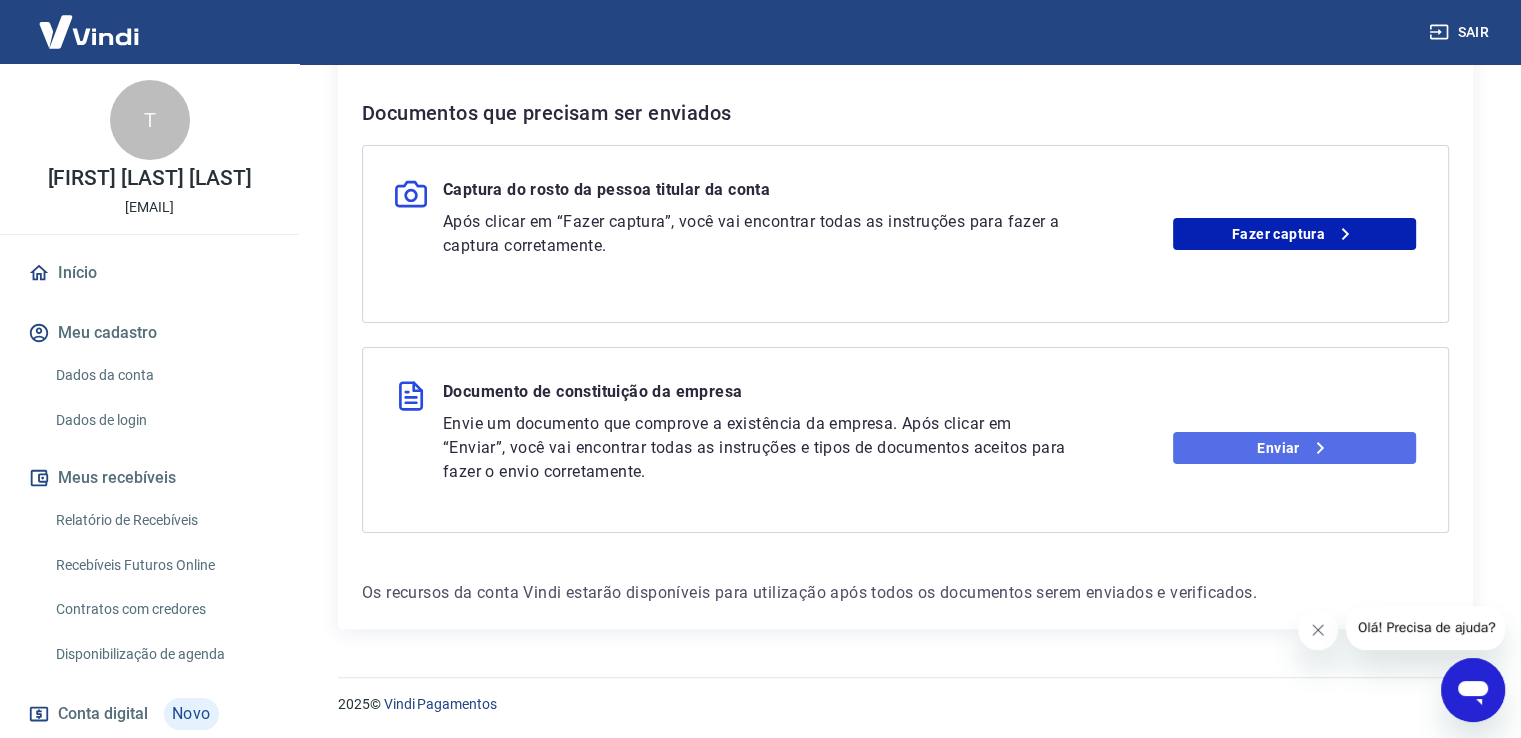 click on "Enviar" at bounding box center (1294, 448) 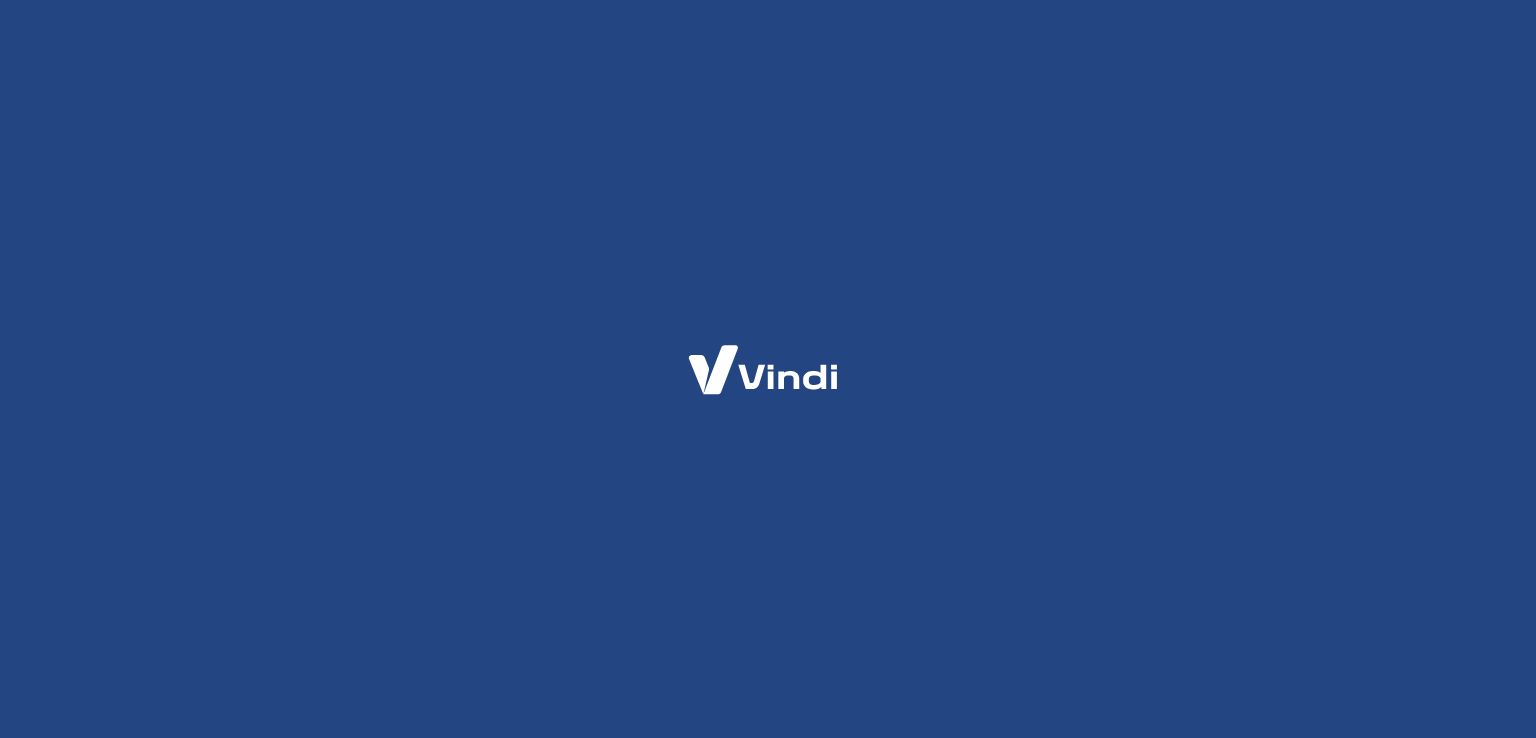 scroll, scrollTop: 0, scrollLeft: 0, axis: both 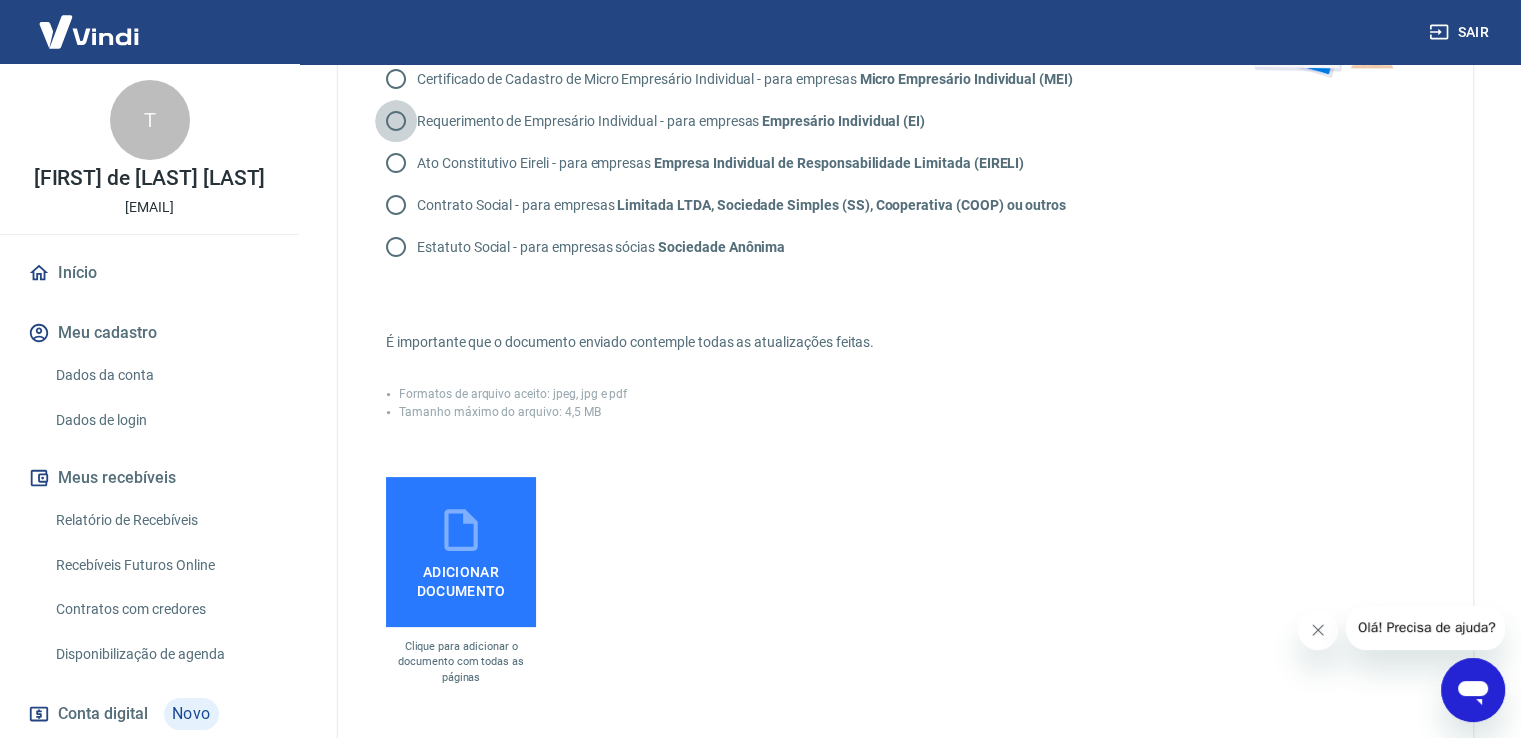 click on "Requerimento de Empresário Individual - para empresas   Empresário Individual (EI)" at bounding box center [396, 121] 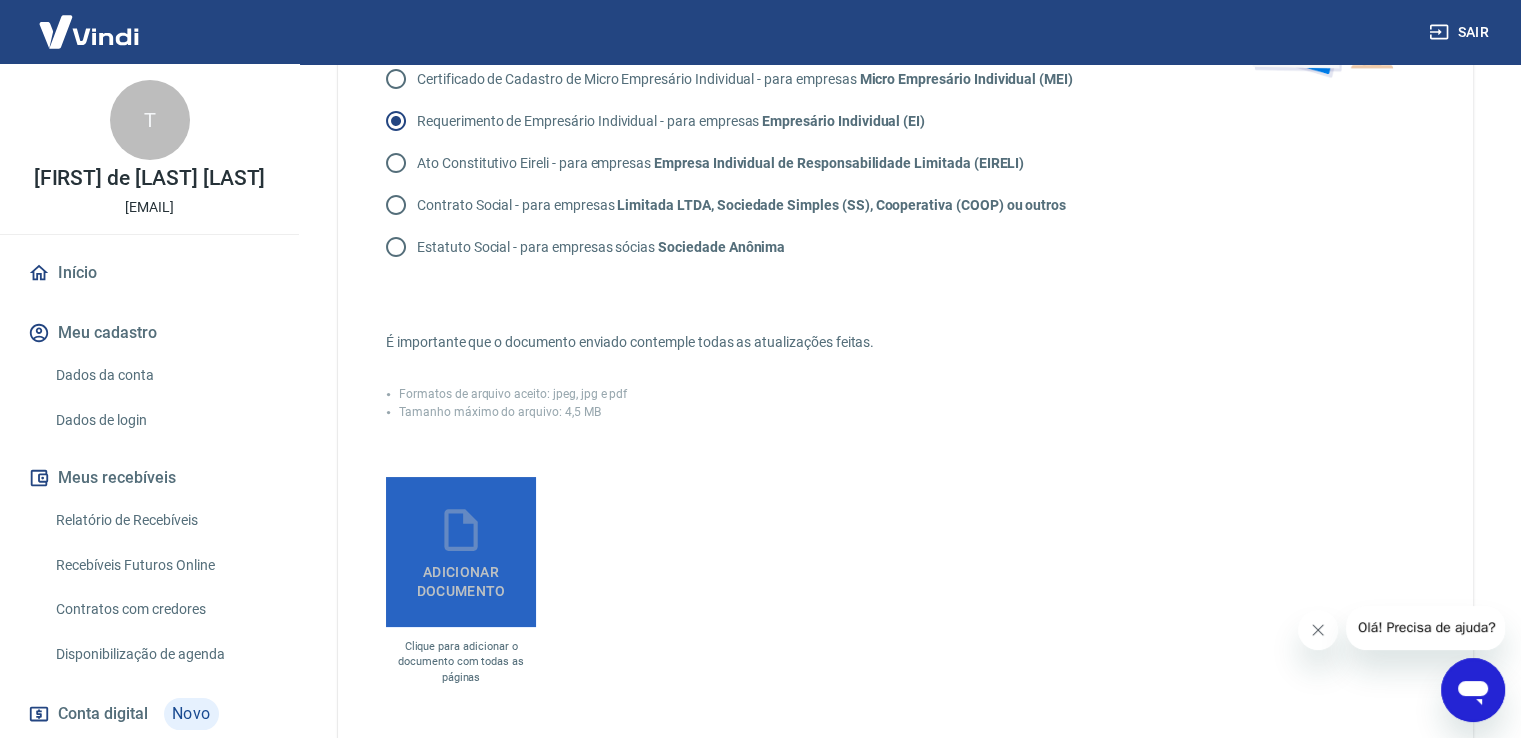 click 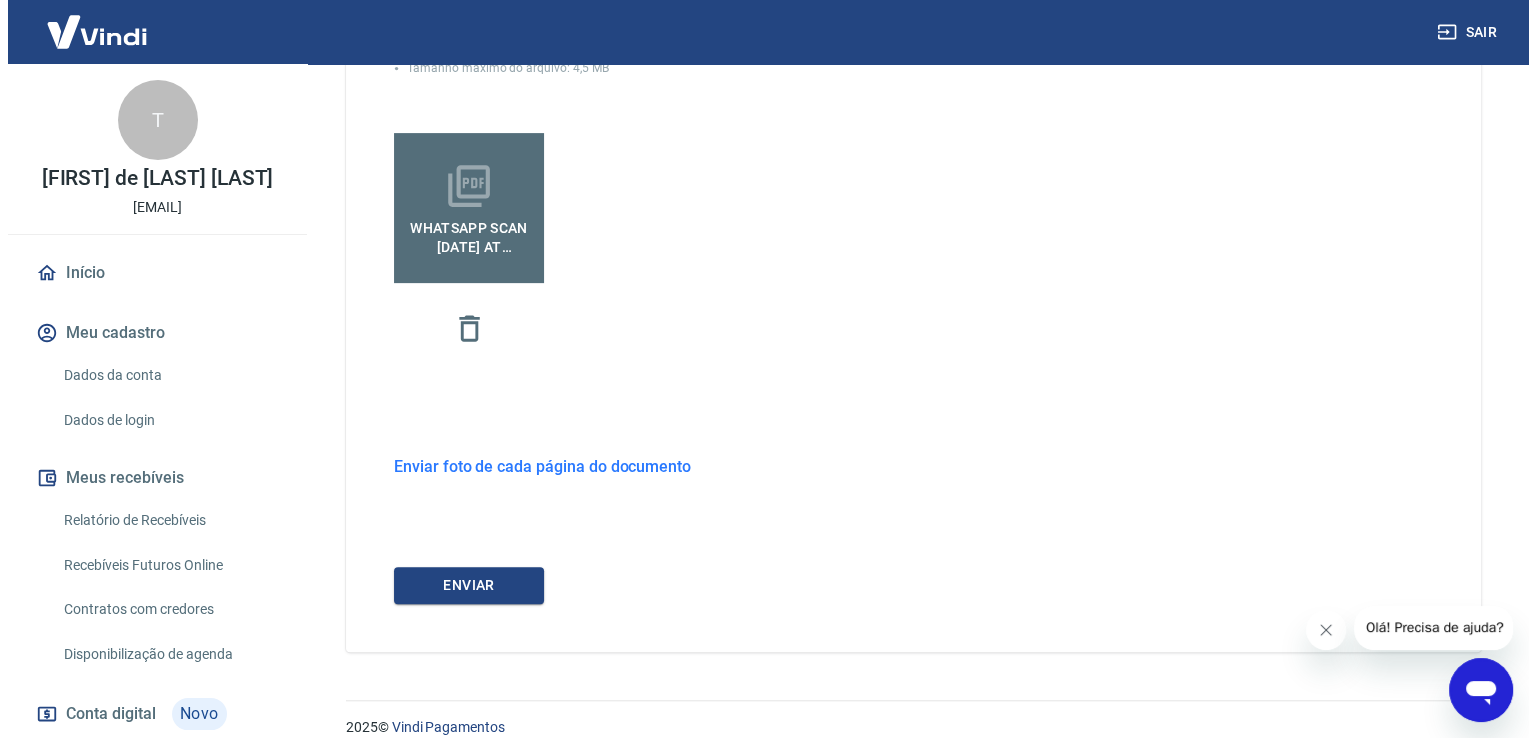 scroll, scrollTop: 648, scrollLeft: 0, axis: vertical 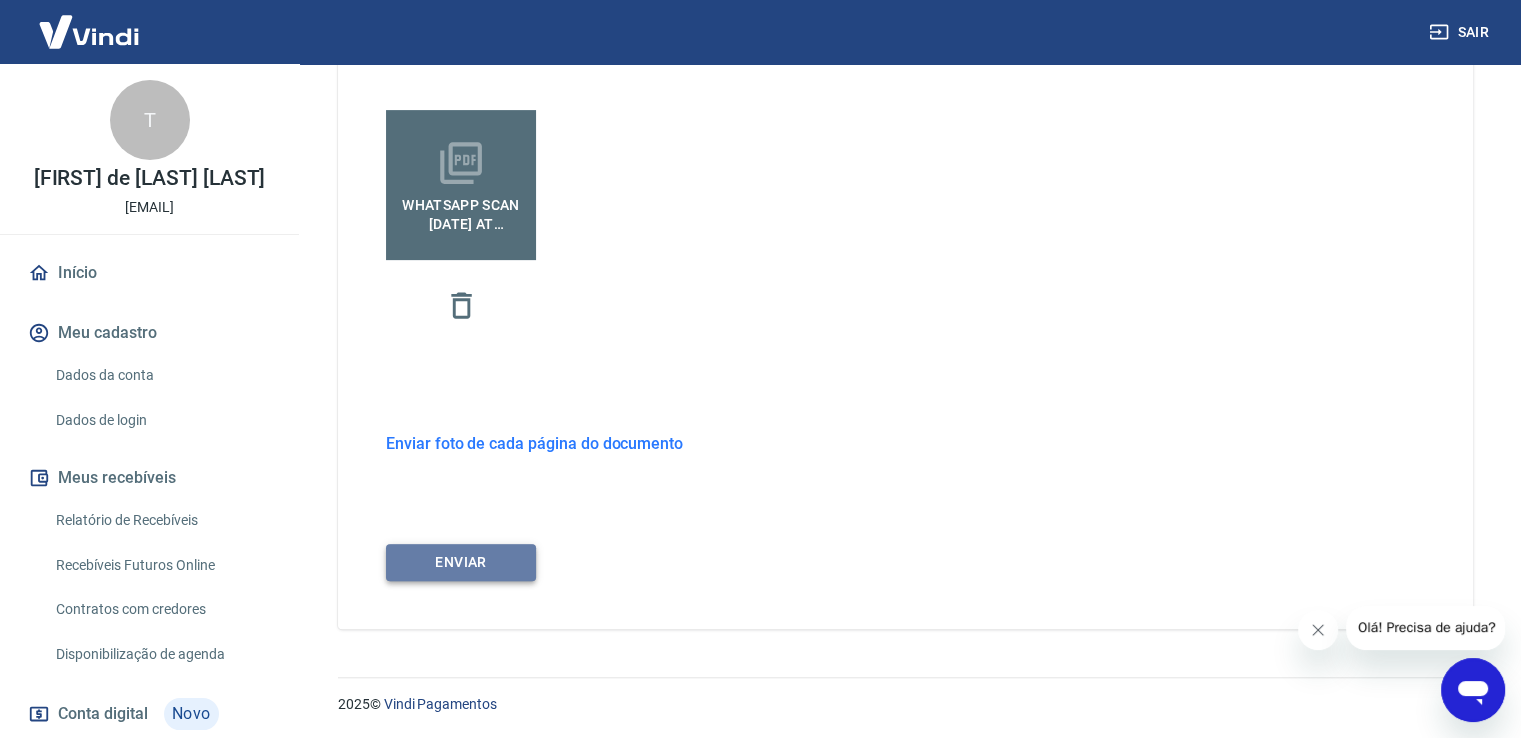 click on "ENVIAR" at bounding box center (461, 562) 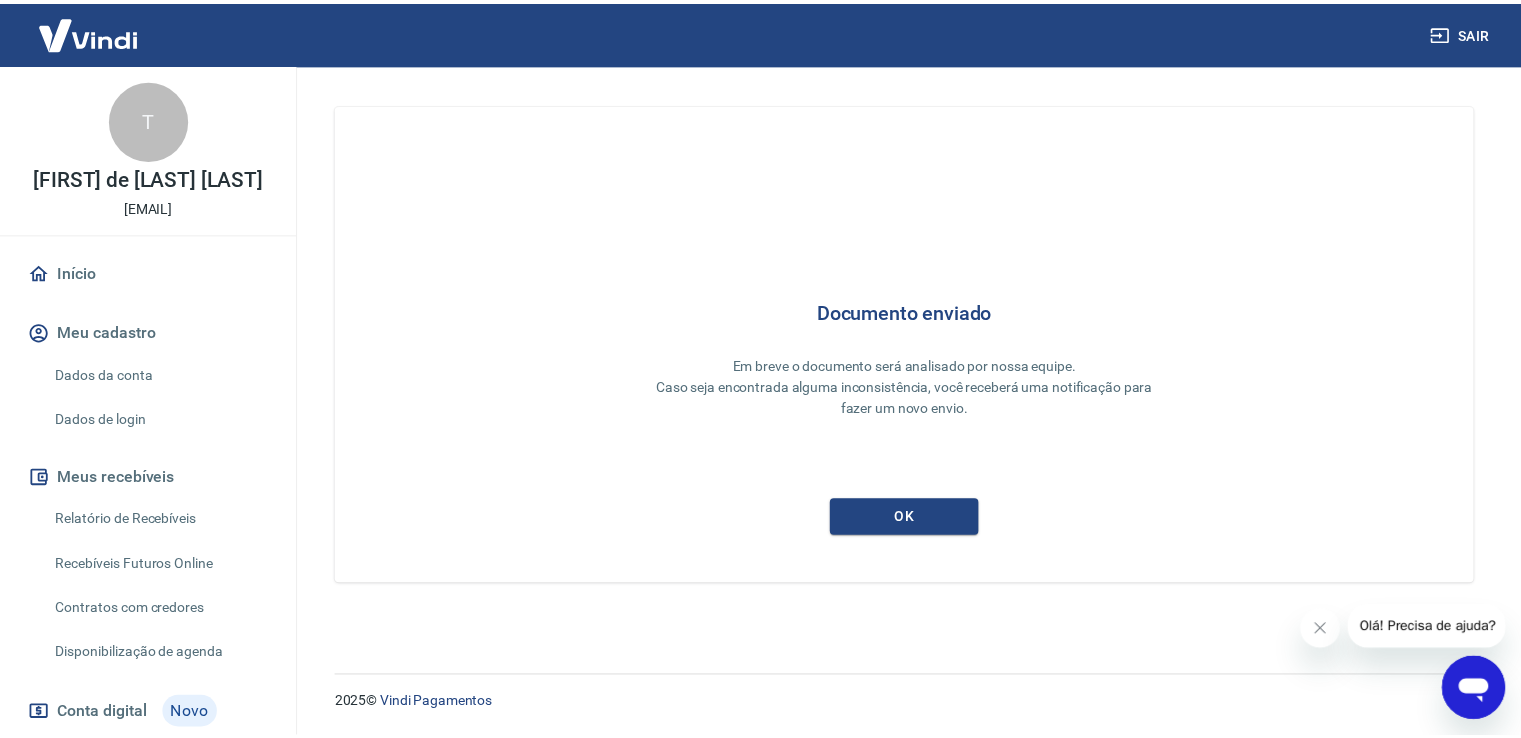 scroll, scrollTop: 0, scrollLeft: 0, axis: both 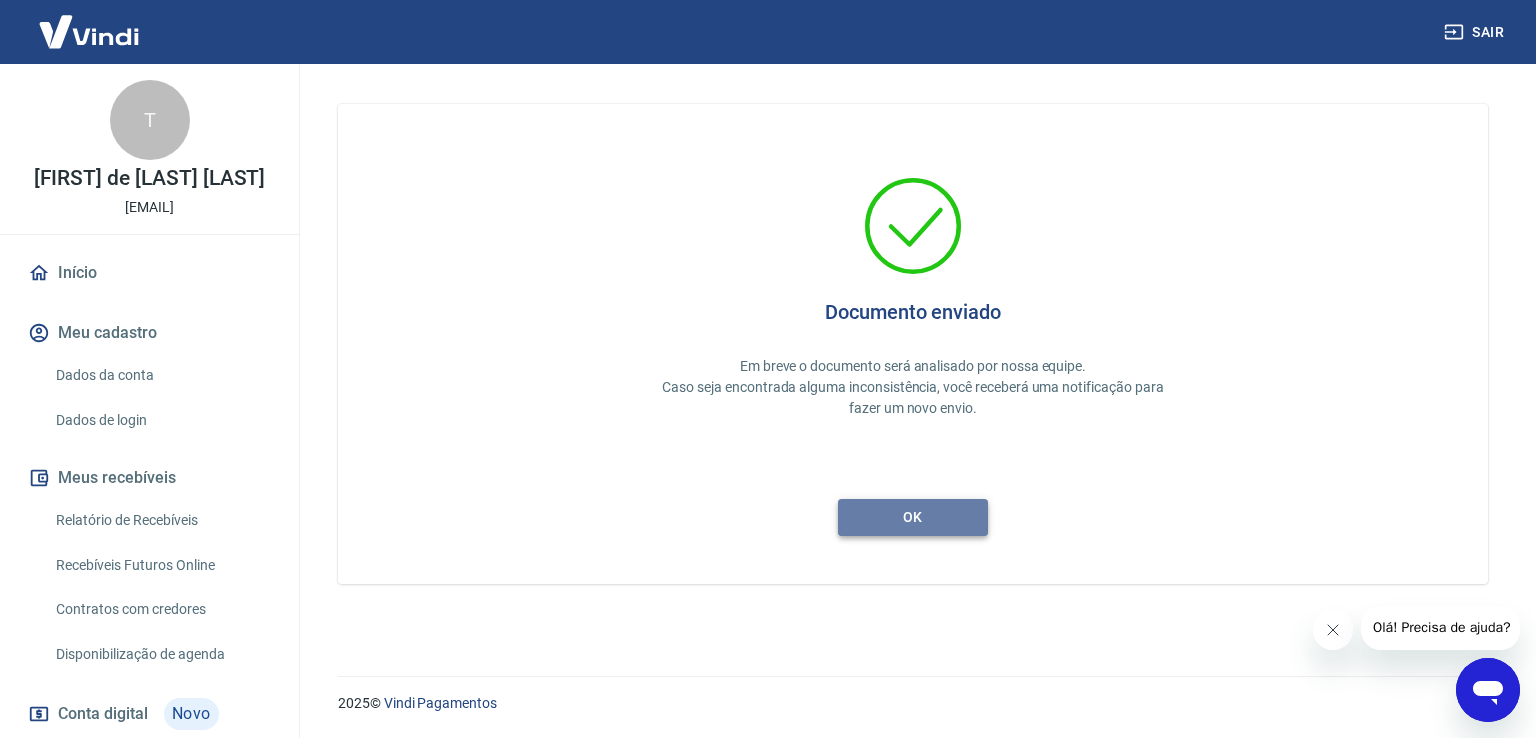 click on "ok" at bounding box center (913, 517) 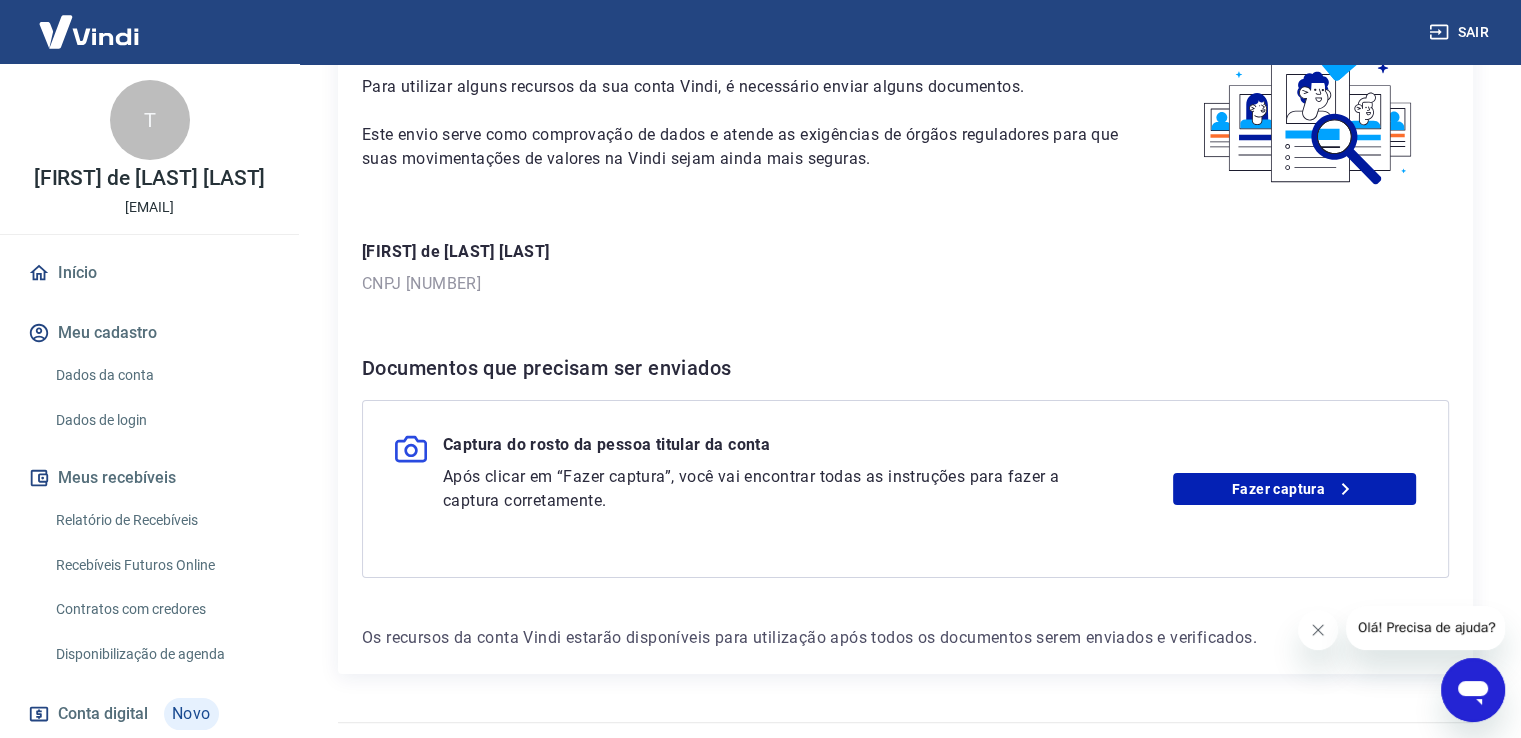 scroll, scrollTop: 179, scrollLeft: 0, axis: vertical 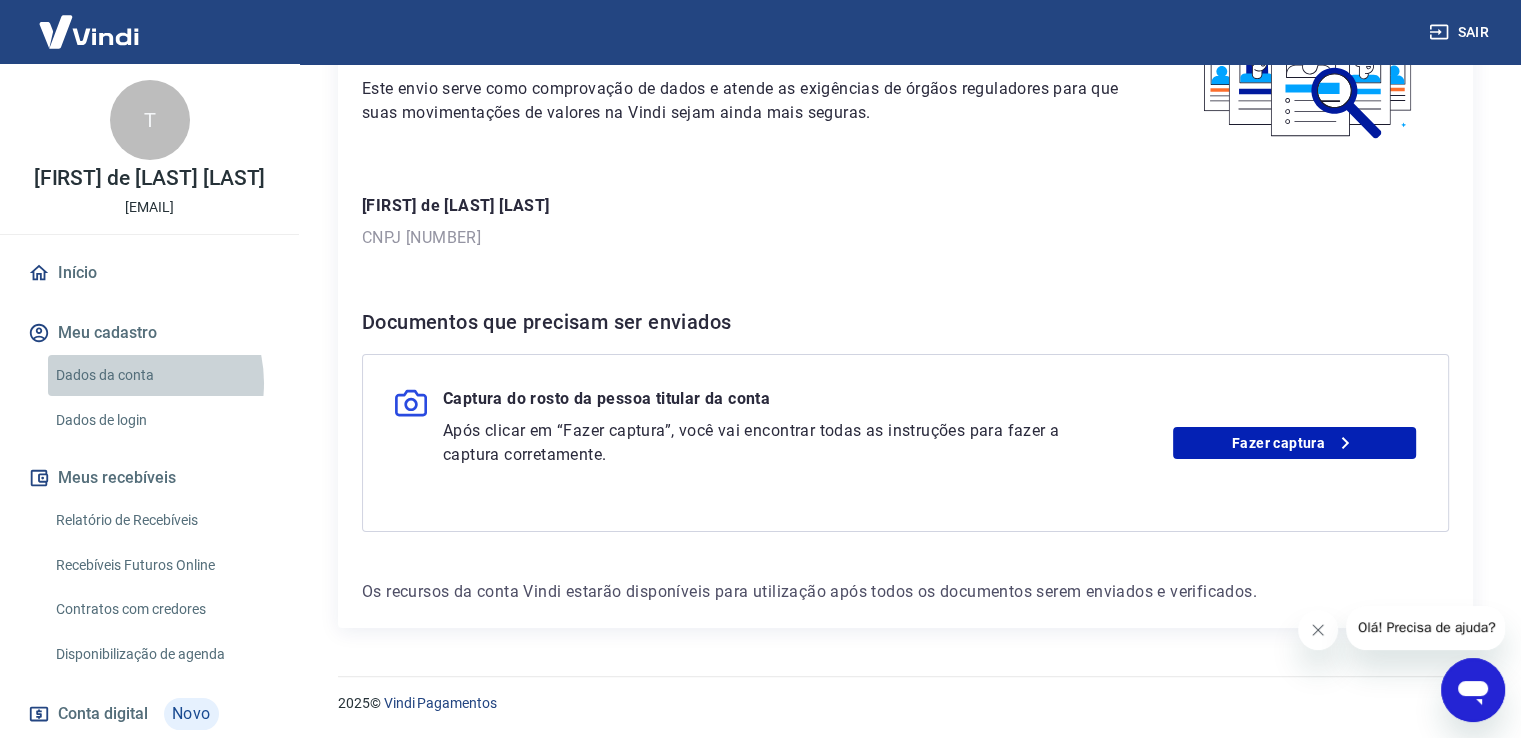 click on "Dados da conta" at bounding box center [161, 375] 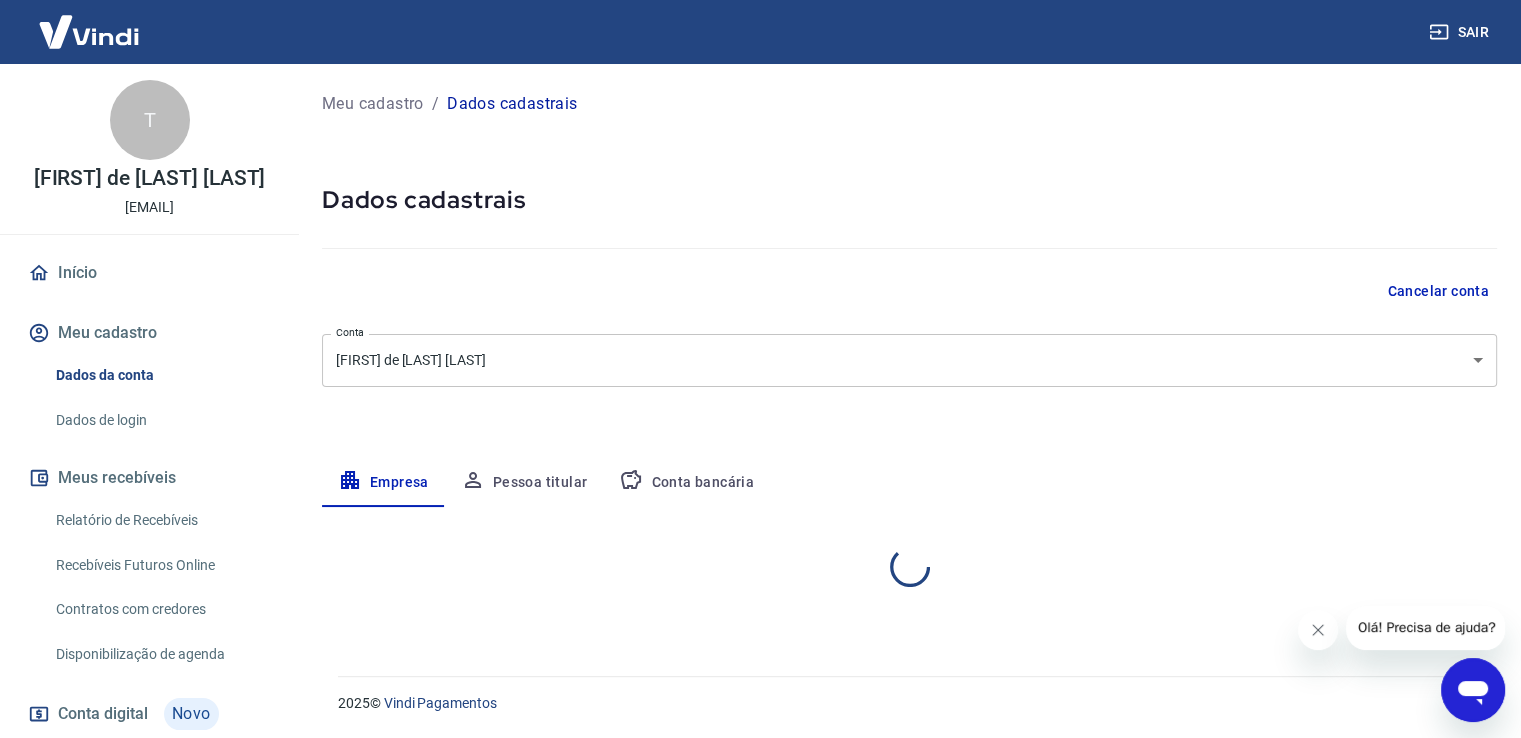 select on "SP" 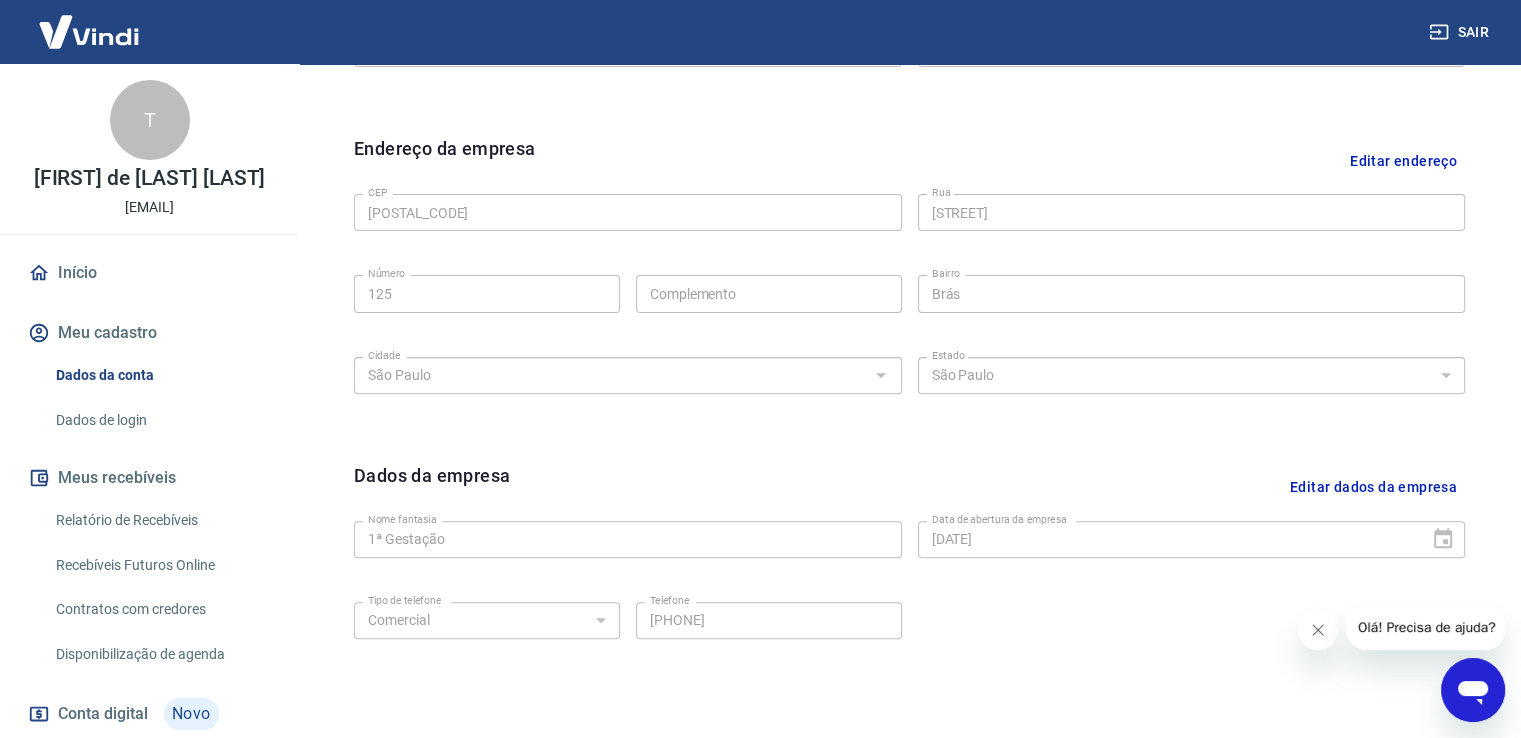 scroll, scrollTop: 609, scrollLeft: 0, axis: vertical 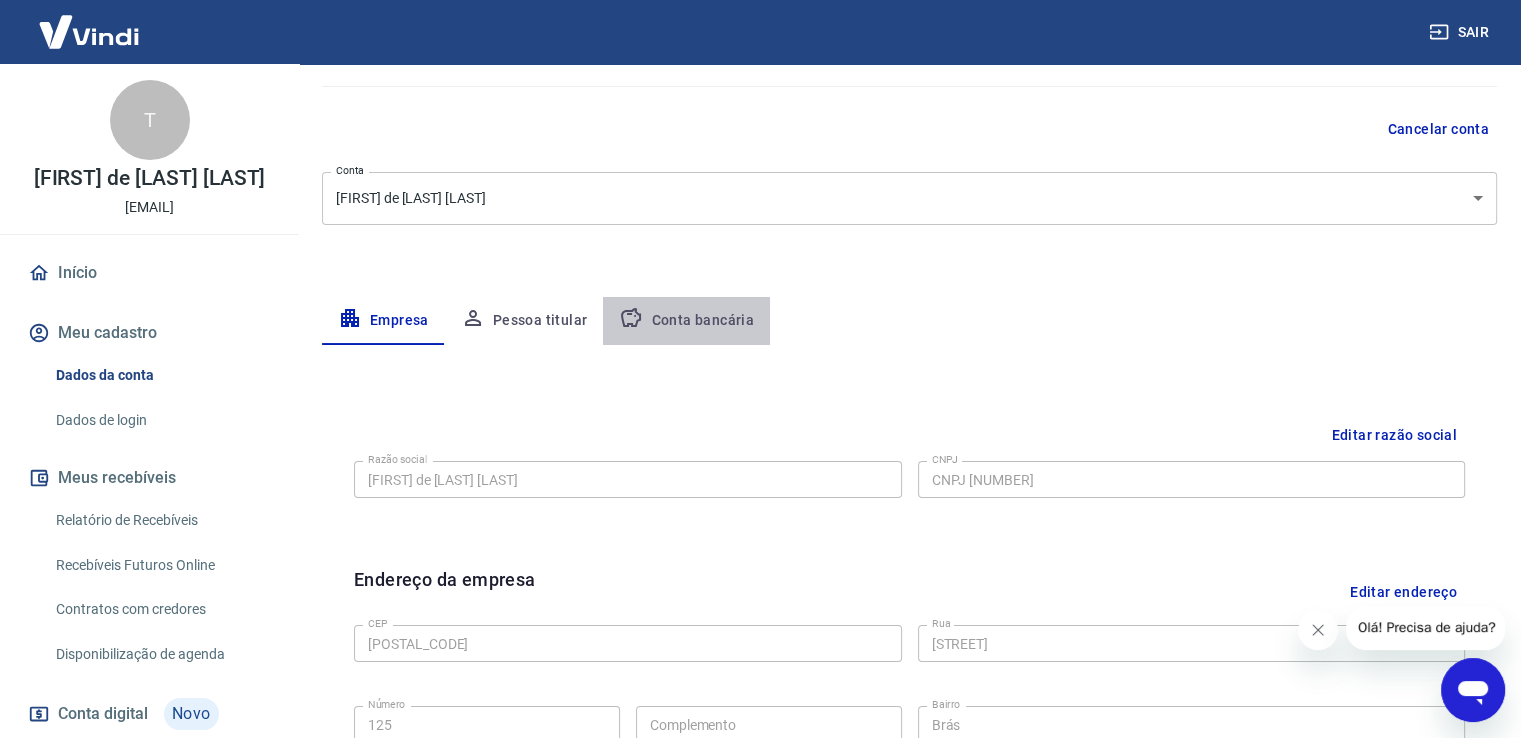 click on "Conta bancária" at bounding box center (686, 321) 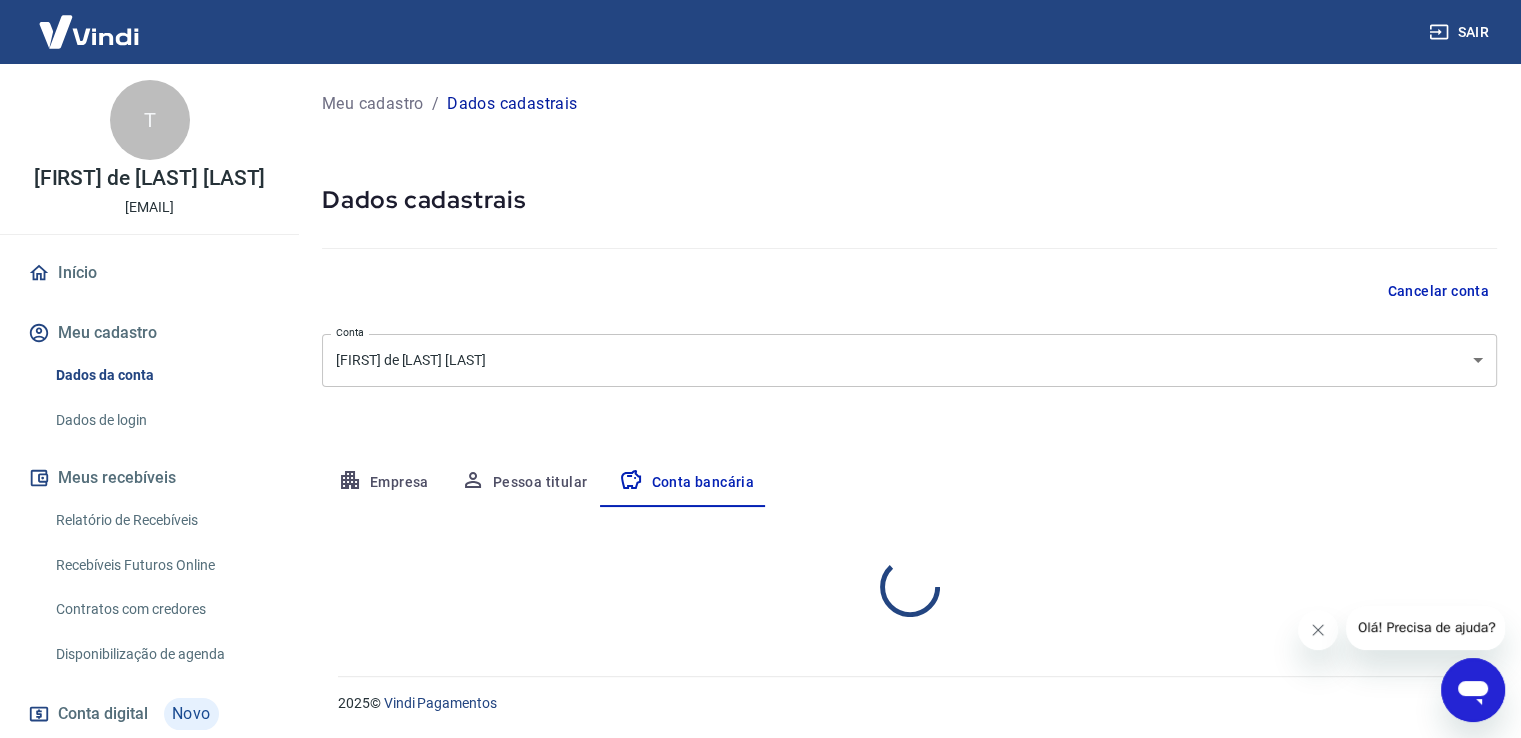 scroll, scrollTop: 0, scrollLeft: 0, axis: both 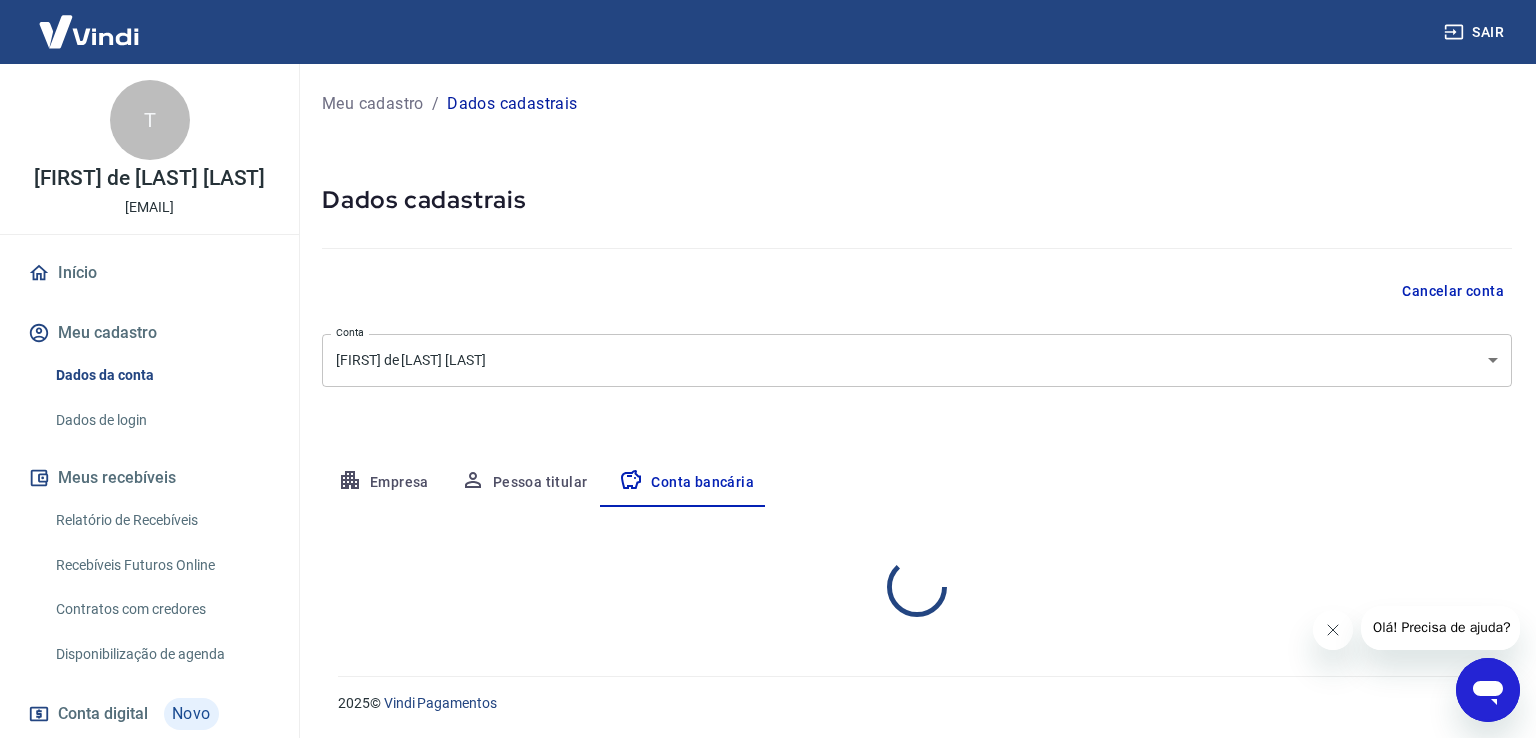 select on "1" 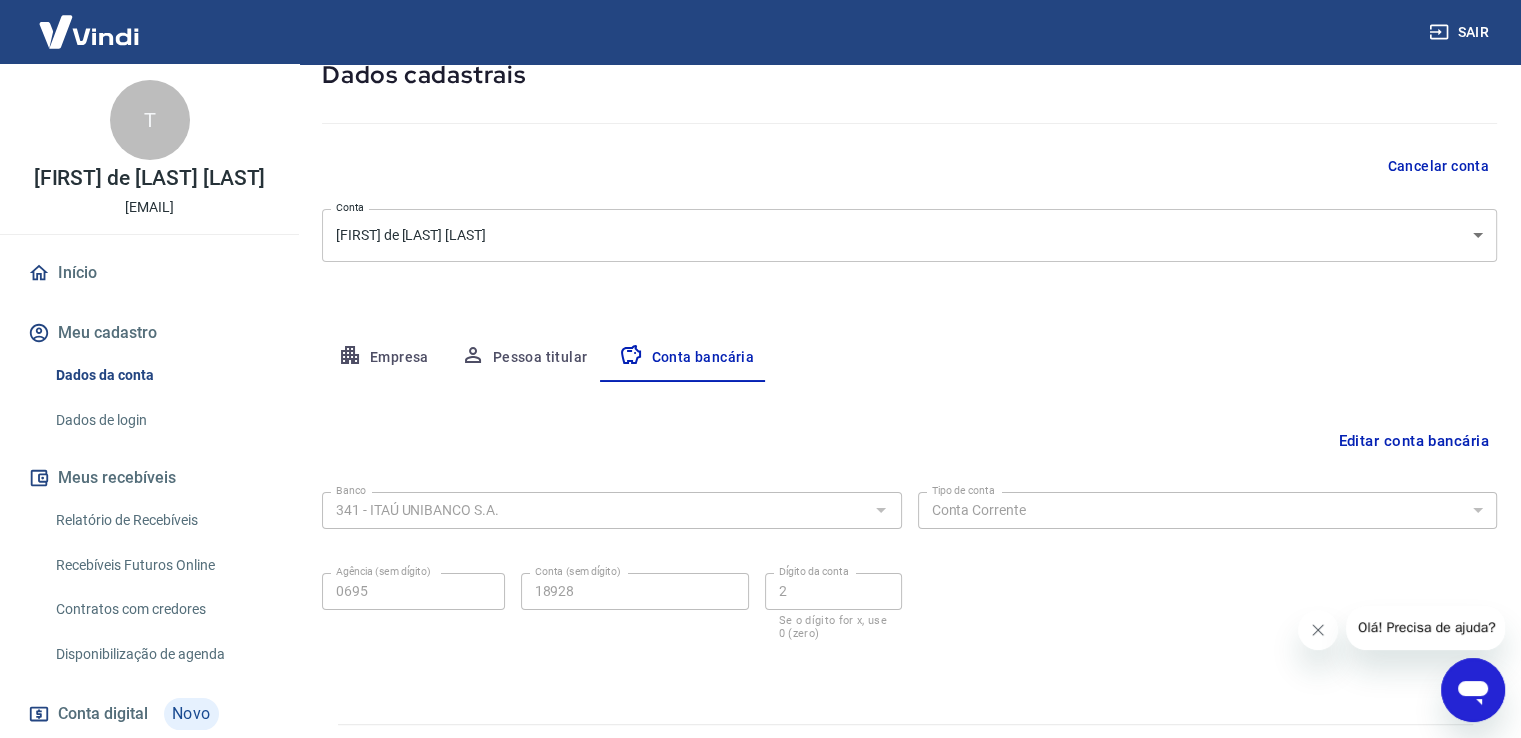scroll, scrollTop: 172, scrollLeft: 0, axis: vertical 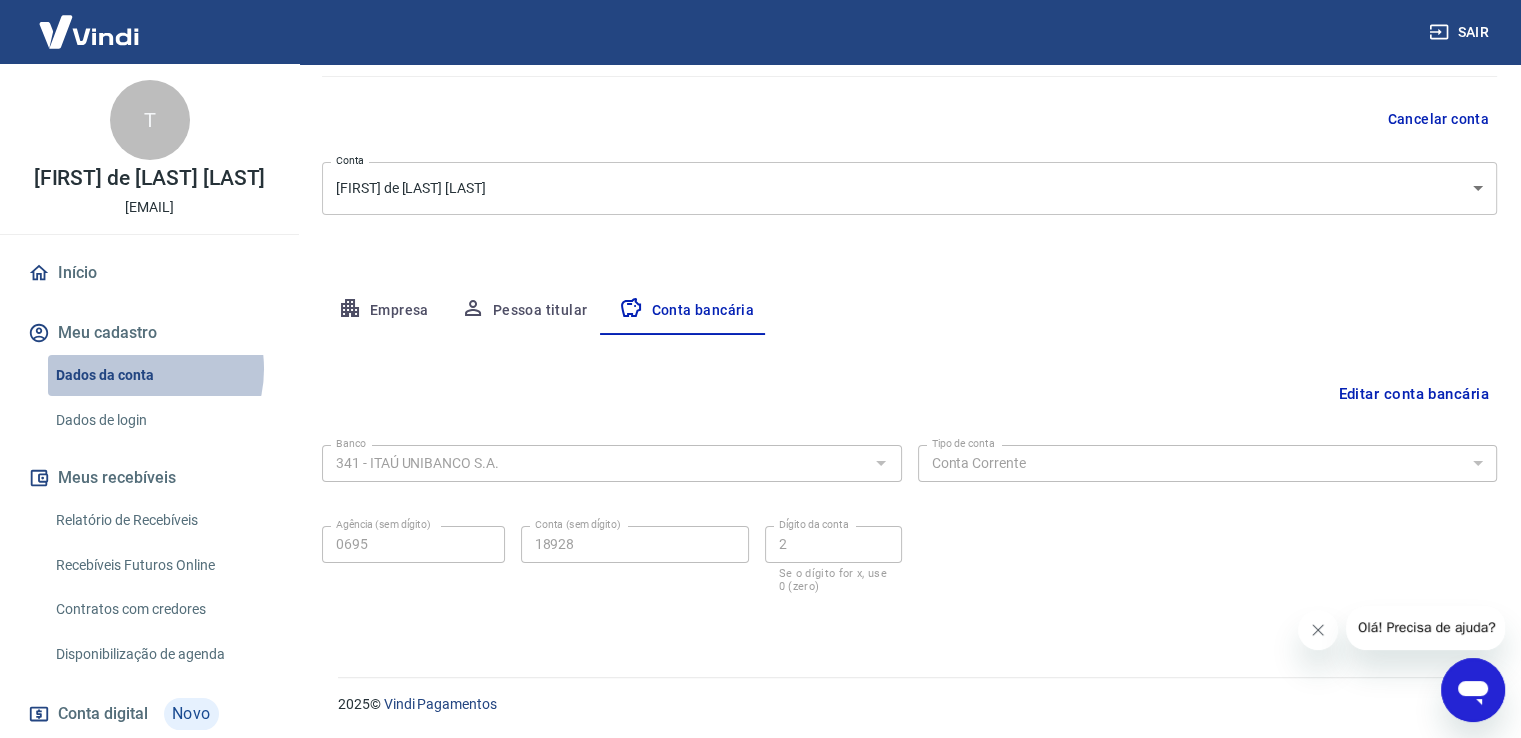 click on "Dados da conta" at bounding box center [161, 375] 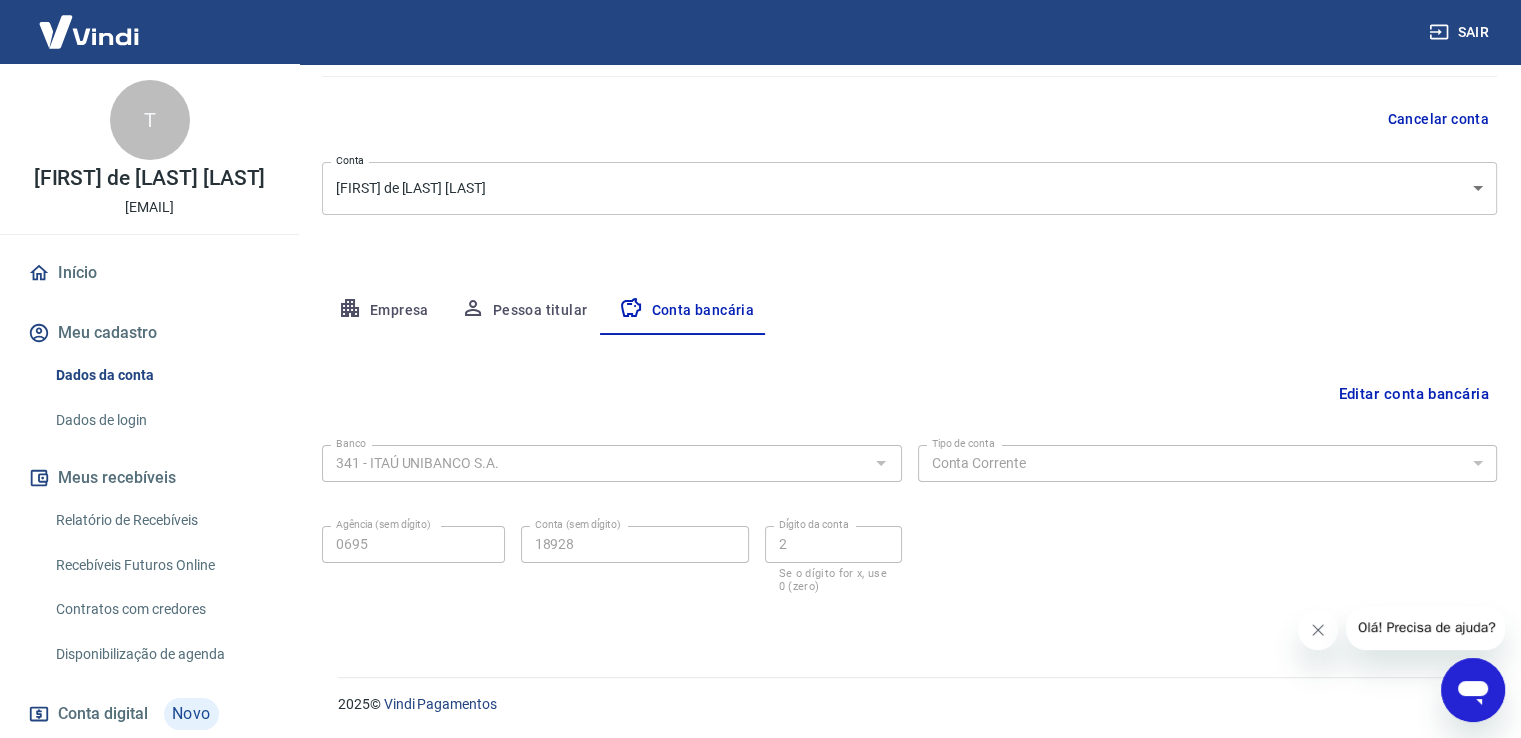click on "Meu cadastro" at bounding box center (149, 333) 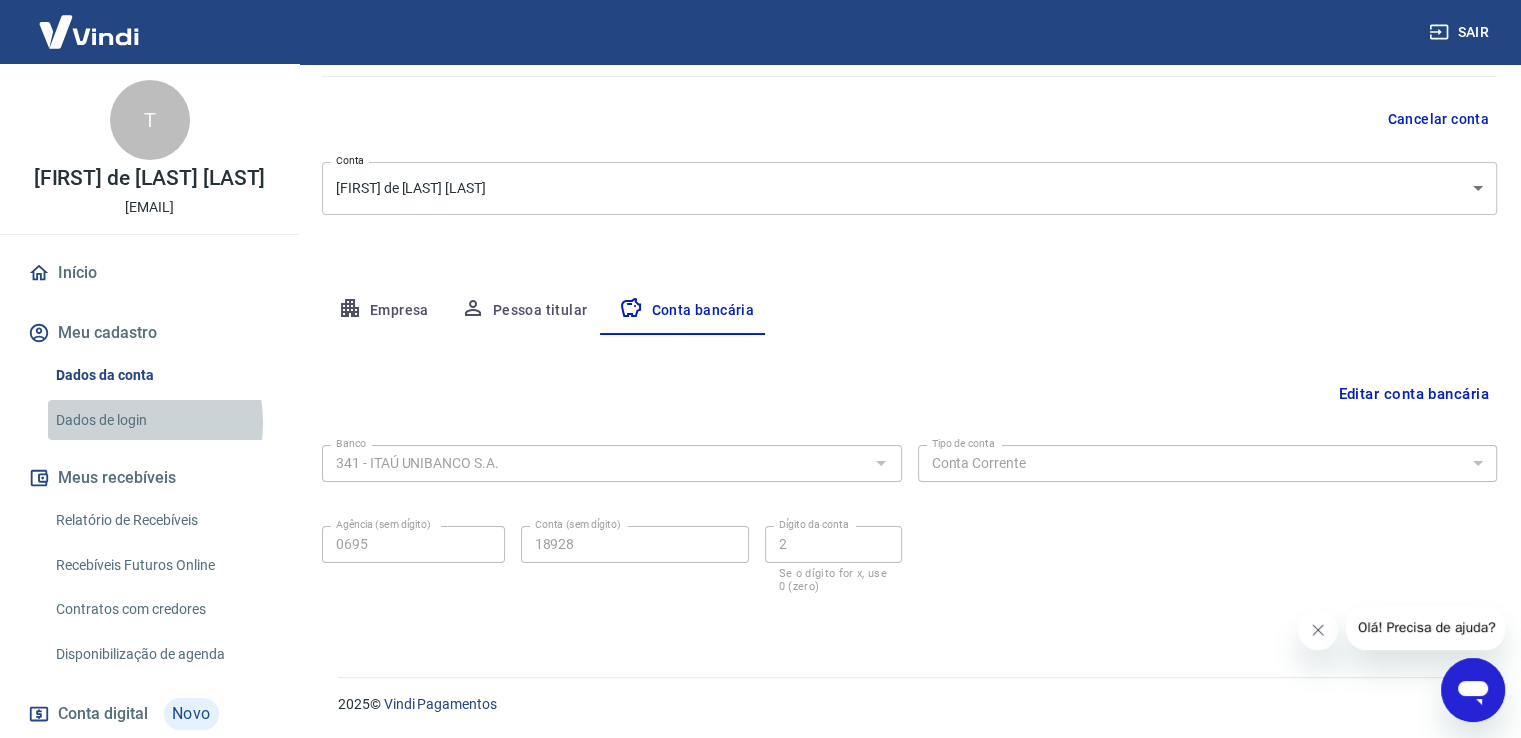 click on "Dados de login" at bounding box center [161, 420] 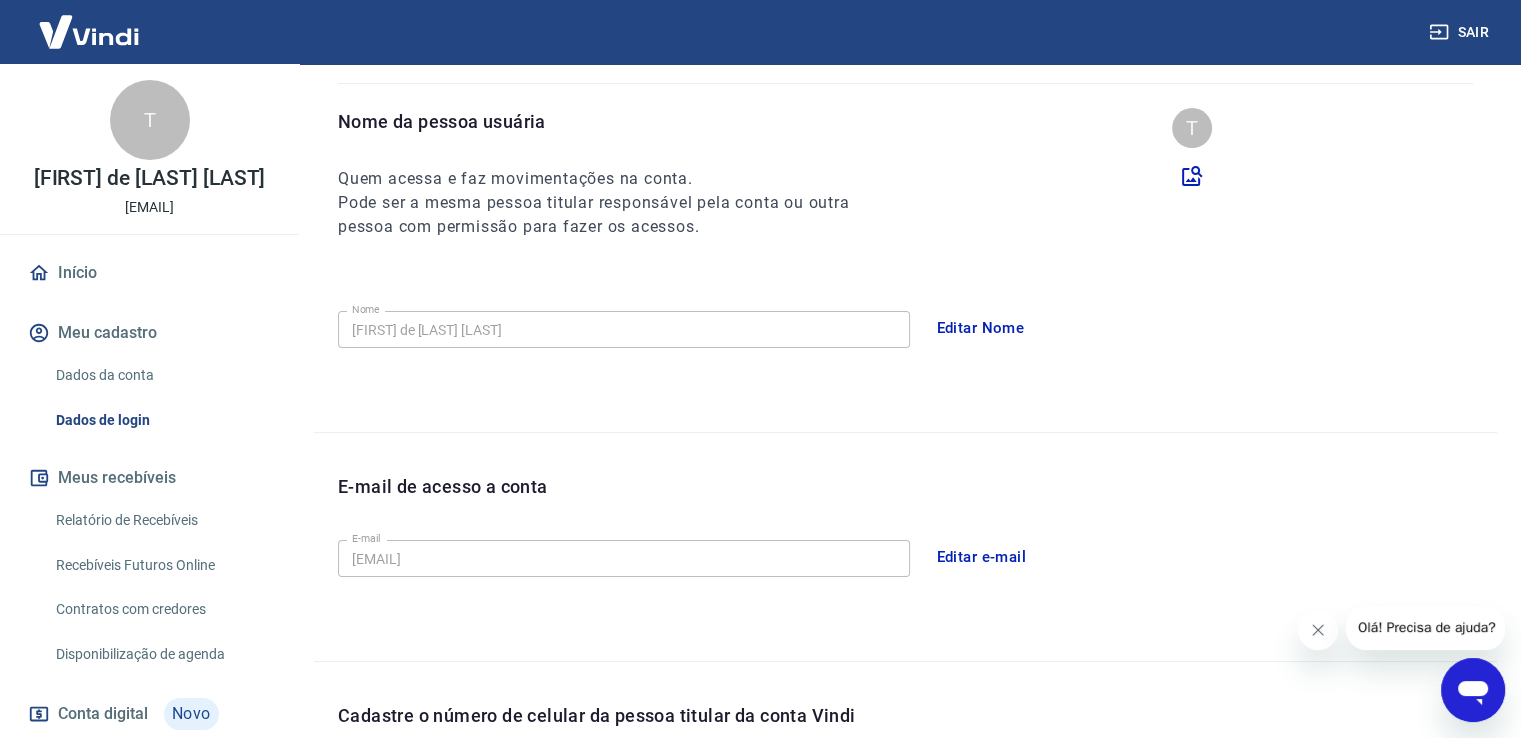 scroll, scrollTop: 541, scrollLeft: 0, axis: vertical 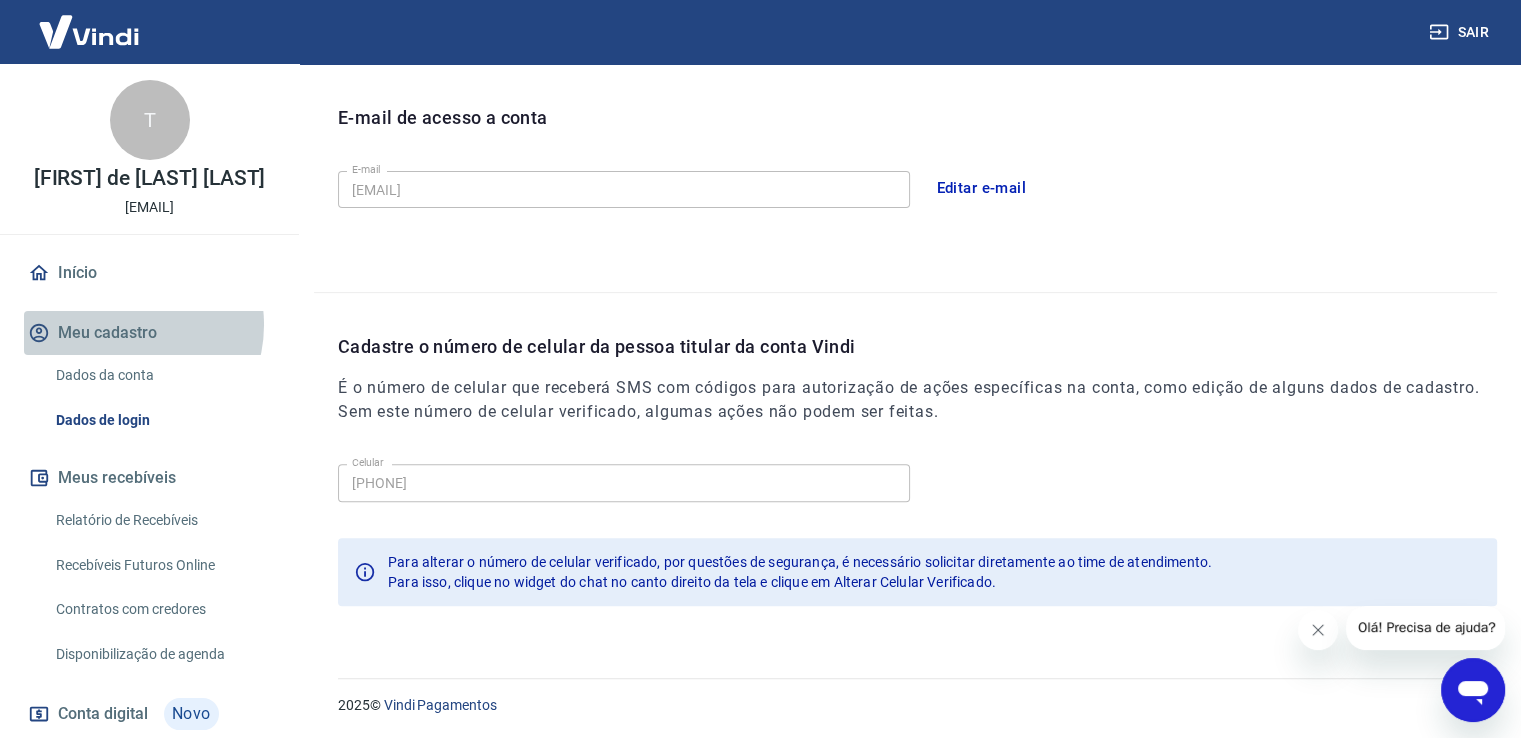 click on "Meu cadastro" at bounding box center (149, 333) 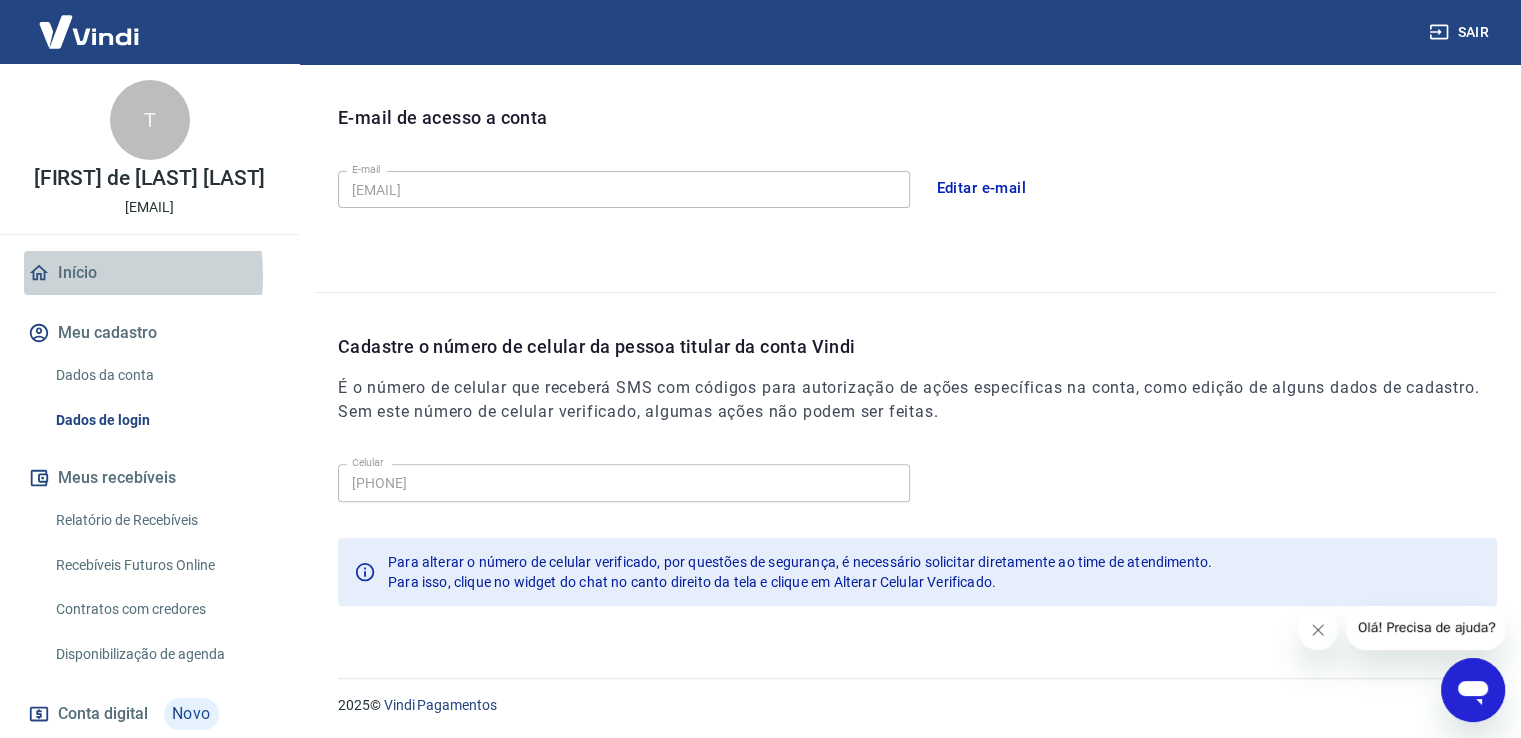 click on "Início" at bounding box center [149, 273] 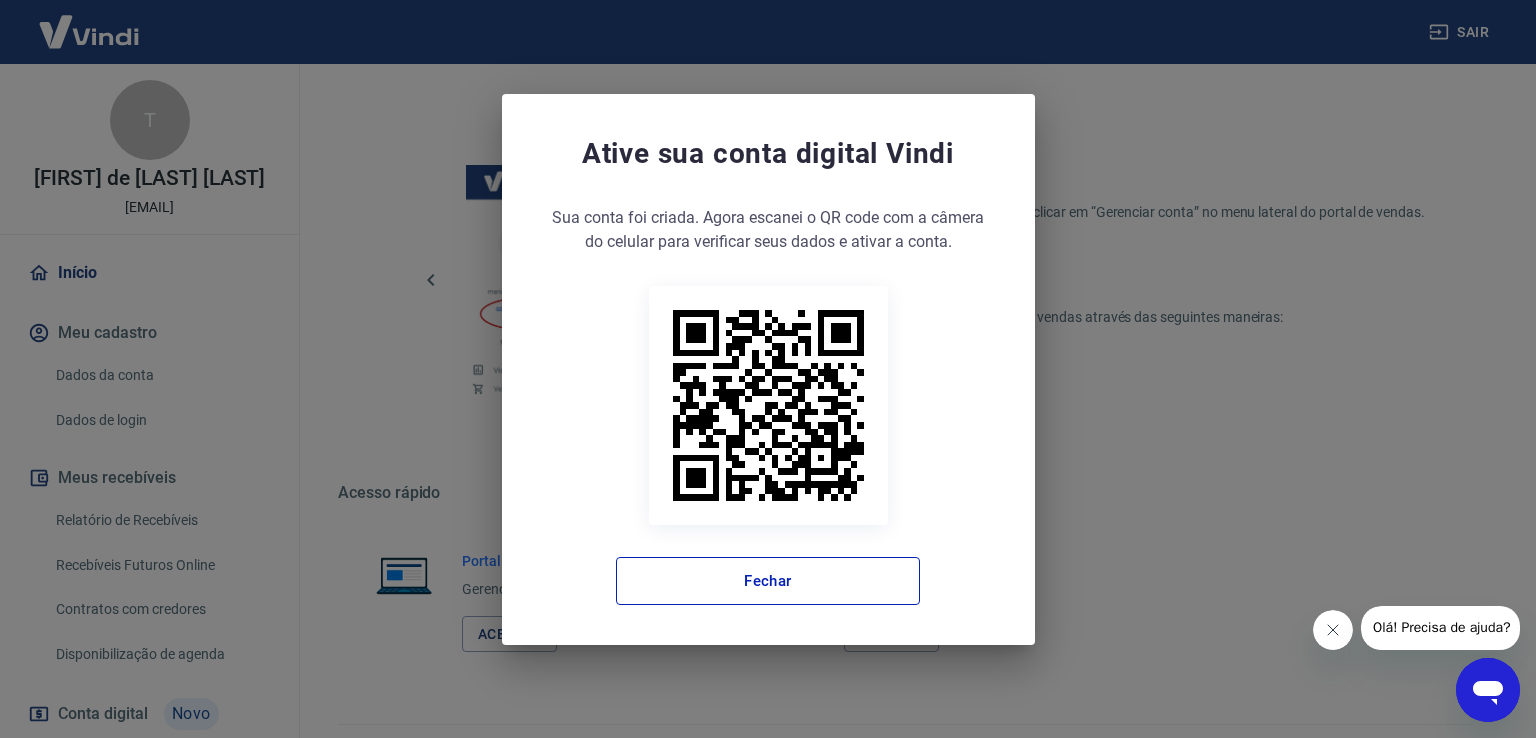 scroll, scrollTop: 1195, scrollLeft: 0, axis: vertical 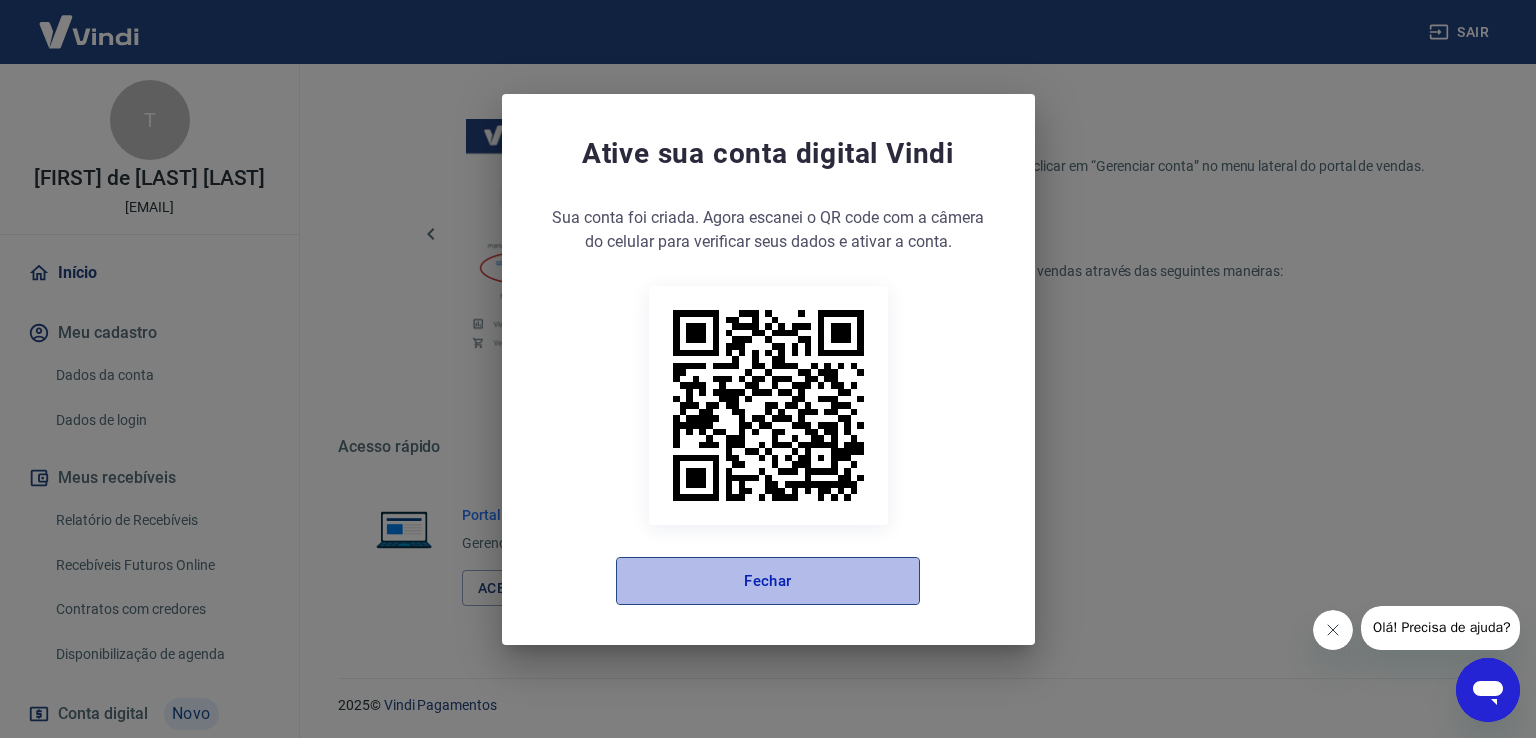 click on "Fechar" at bounding box center (768, 581) 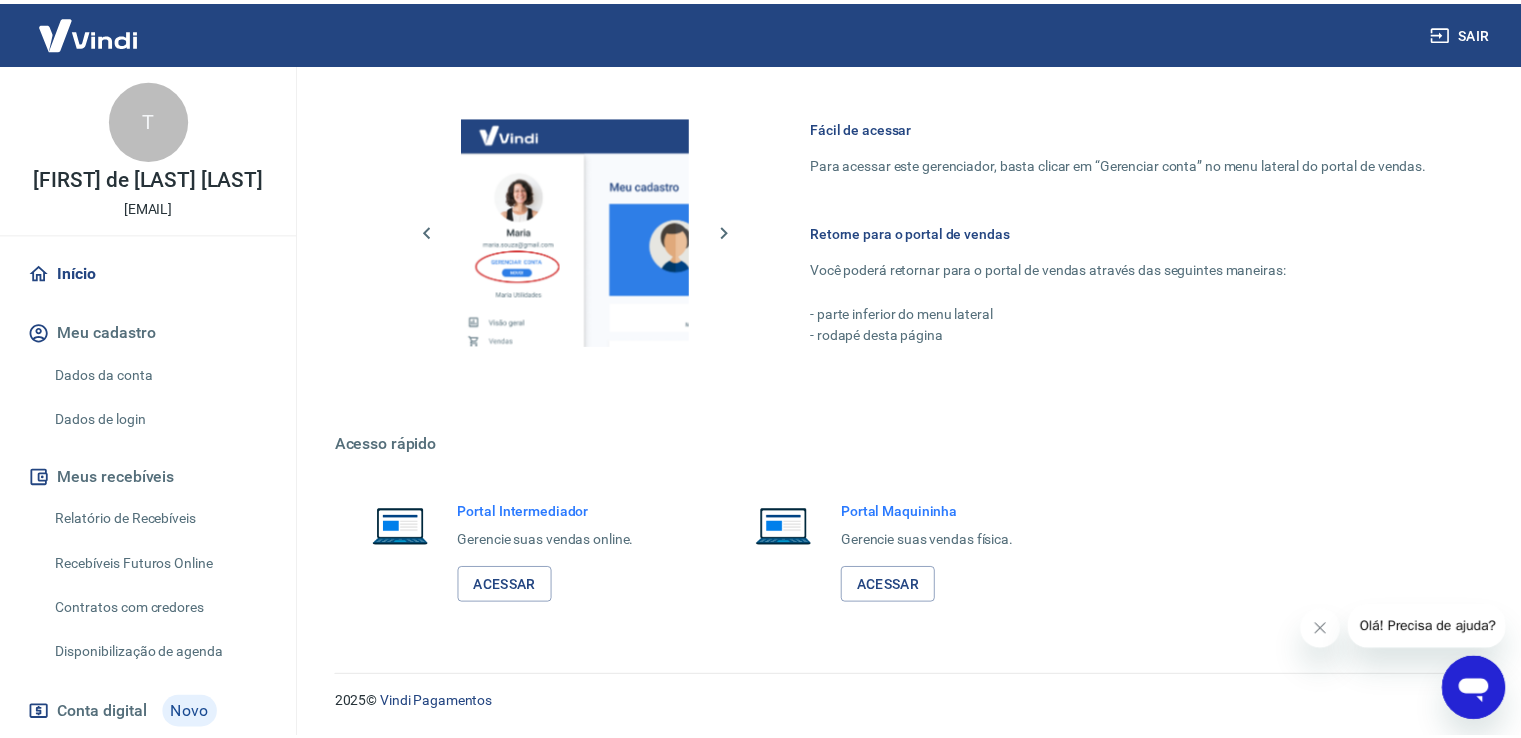 scroll, scrollTop: 1176, scrollLeft: 0, axis: vertical 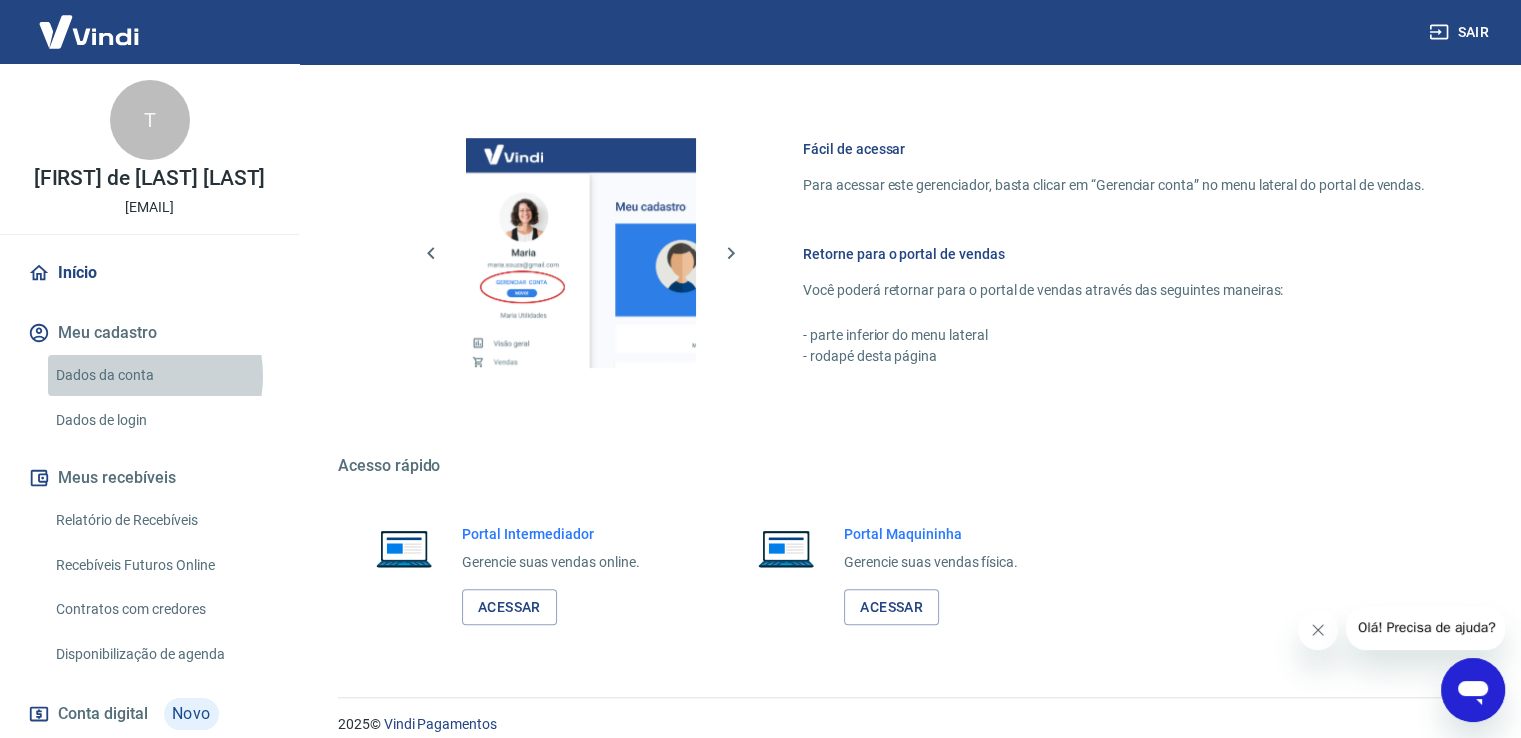 click on "Dados da conta" at bounding box center (161, 375) 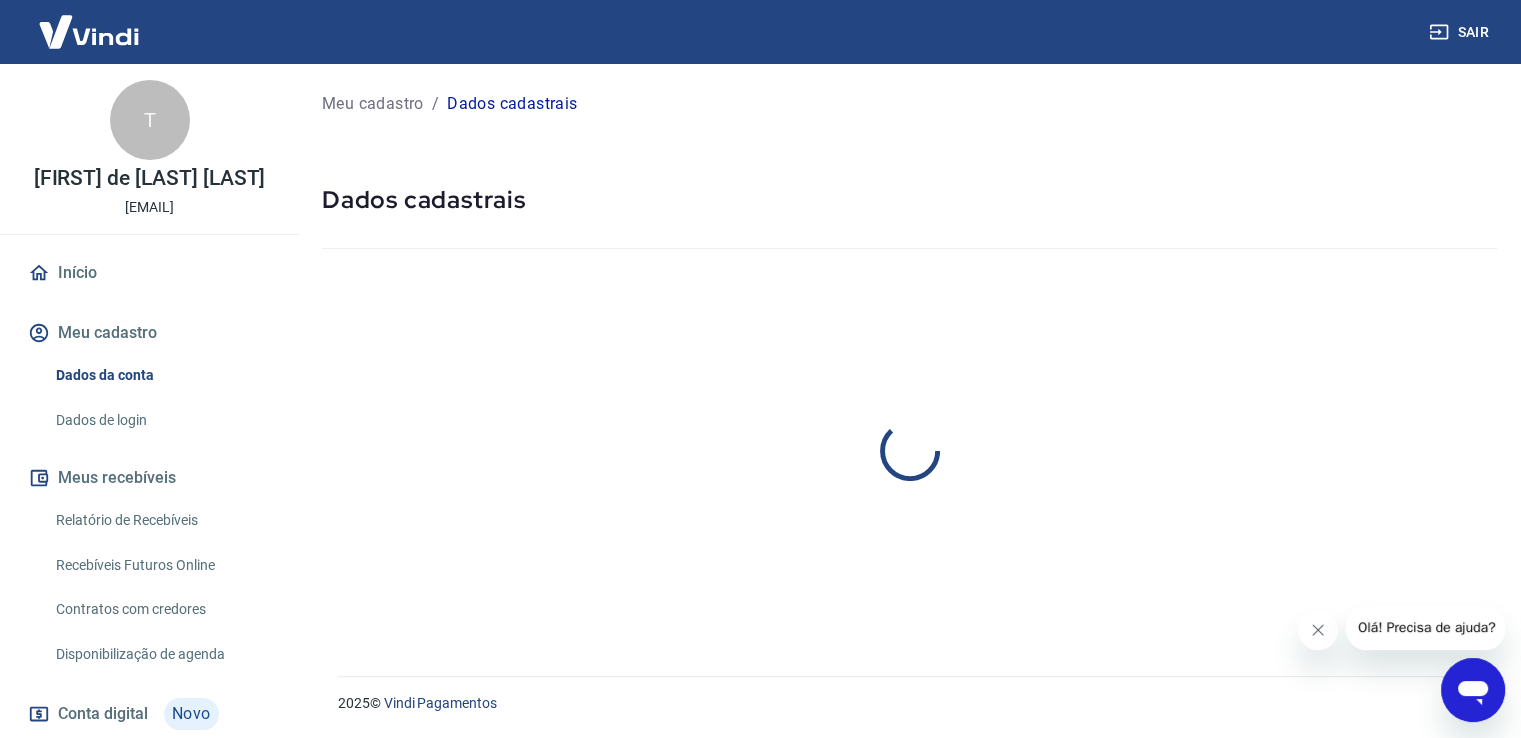 scroll, scrollTop: 0, scrollLeft: 0, axis: both 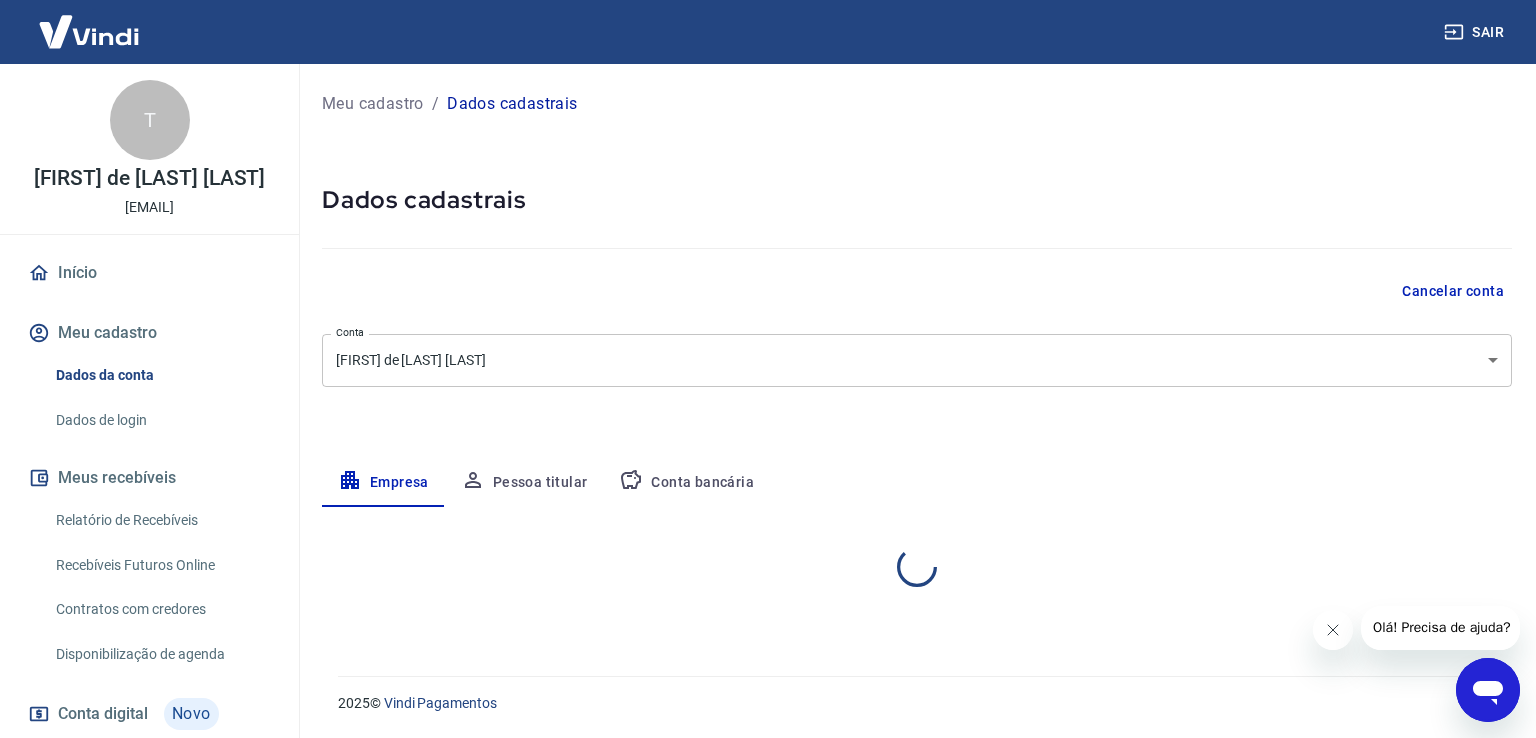 select on "SP" 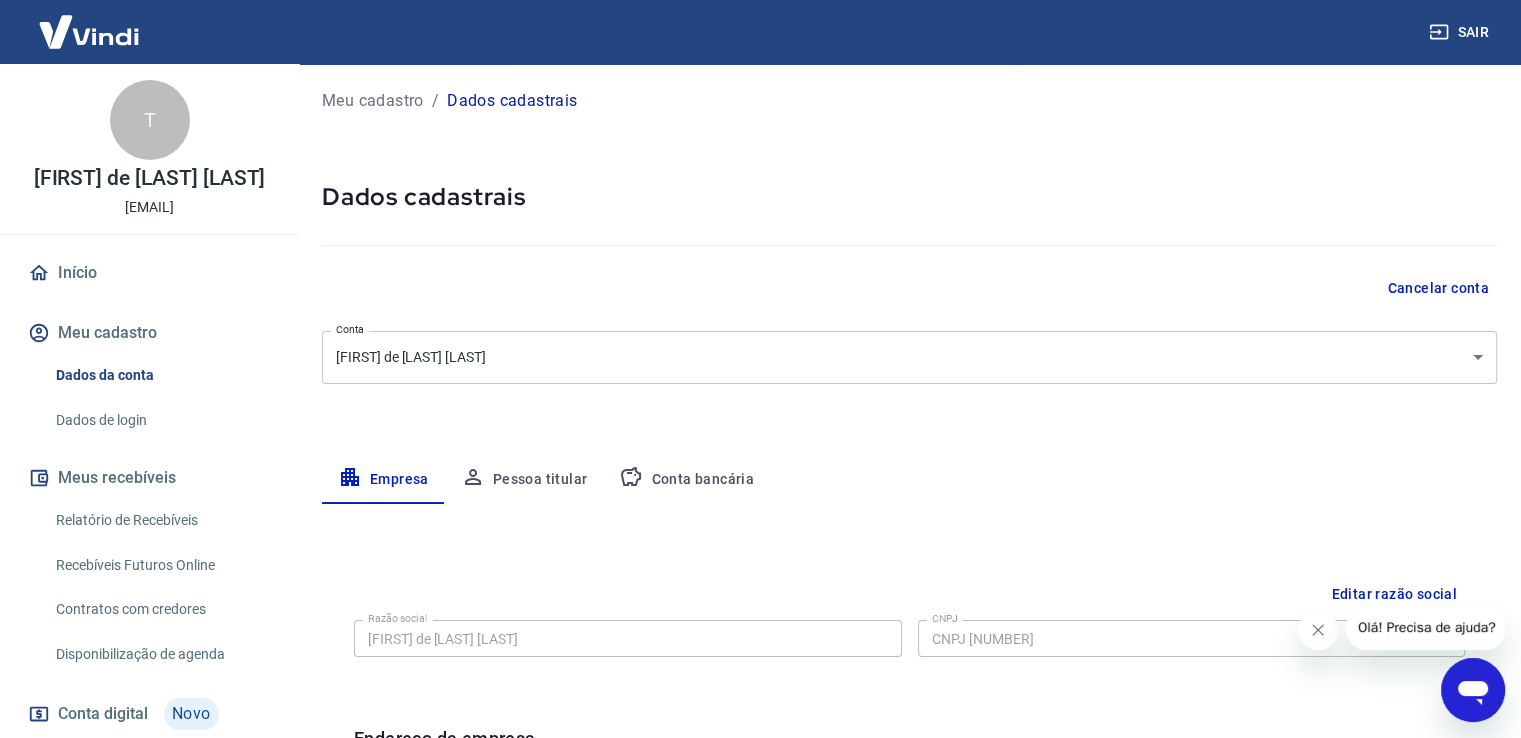 scroll, scrollTop: 0, scrollLeft: 0, axis: both 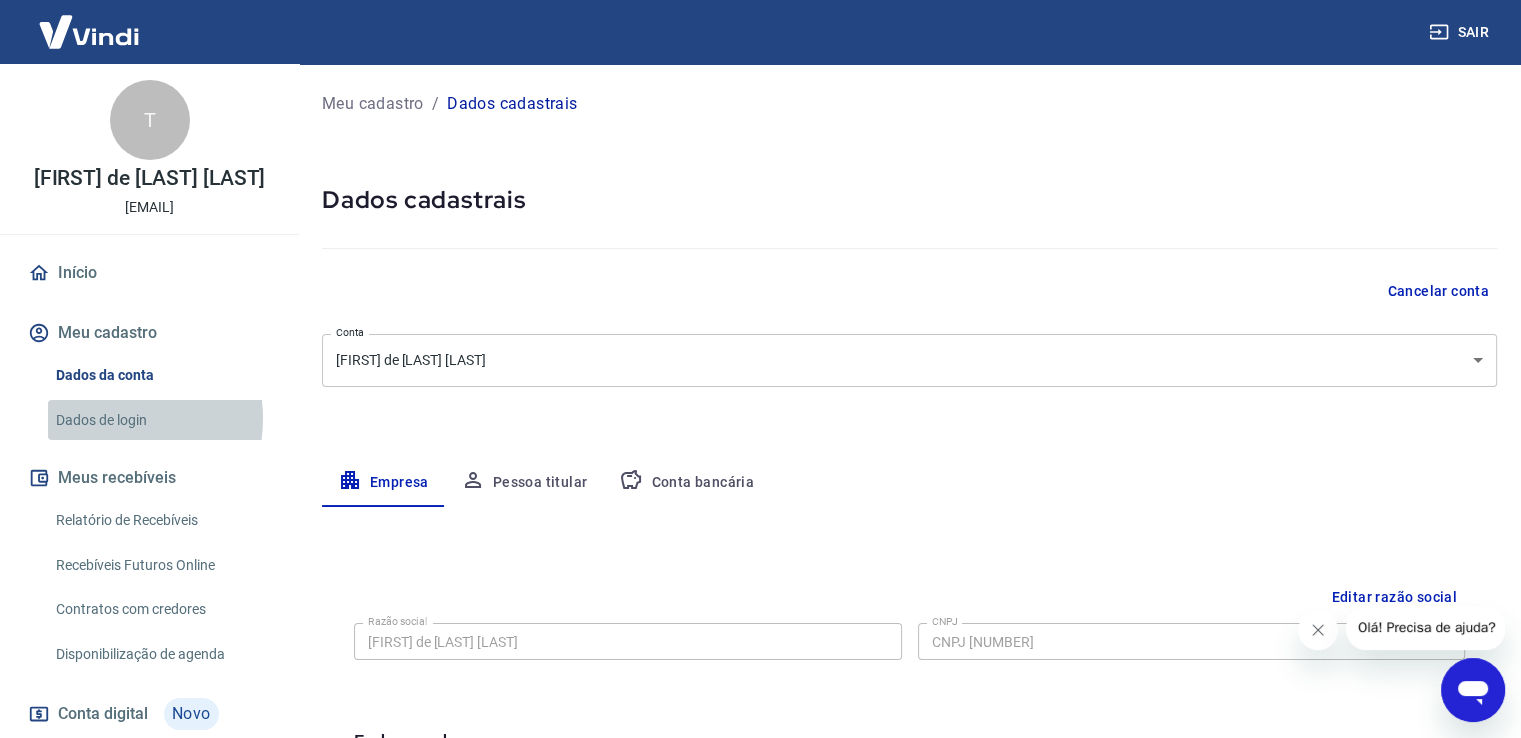 click on "Dados de login" at bounding box center (161, 420) 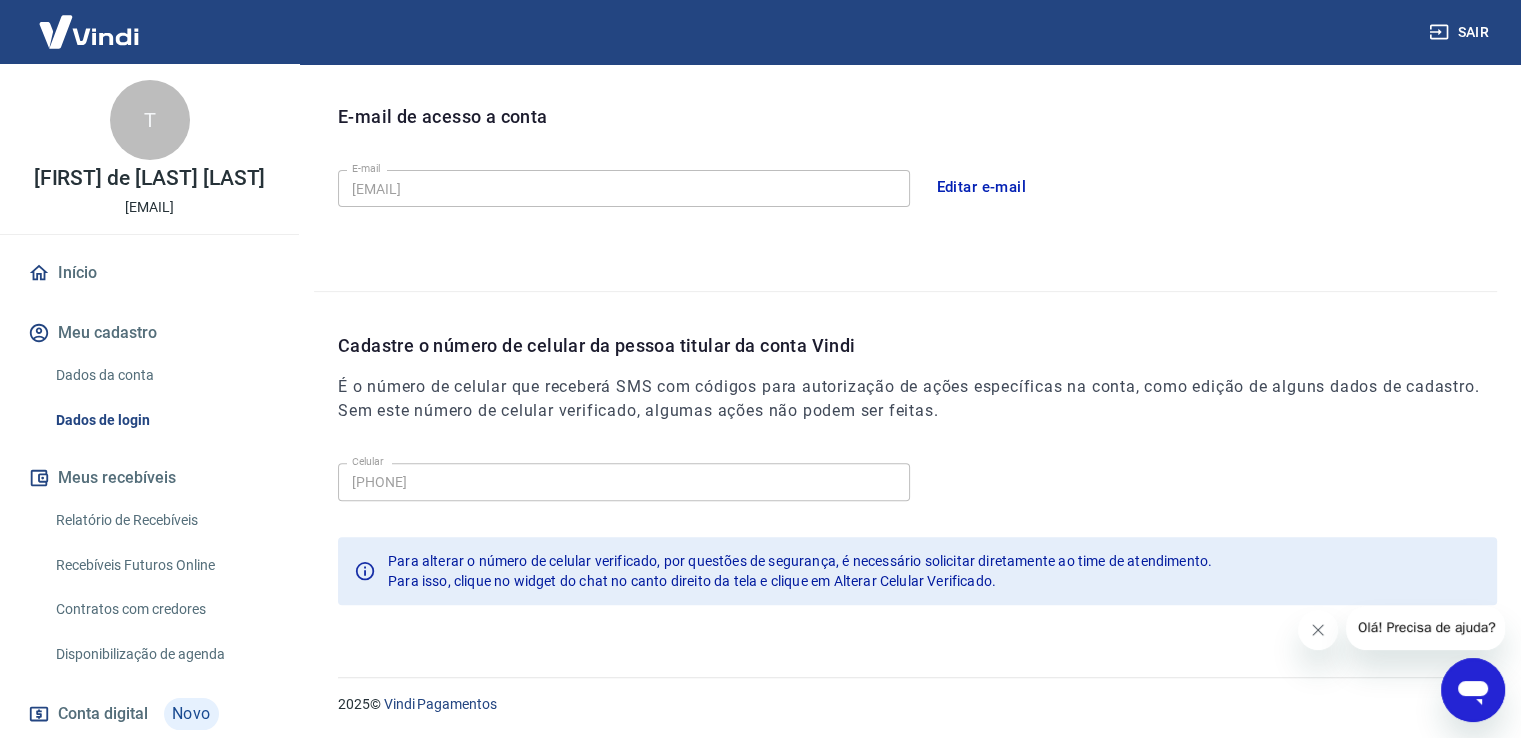 scroll, scrollTop: 0, scrollLeft: 0, axis: both 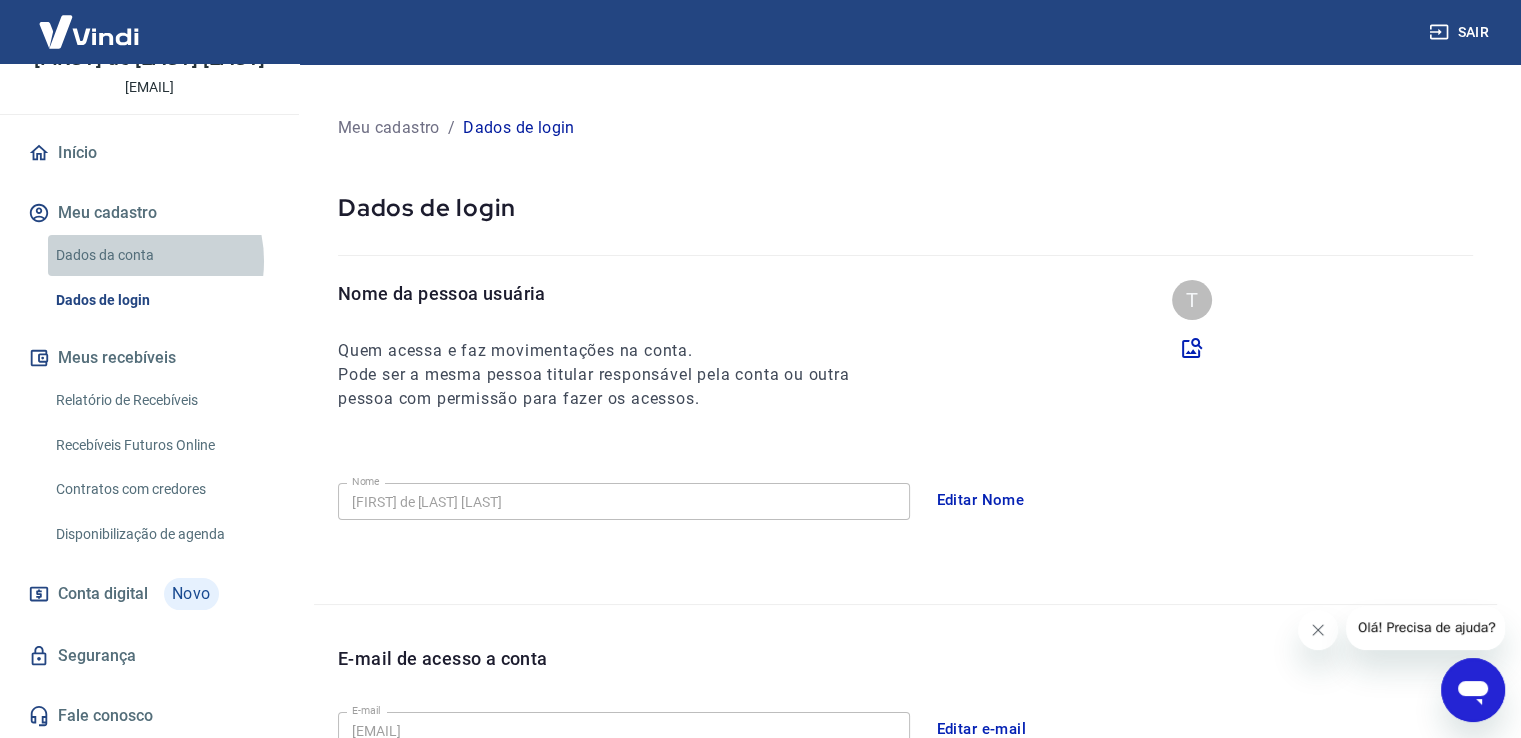 click on "Dados da conta" at bounding box center (161, 255) 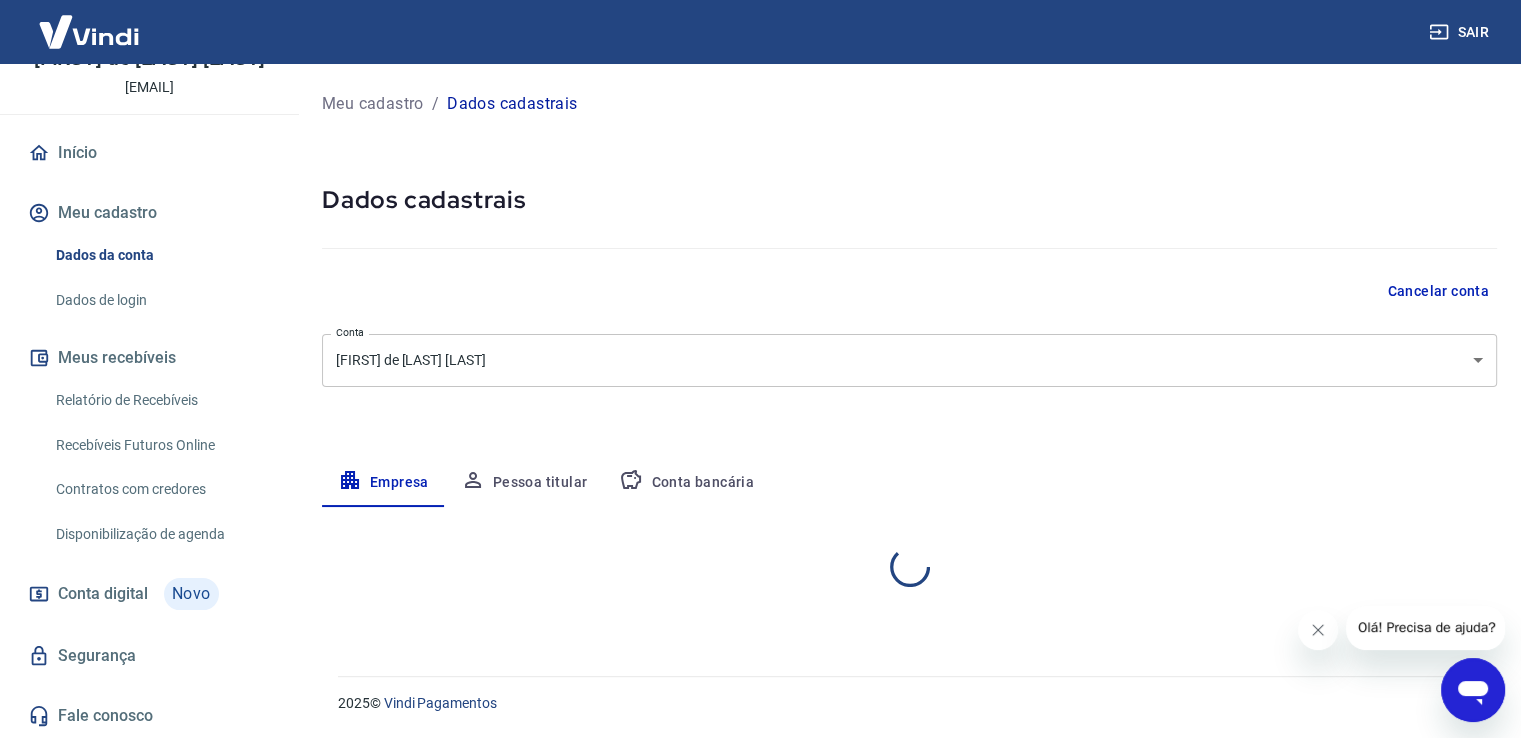 select on "SP" 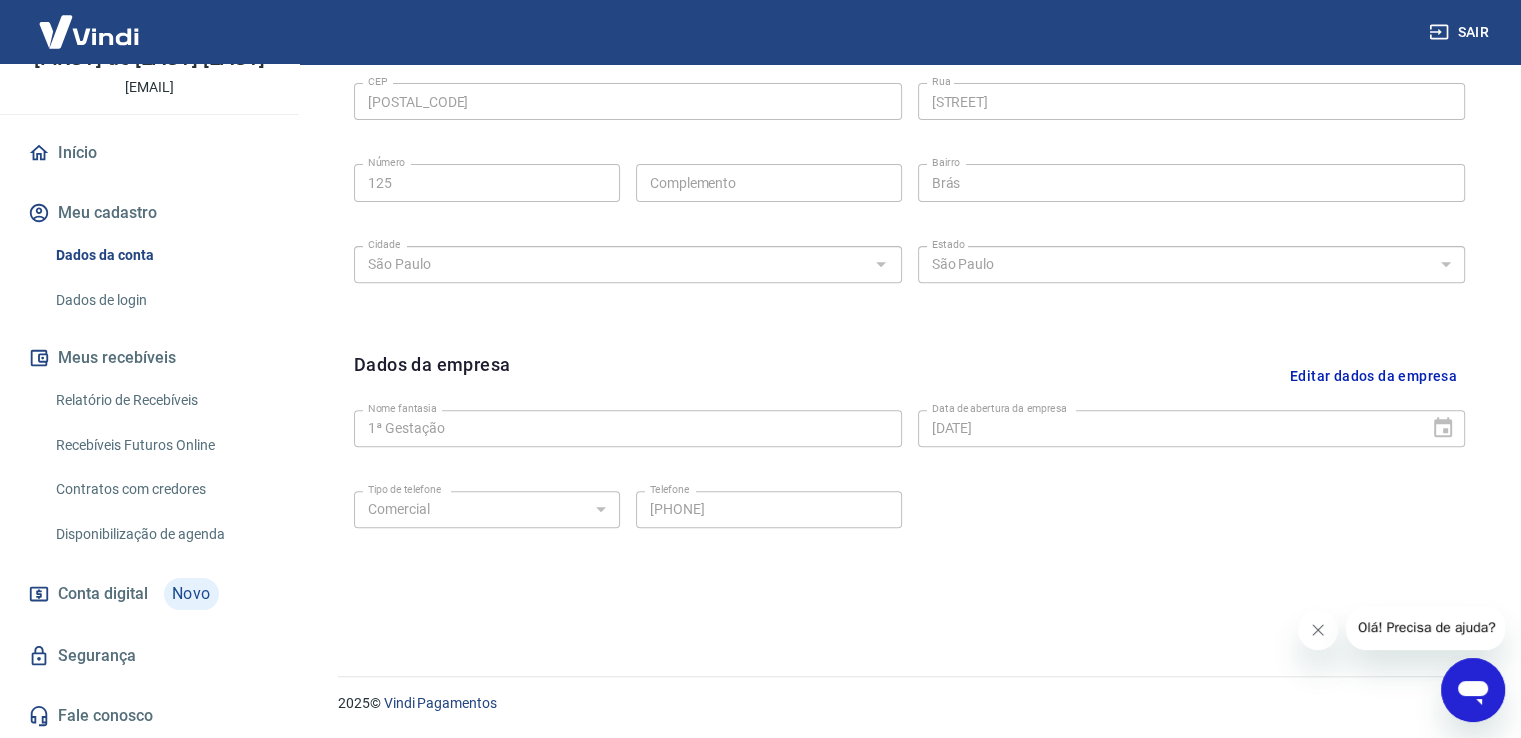 scroll, scrollTop: 0, scrollLeft: 0, axis: both 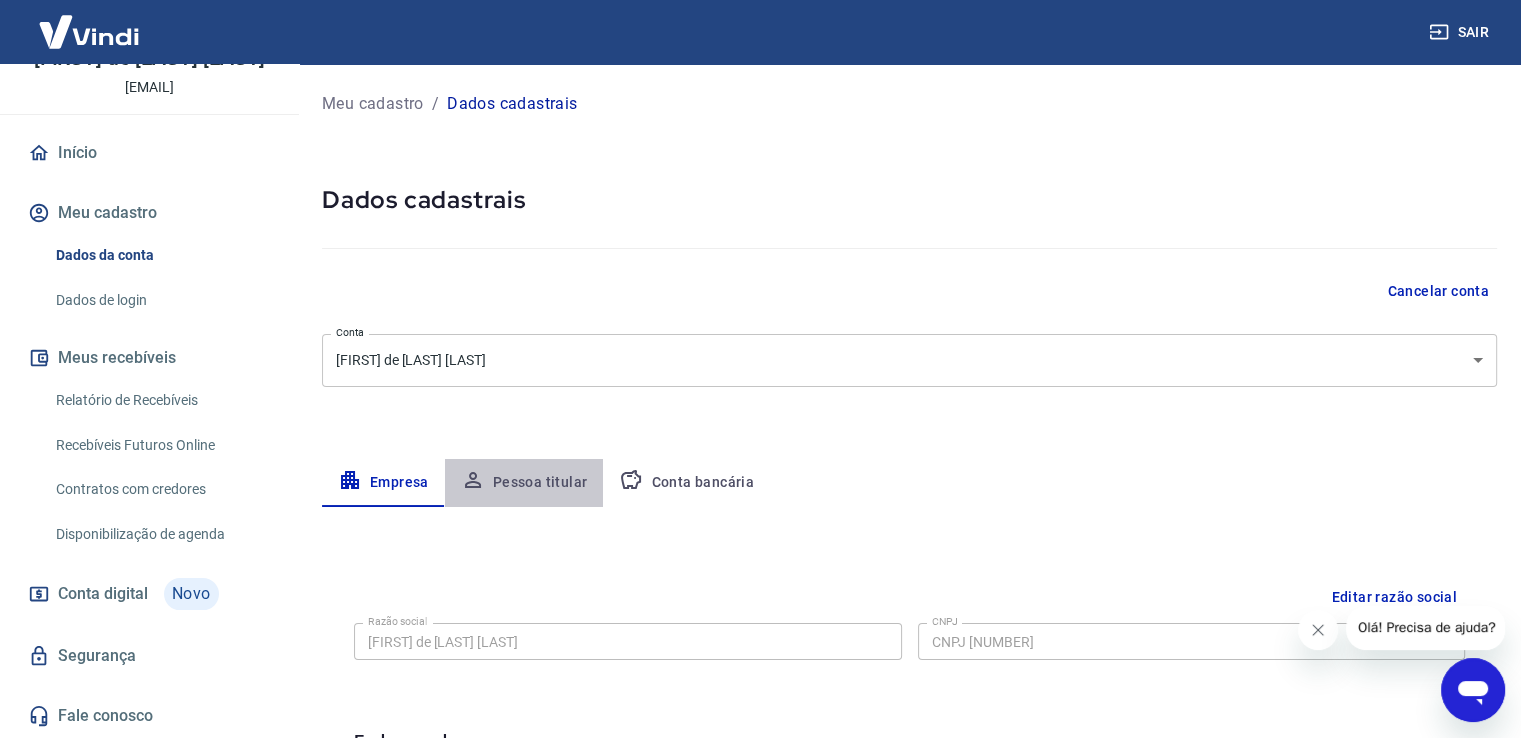 click on "Pessoa titular" at bounding box center [524, 483] 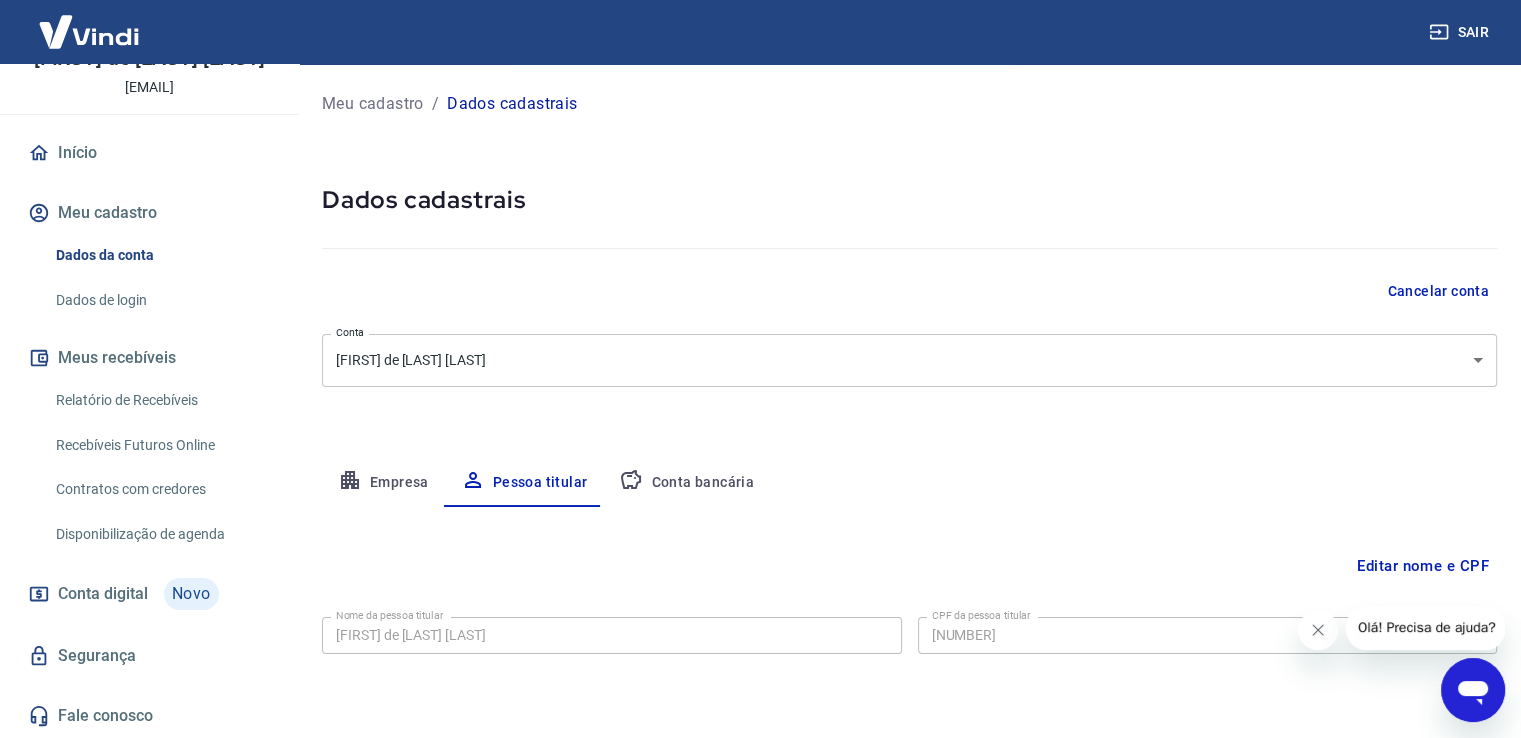 scroll, scrollTop: 61, scrollLeft: 0, axis: vertical 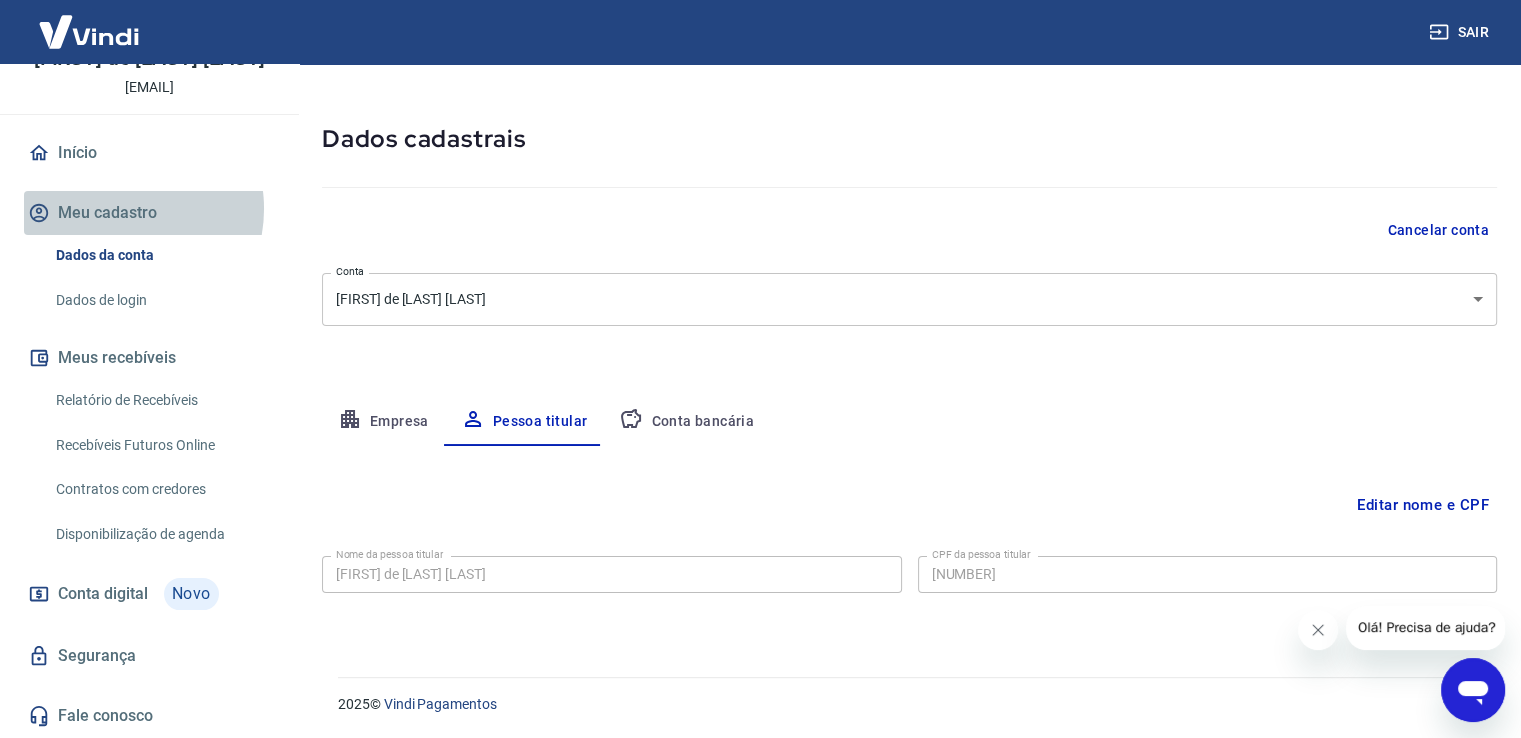 click on "Meu cadastro" at bounding box center (149, 213) 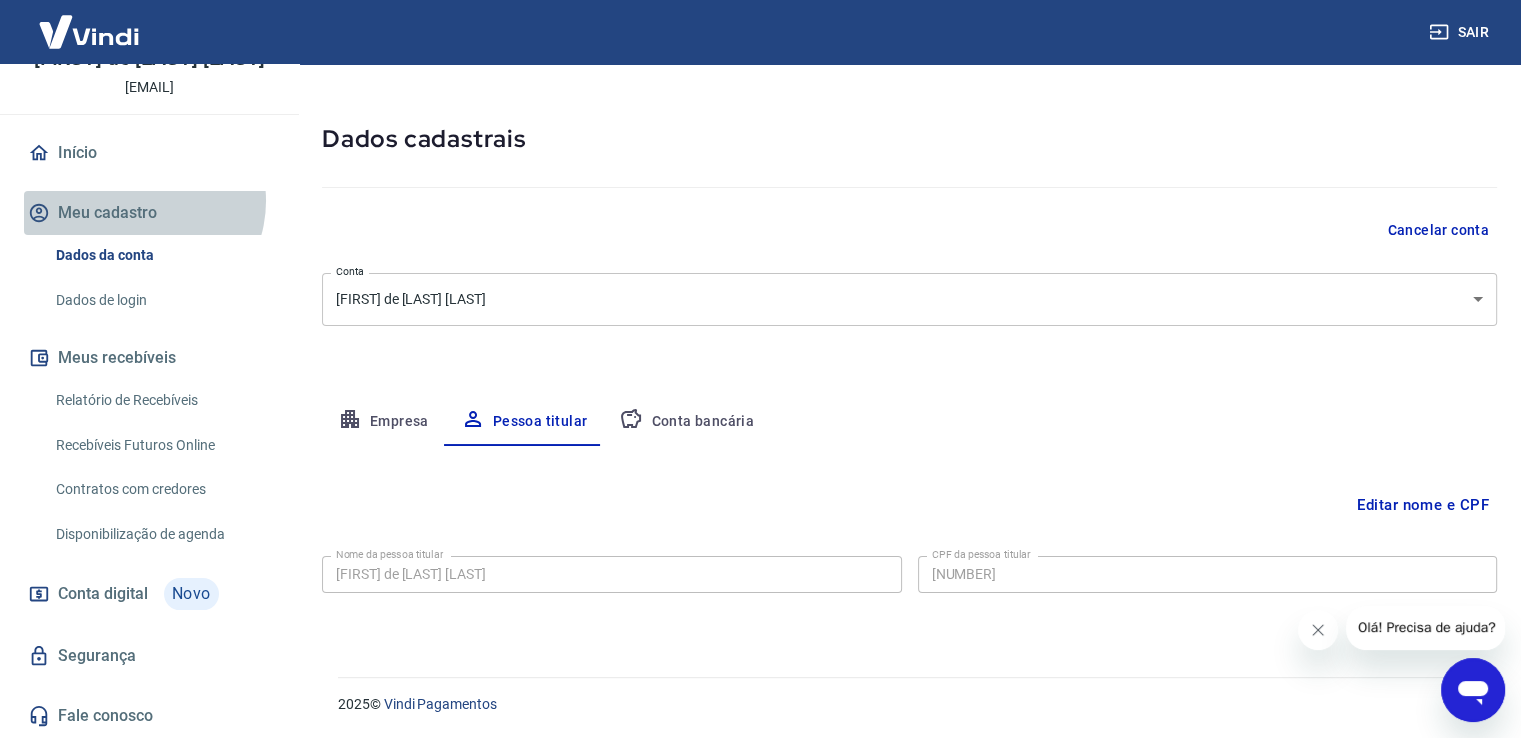 click on "Meu cadastro" at bounding box center [149, 213] 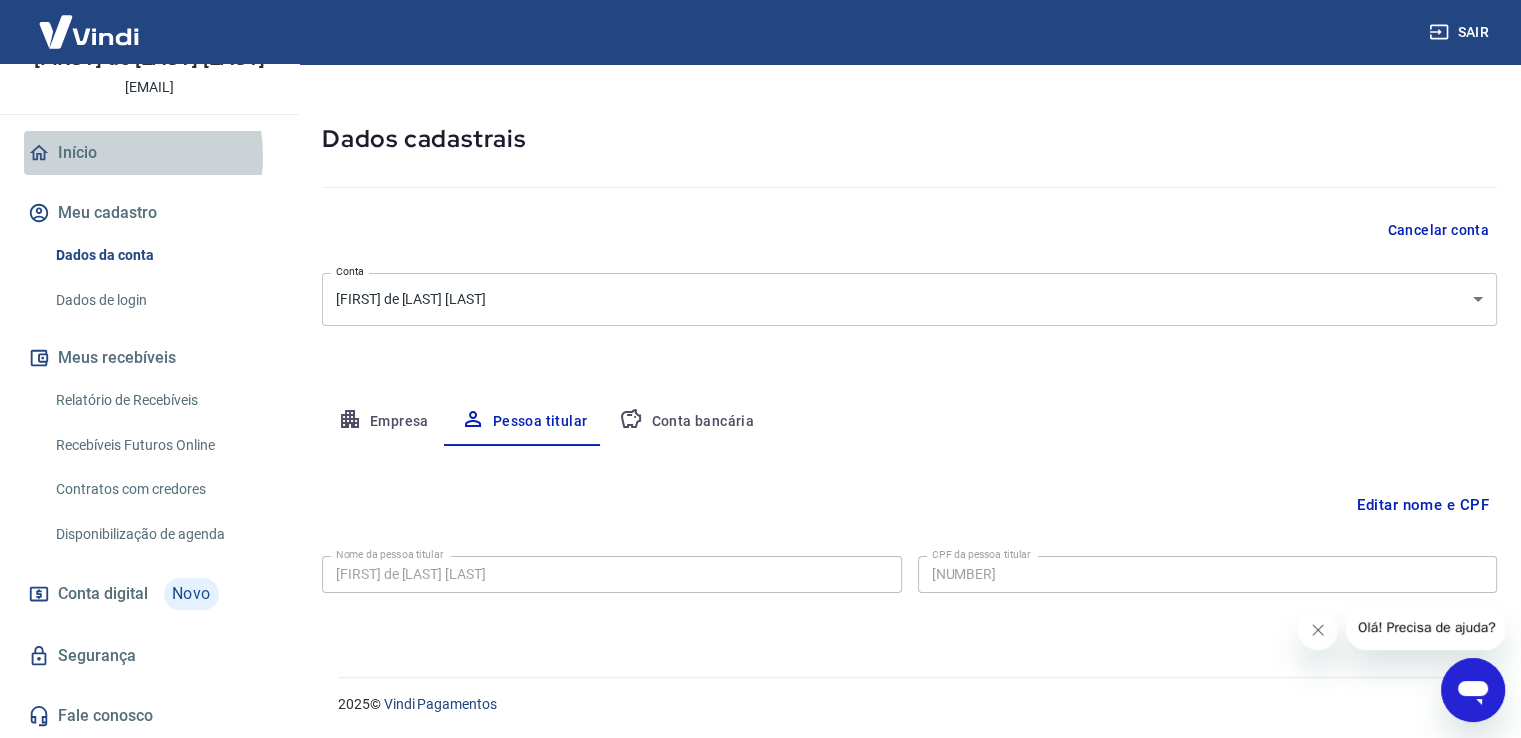 click on "Início" at bounding box center (149, 153) 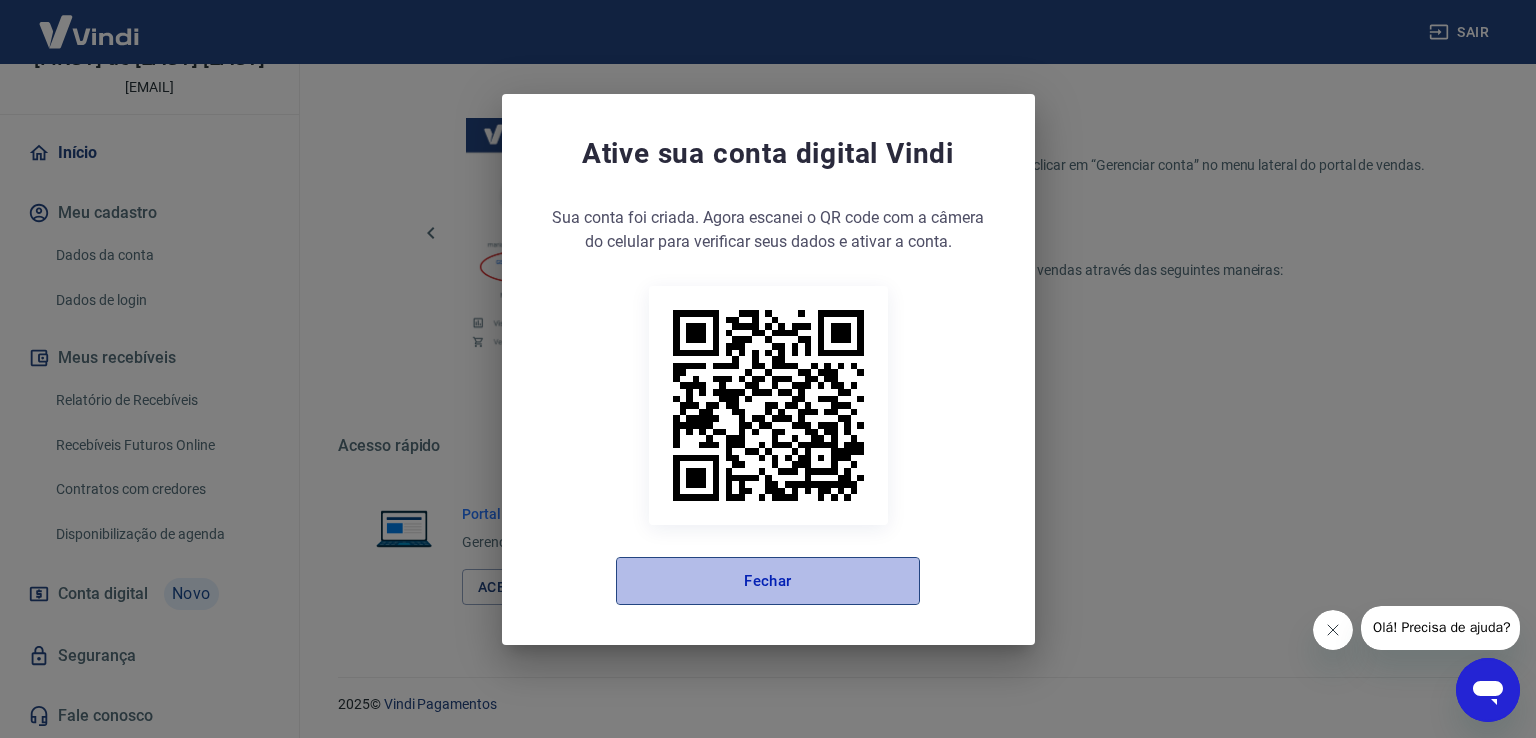 click on "Fechar" at bounding box center [768, 581] 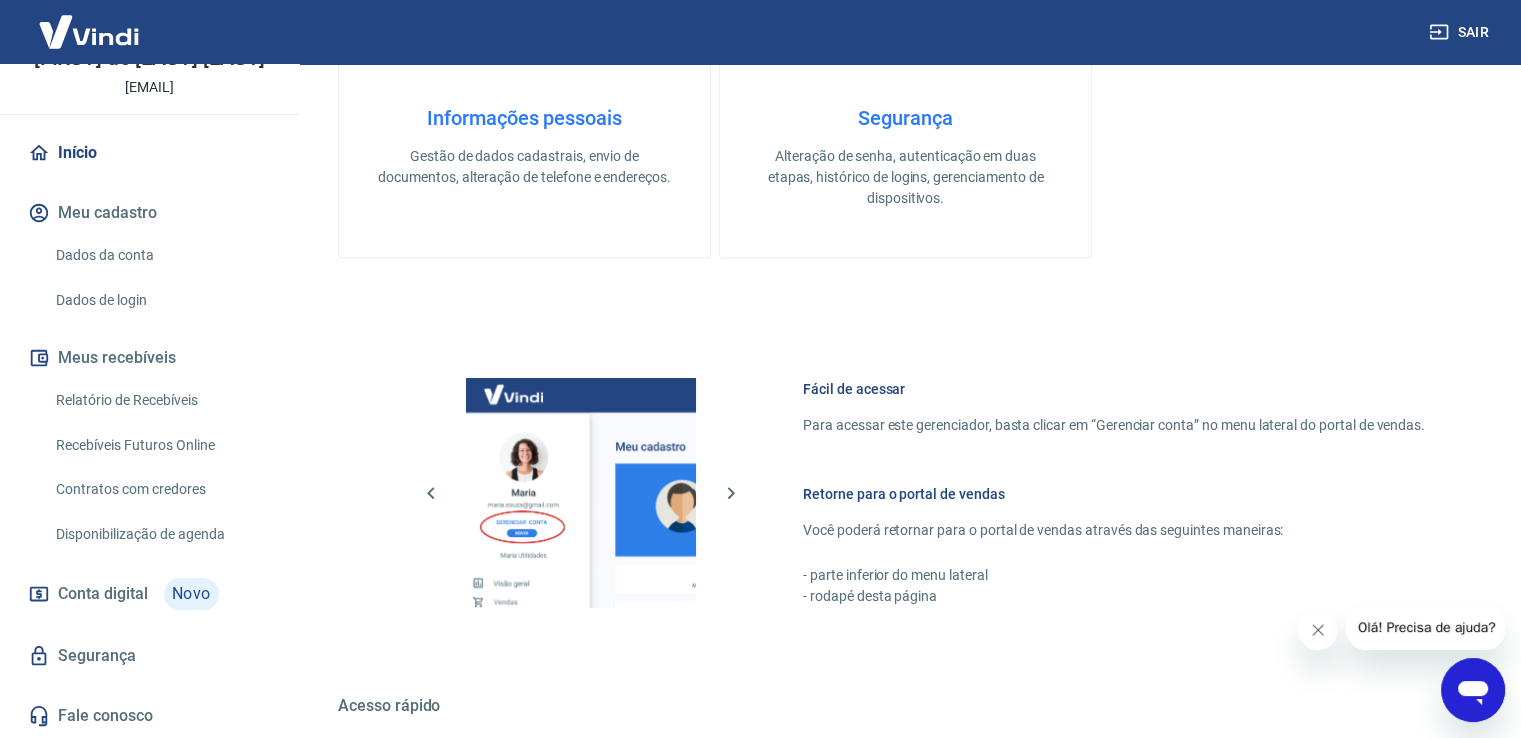 scroll, scrollTop: 1196, scrollLeft: 0, axis: vertical 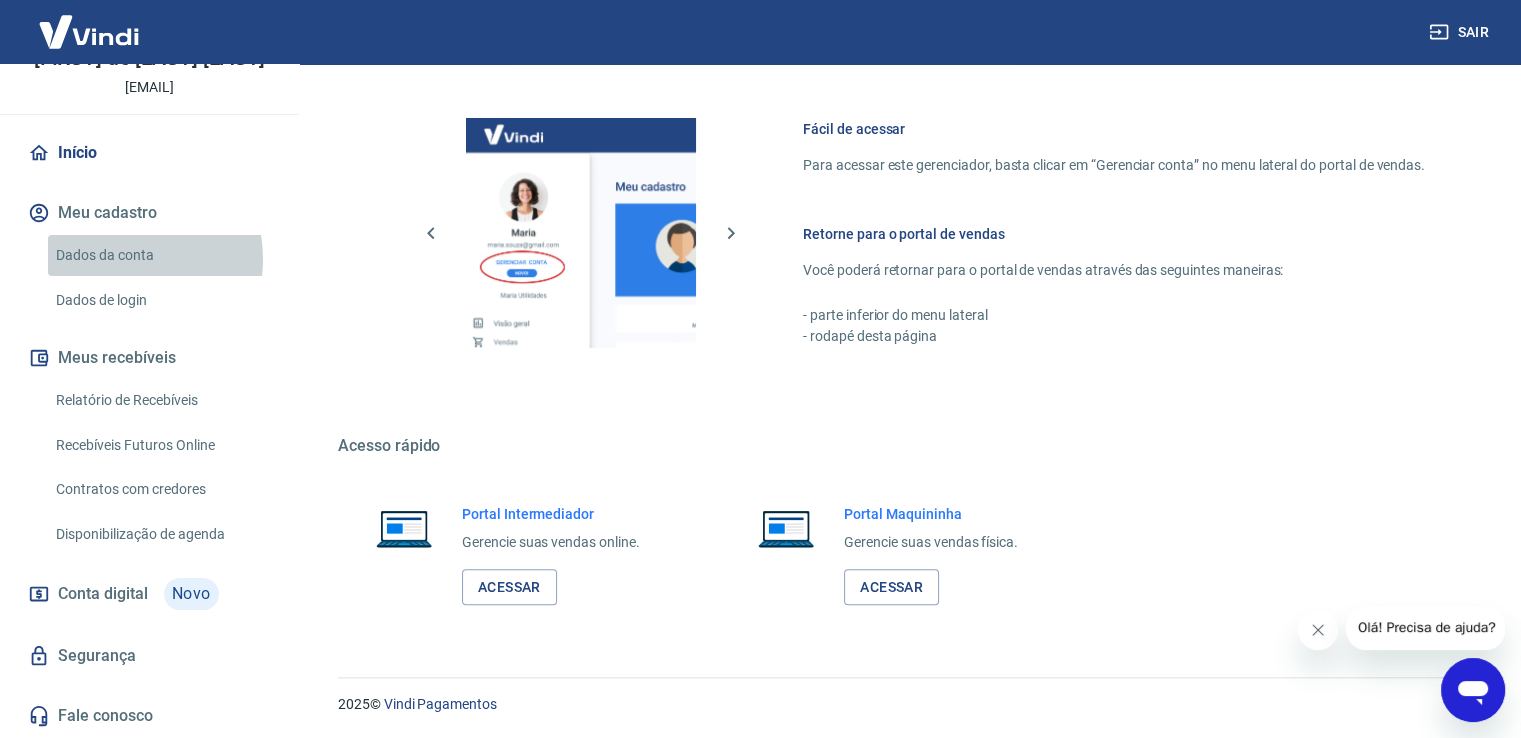 click on "Dados da conta" at bounding box center [161, 255] 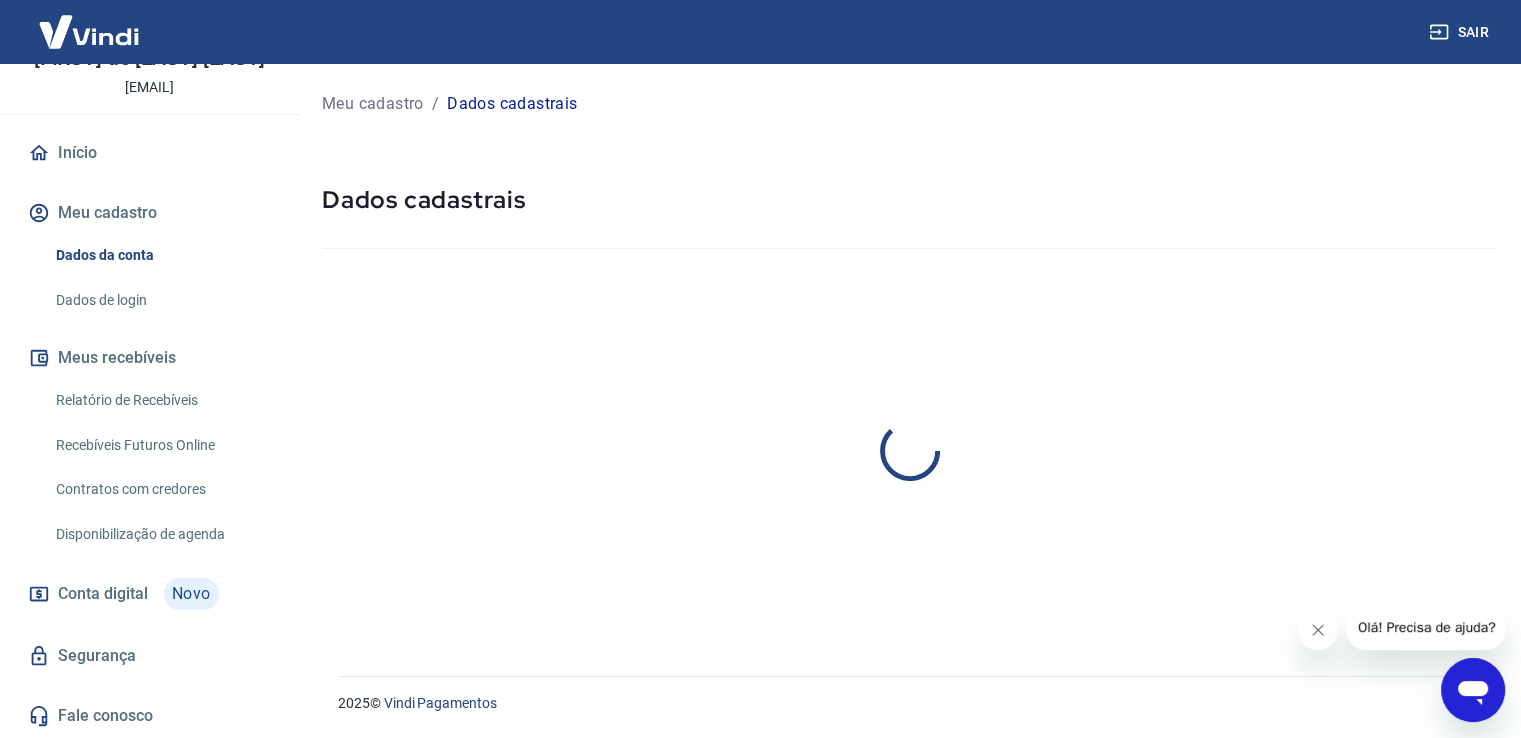 scroll, scrollTop: 0, scrollLeft: 0, axis: both 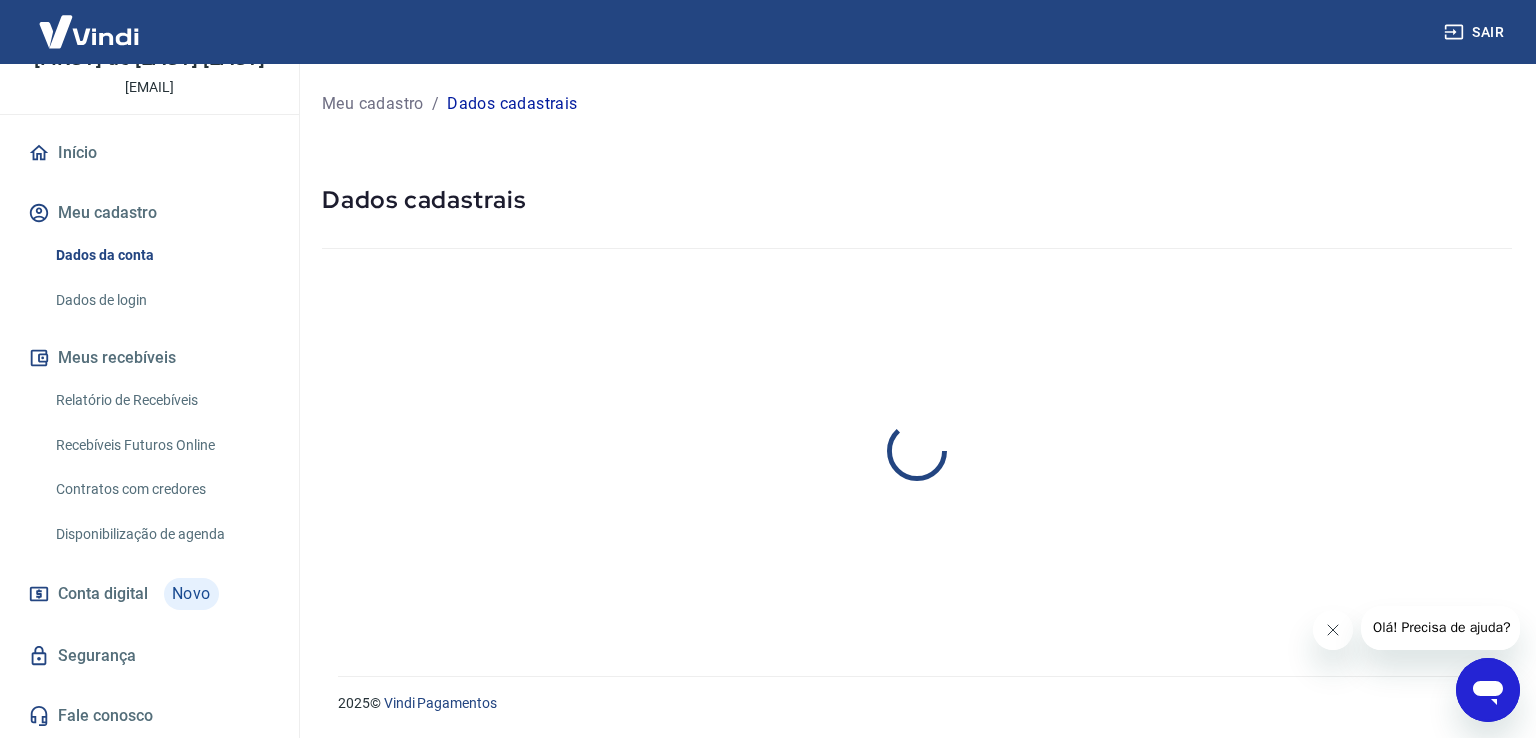 select on "SP" 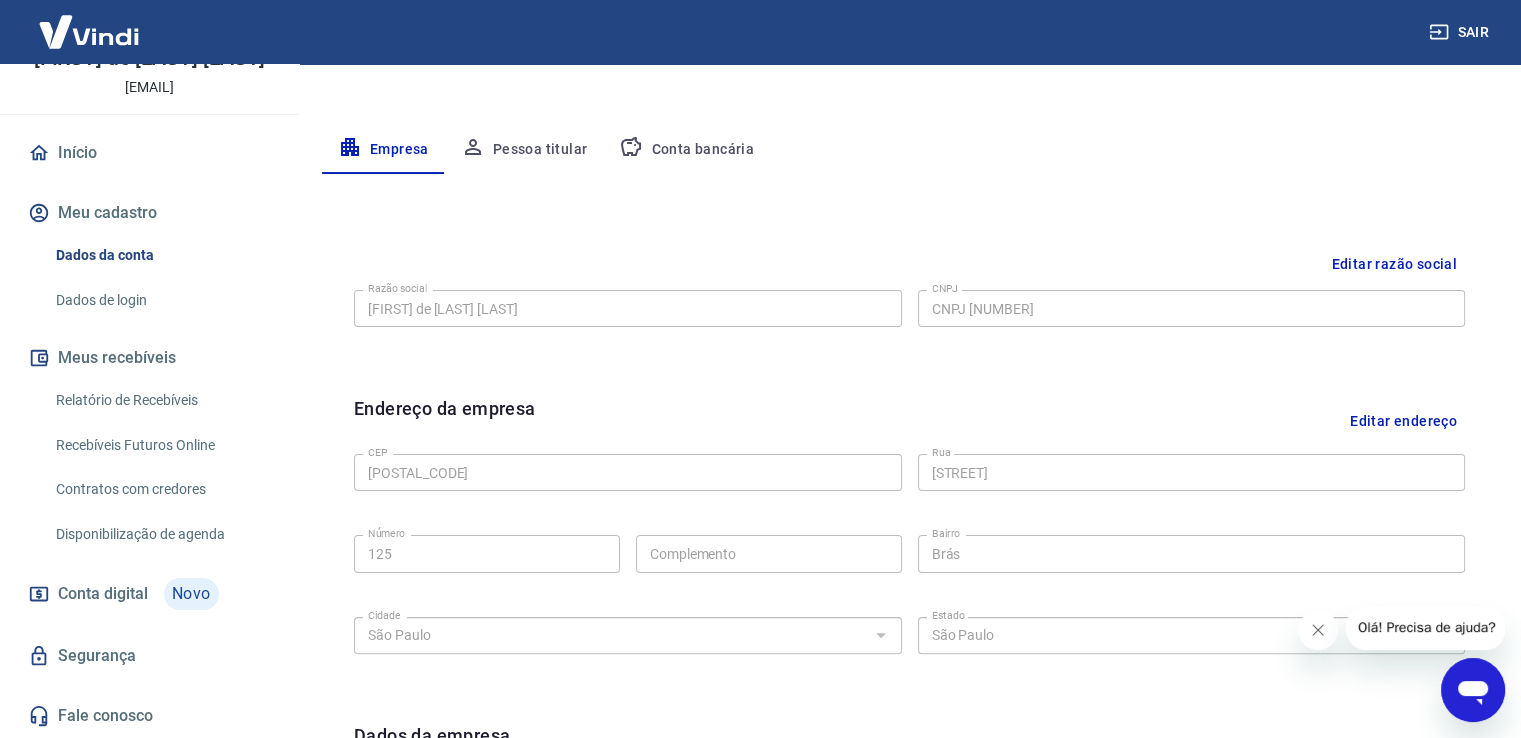 scroll, scrollTop: 0, scrollLeft: 0, axis: both 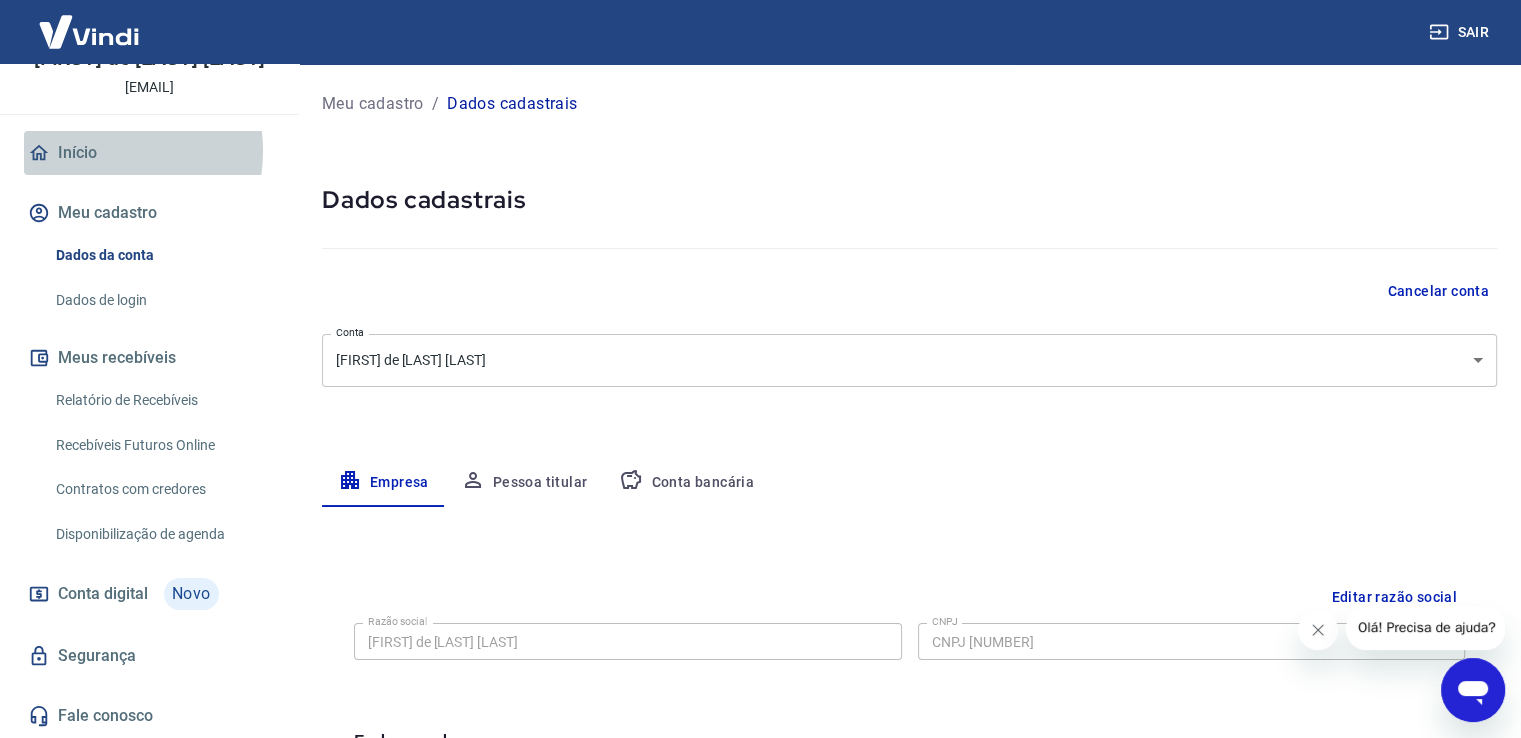 click on "Início" at bounding box center (149, 153) 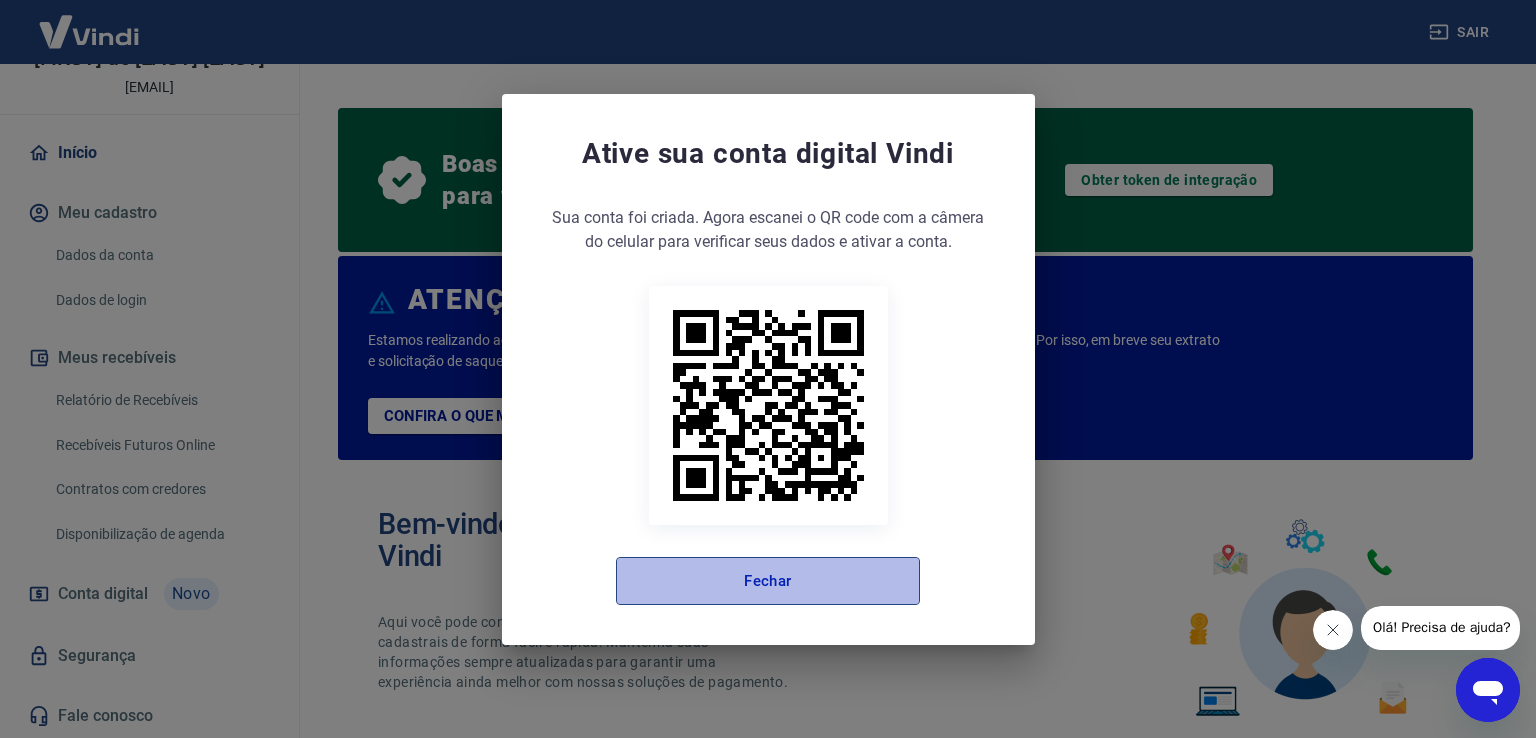 click on "Fechar" at bounding box center (768, 581) 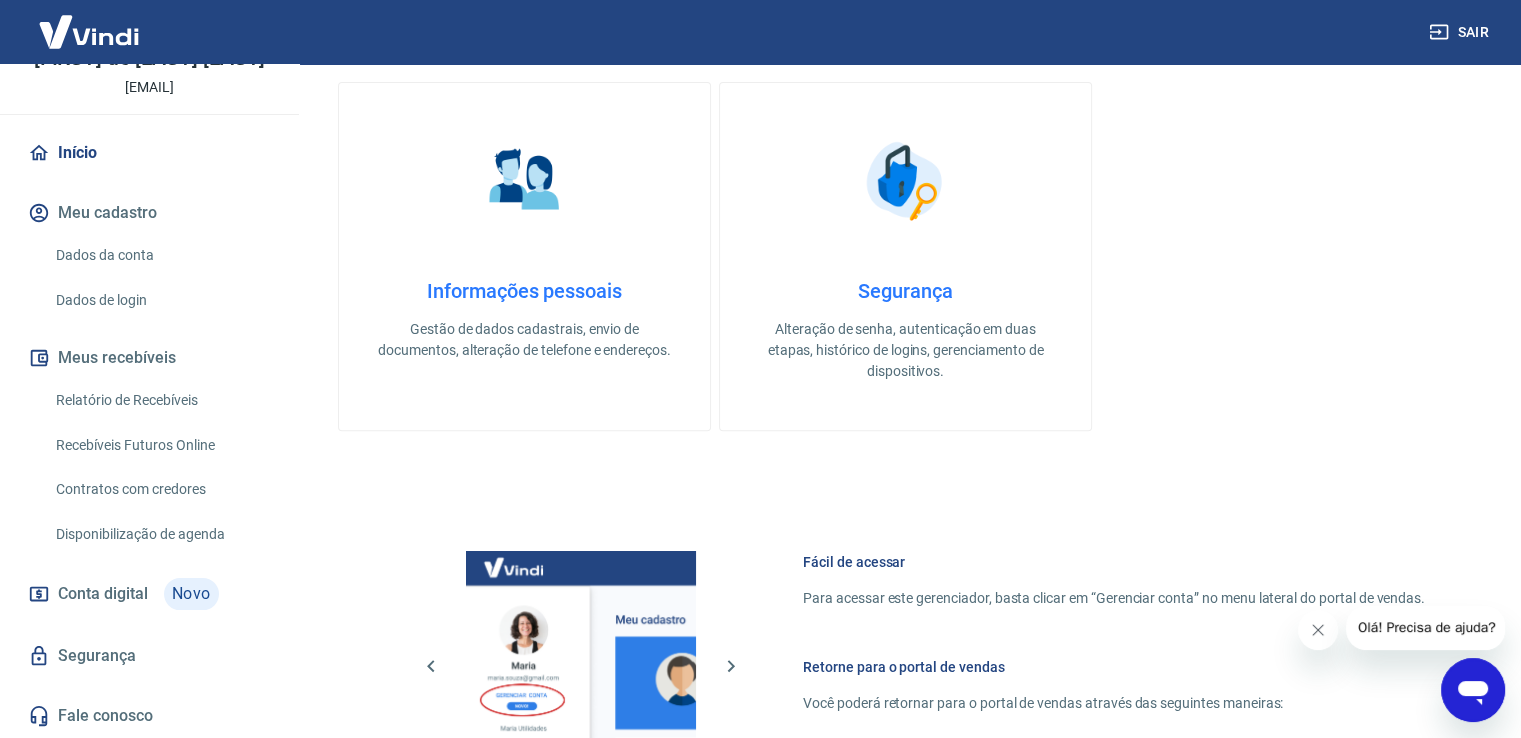 scroll, scrollTop: 802, scrollLeft: 0, axis: vertical 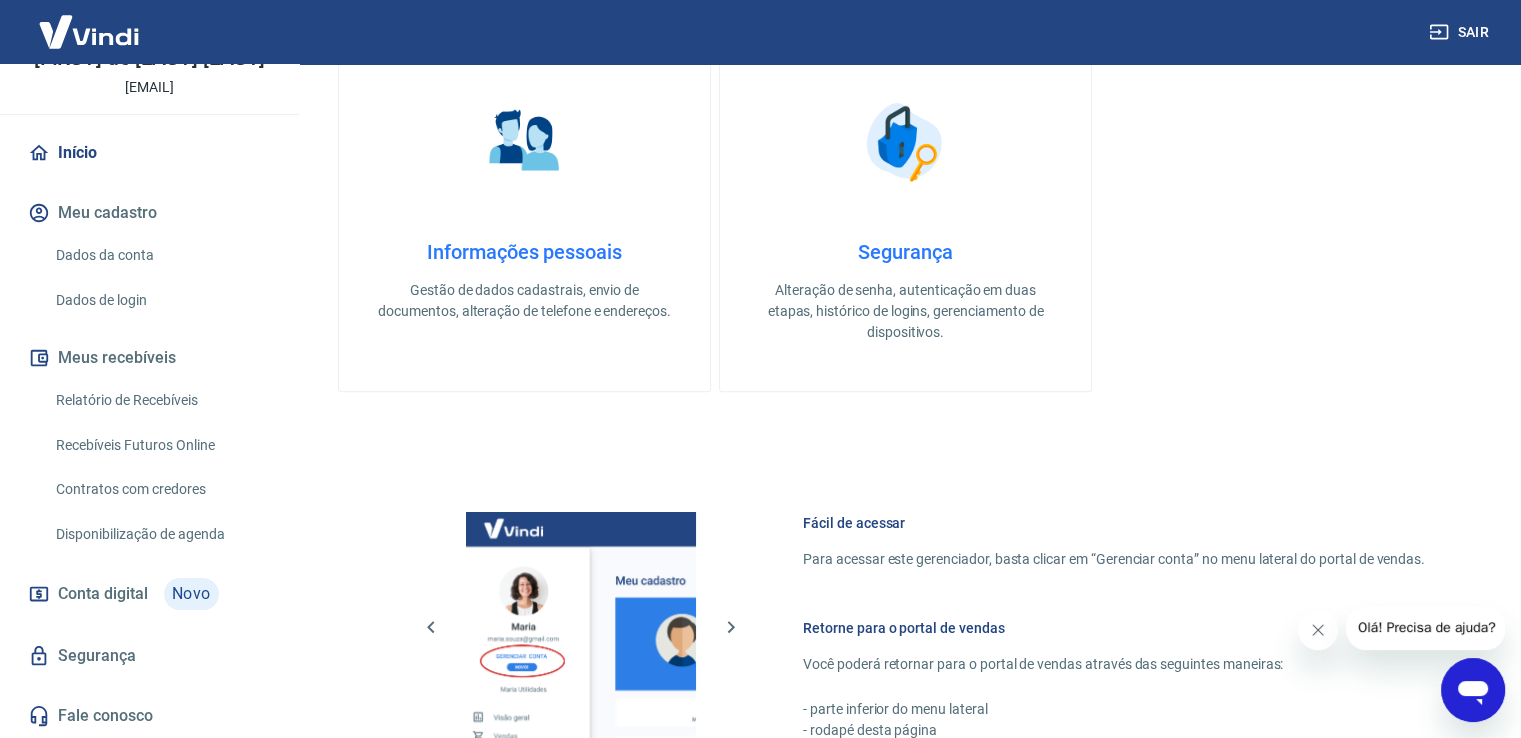 click on "Informações pessoais" at bounding box center [524, 252] 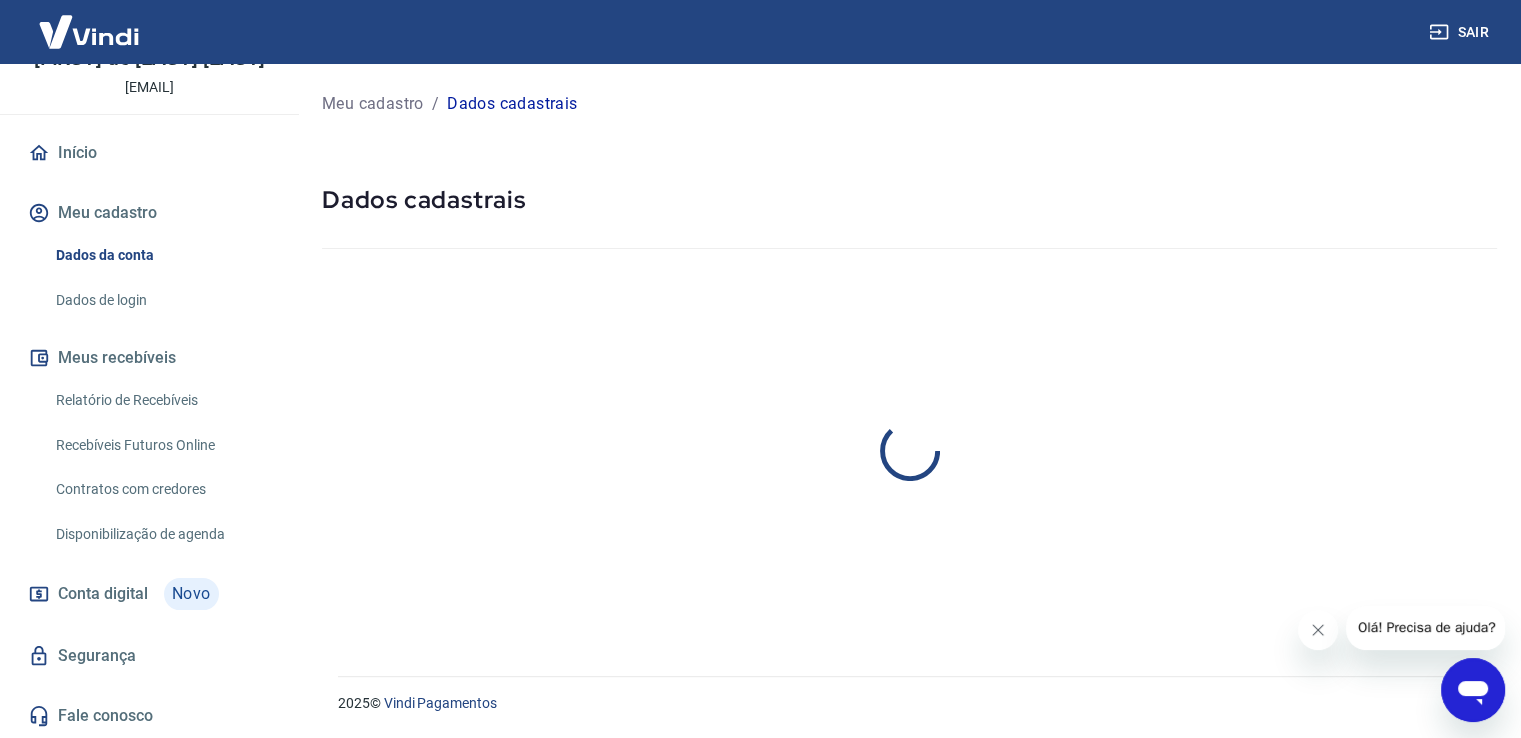 scroll, scrollTop: 0, scrollLeft: 0, axis: both 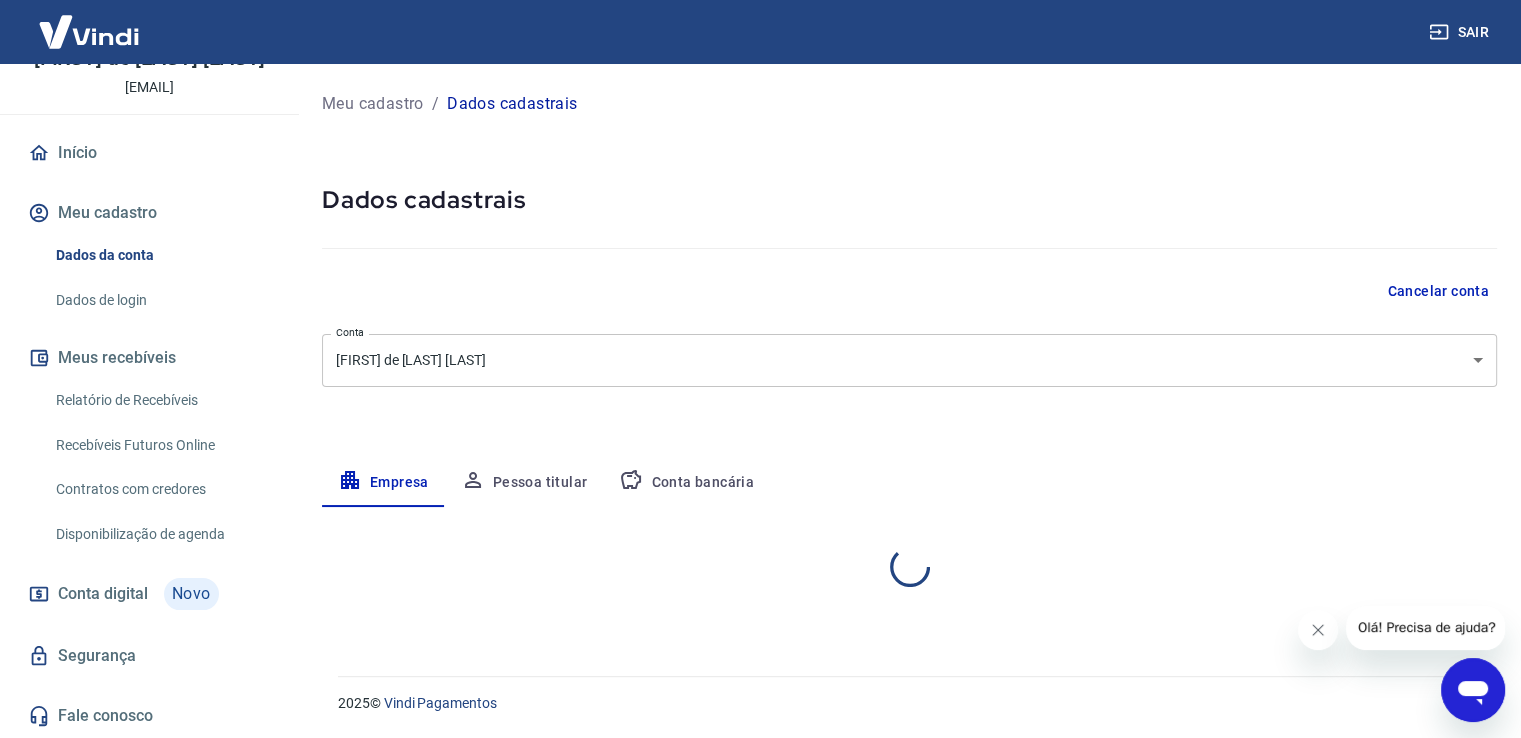 select on "SP" 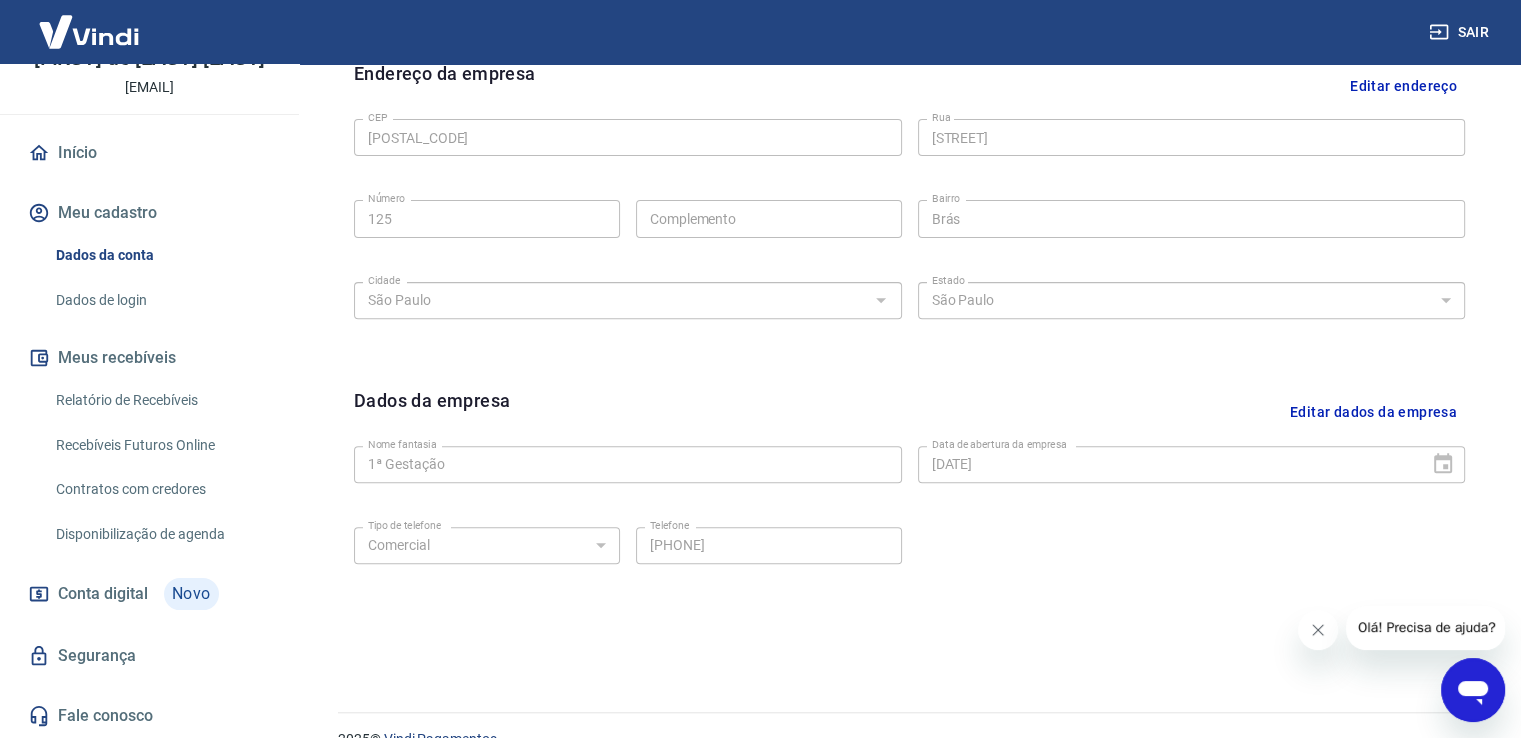 scroll, scrollTop: 0, scrollLeft: 0, axis: both 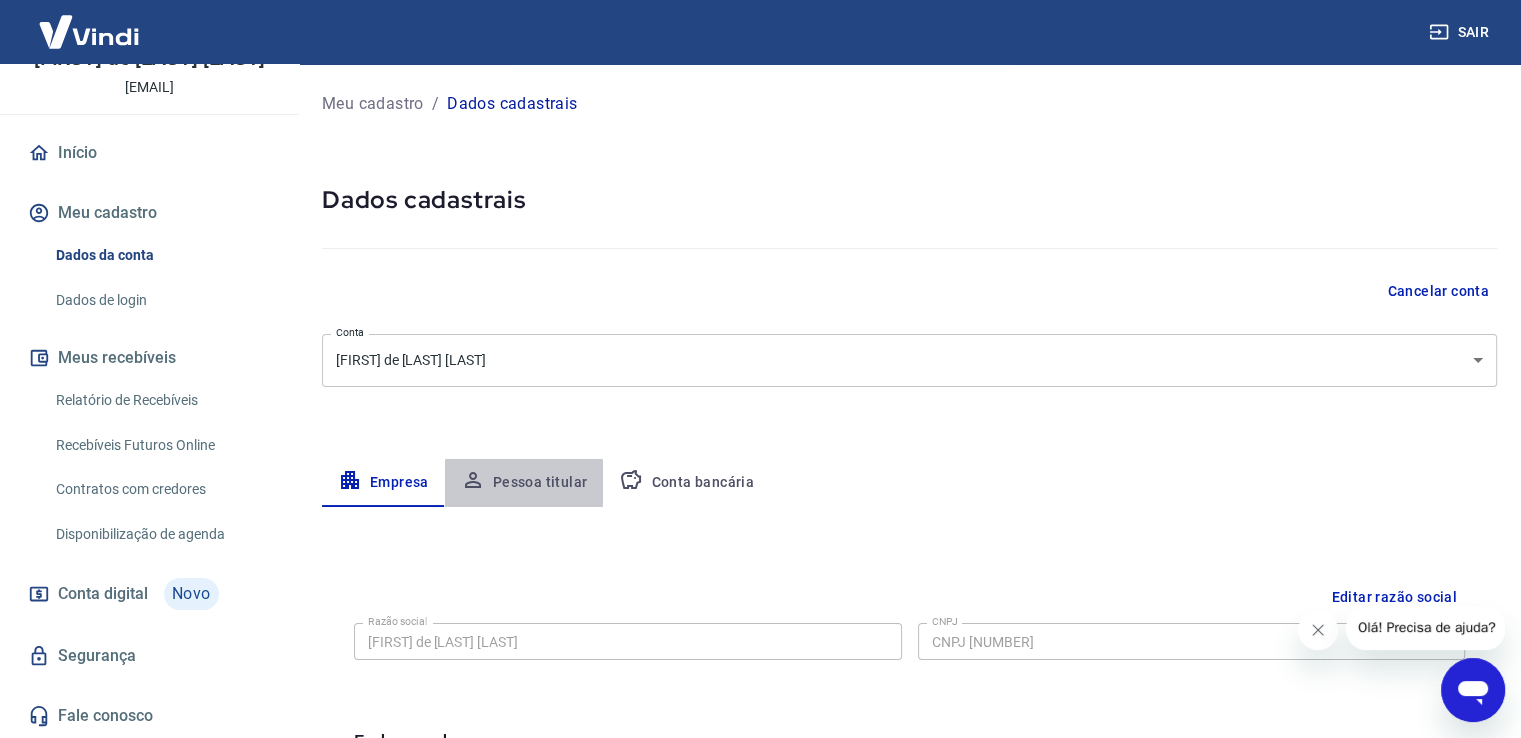 click on "Pessoa titular" at bounding box center (524, 483) 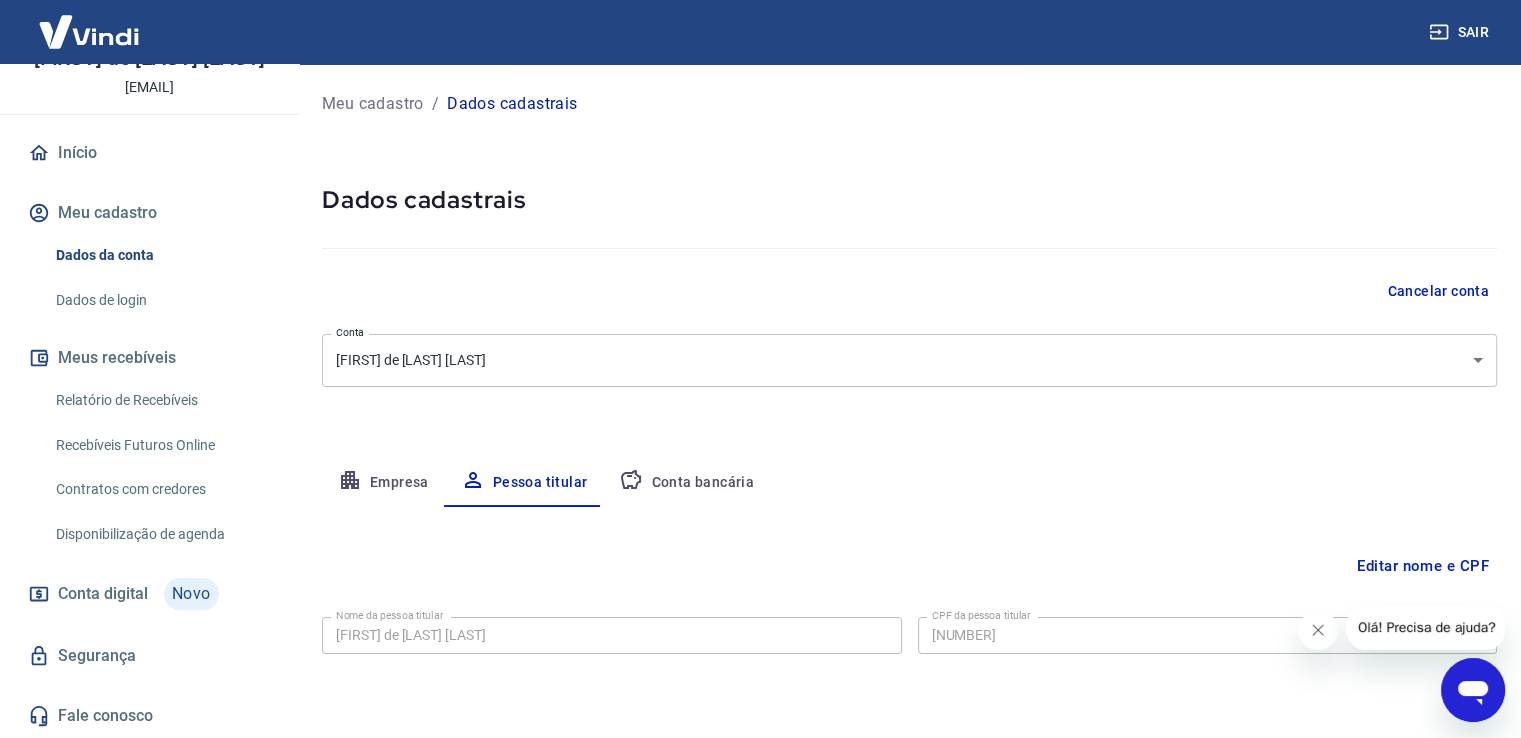 scroll, scrollTop: 61, scrollLeft: 0, axis: vertical 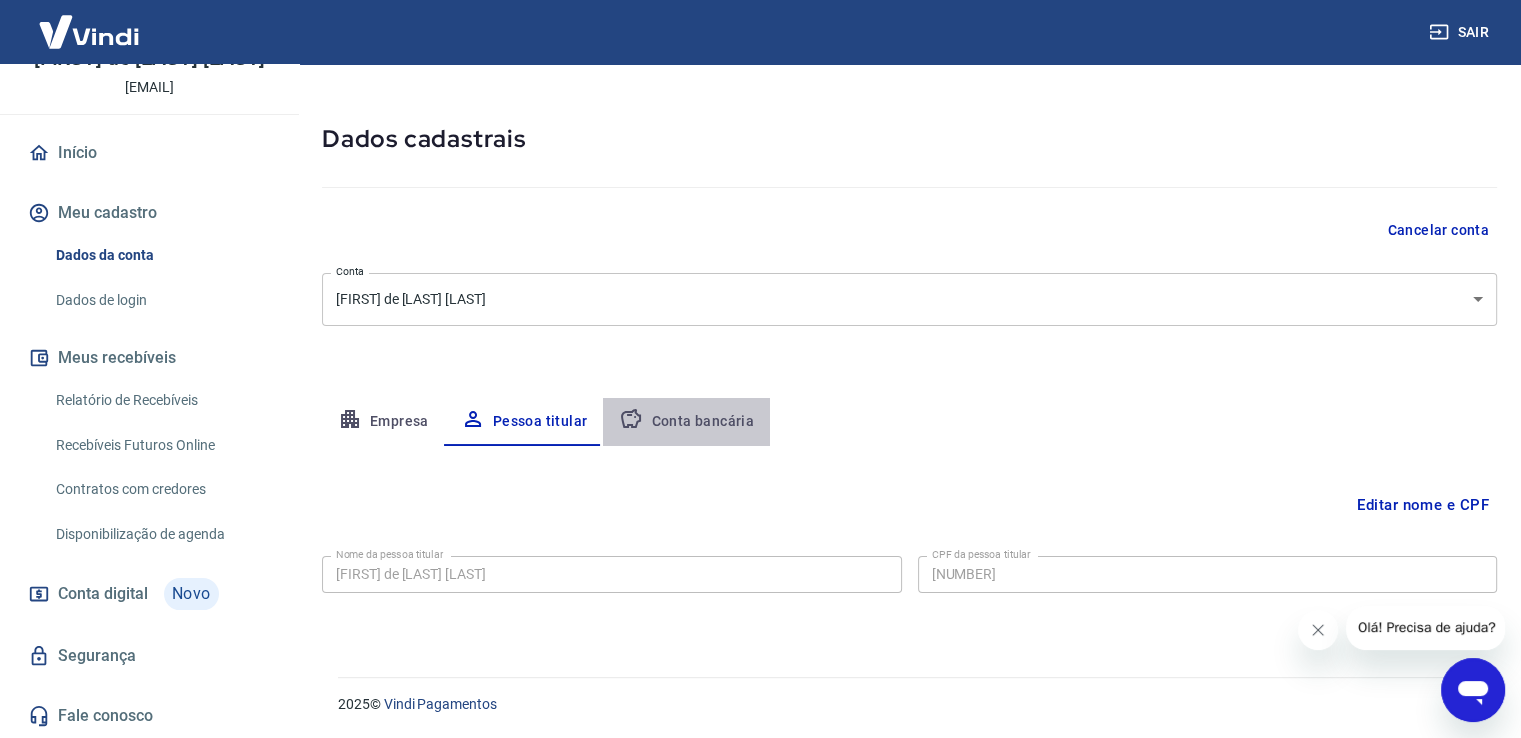 click on "Conta bancária" at bounding box center [686, 422] 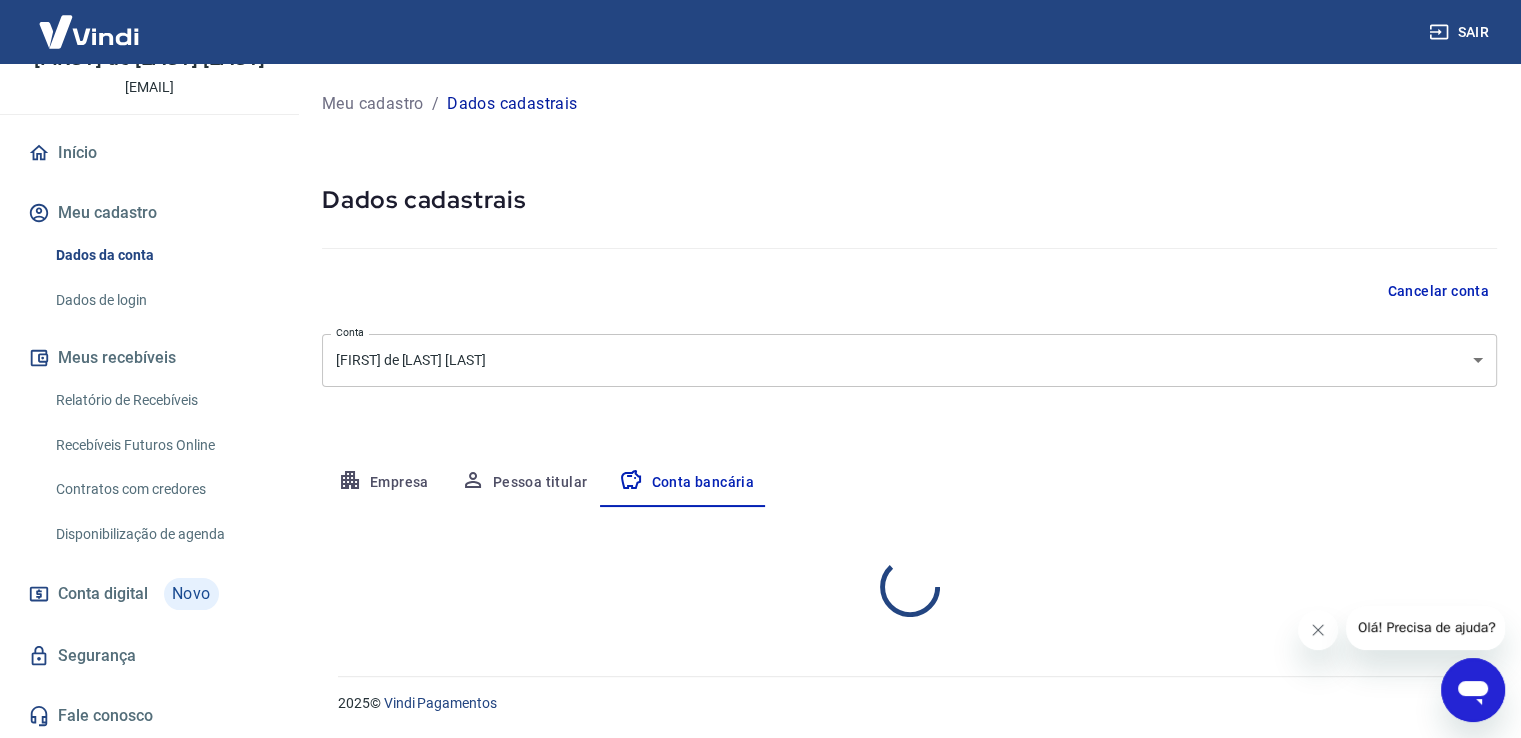 scroll, scrollTop: 0, scrollLeft: 0, axis: both 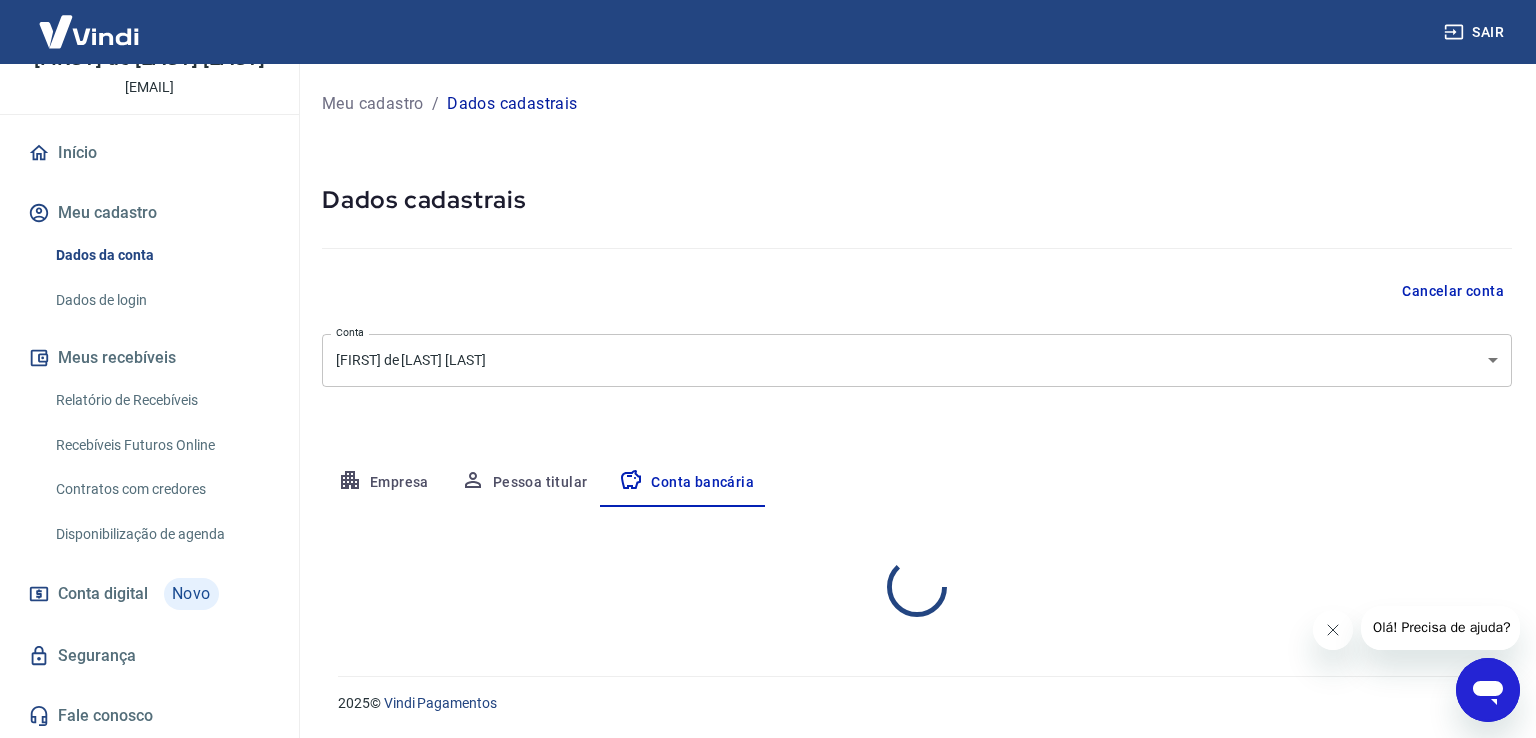 select on "1" 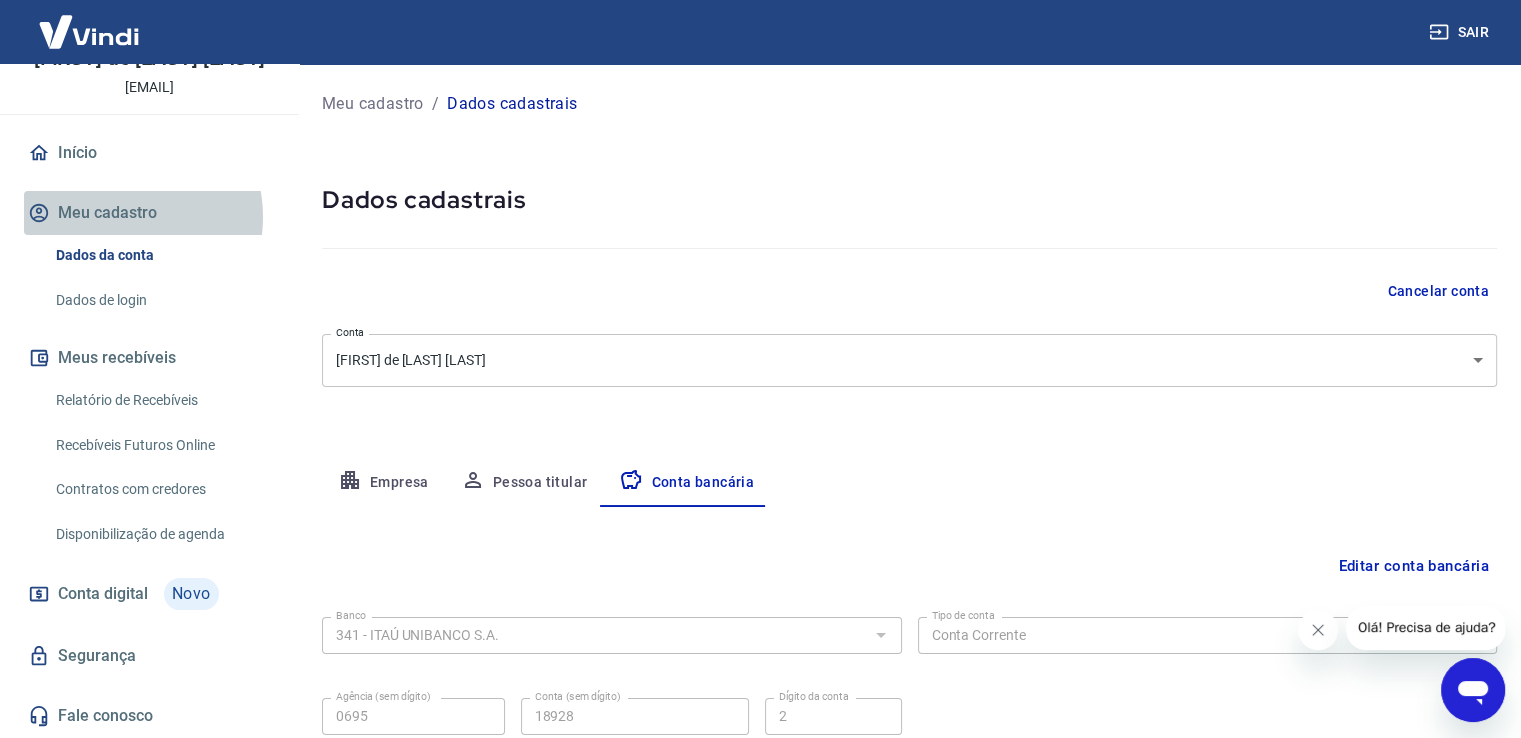 click on "Meu cadastro" at bounding box center [149, 213] 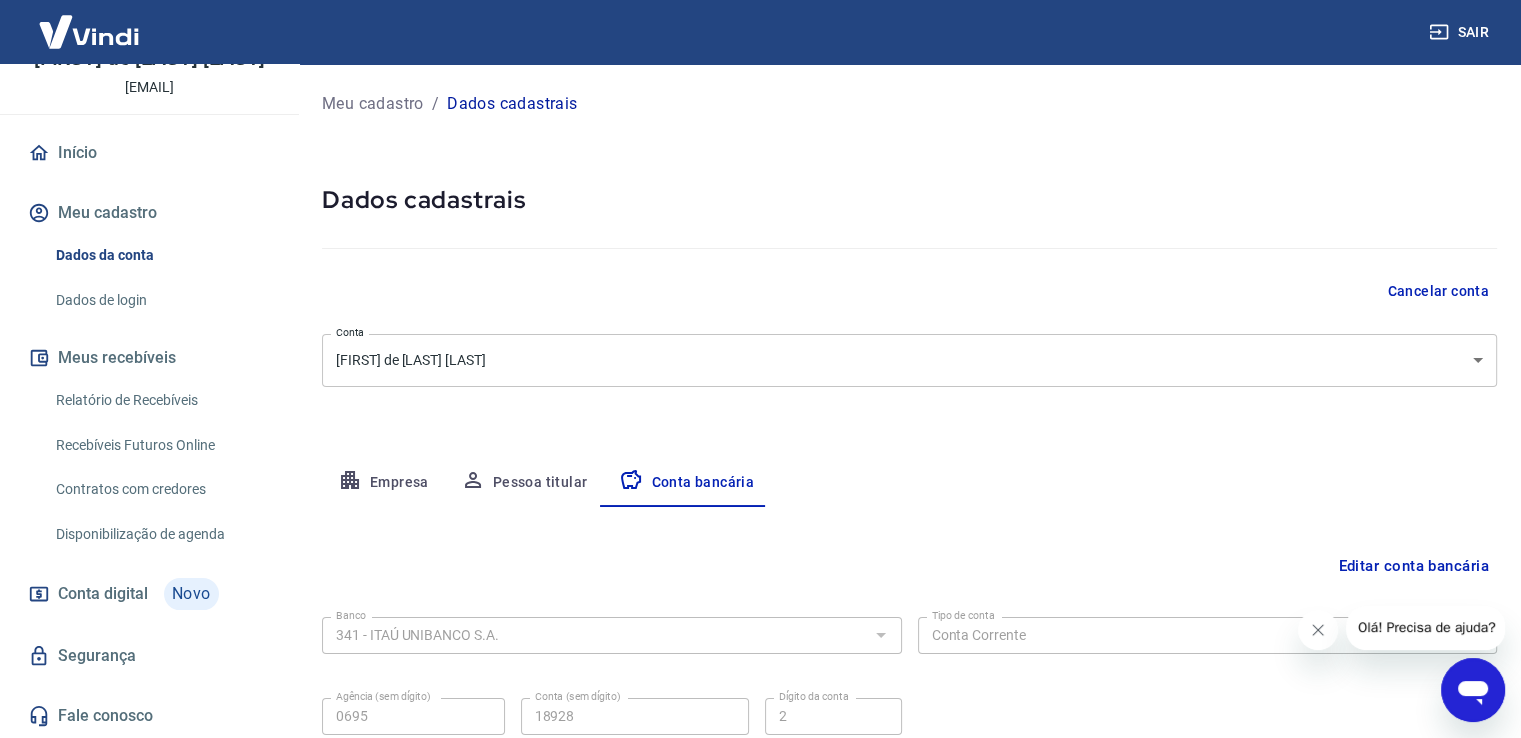 scroll, scrollTop: 172, scrollLeft: 0, axis: vertical 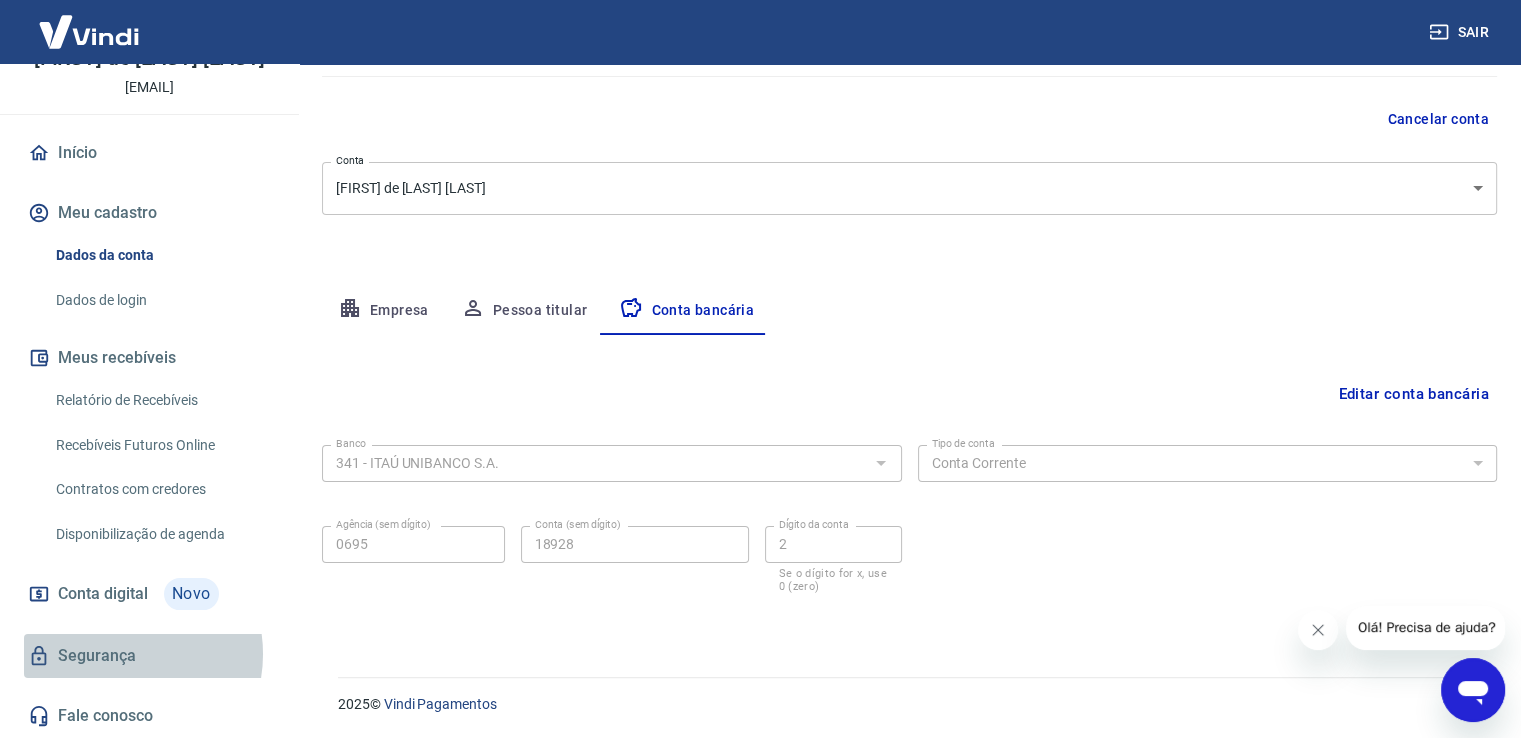 click on "Segurança" at bounding box center [149, 656] 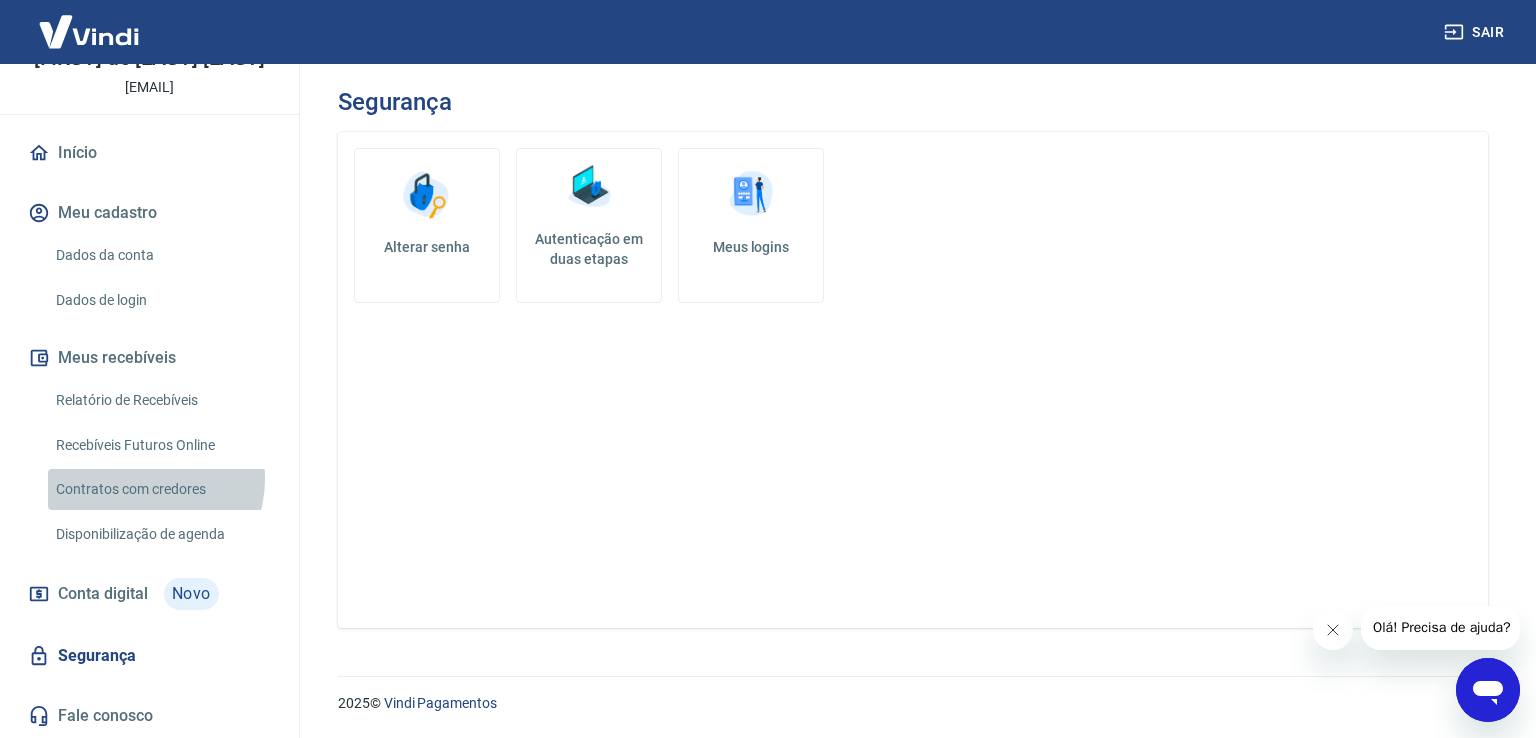 click on "Contratos com credores" at bounding box center [161, 489] 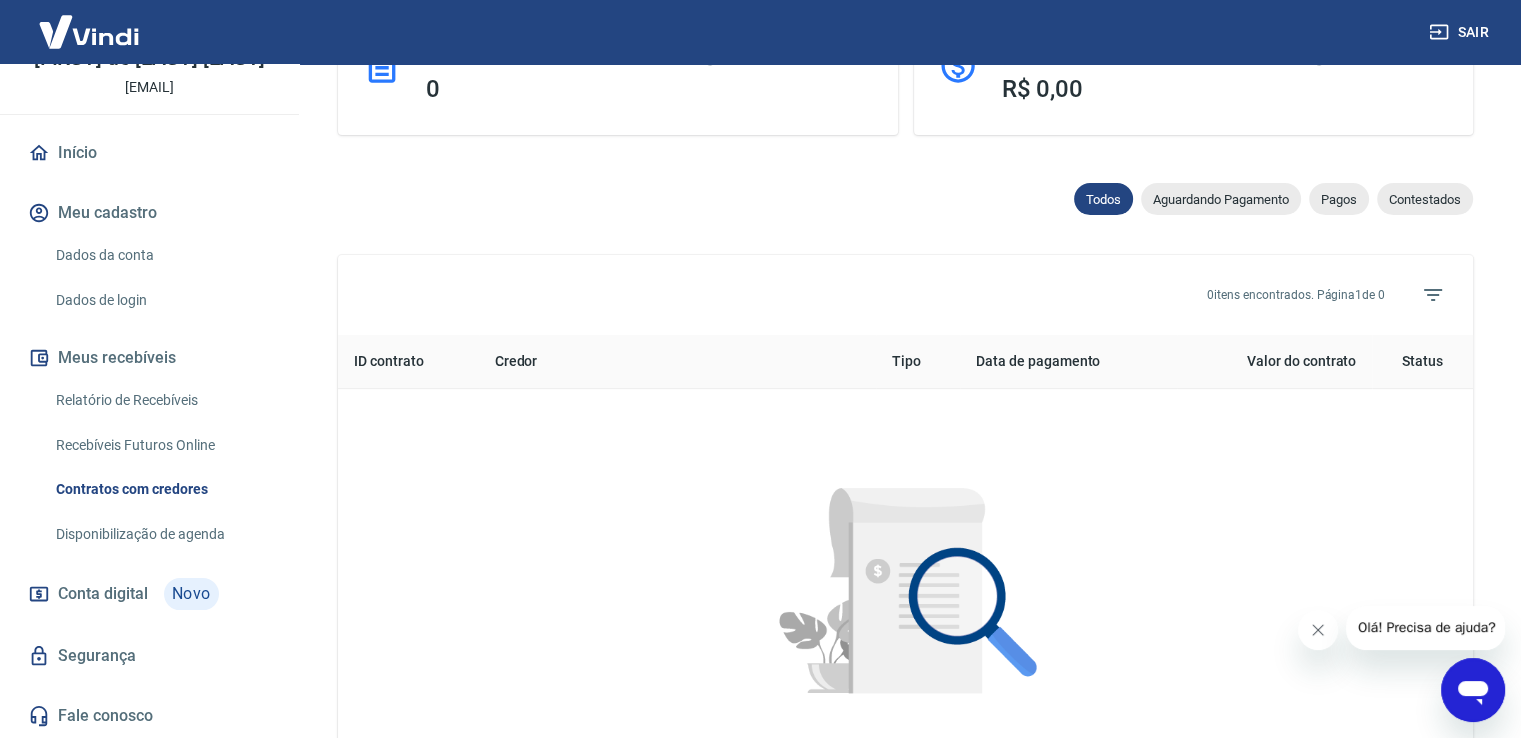 scroll, scrollTop: 29, scrollLeft: 0, axis: vertical 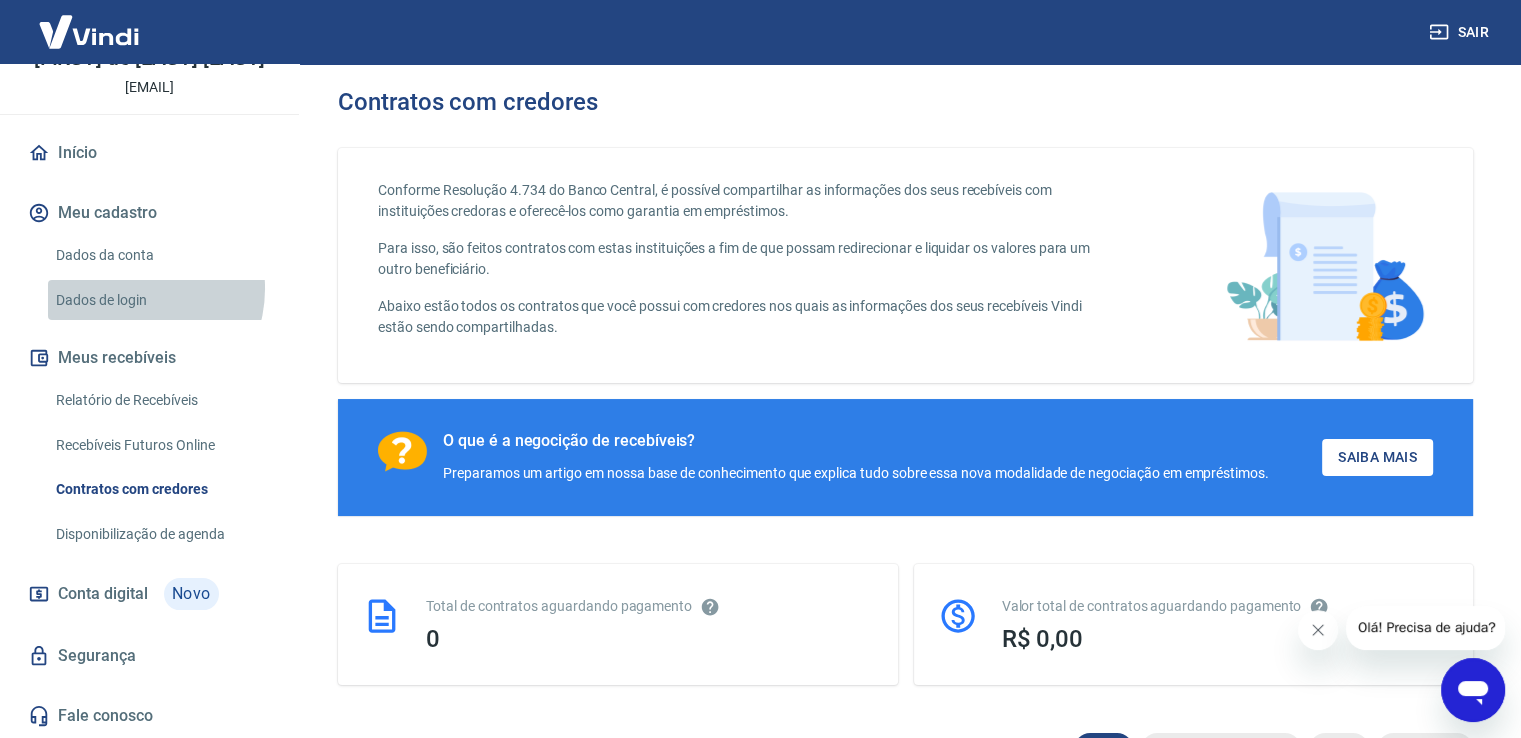 click on "Dados de login" at bounding box center [161, 300] 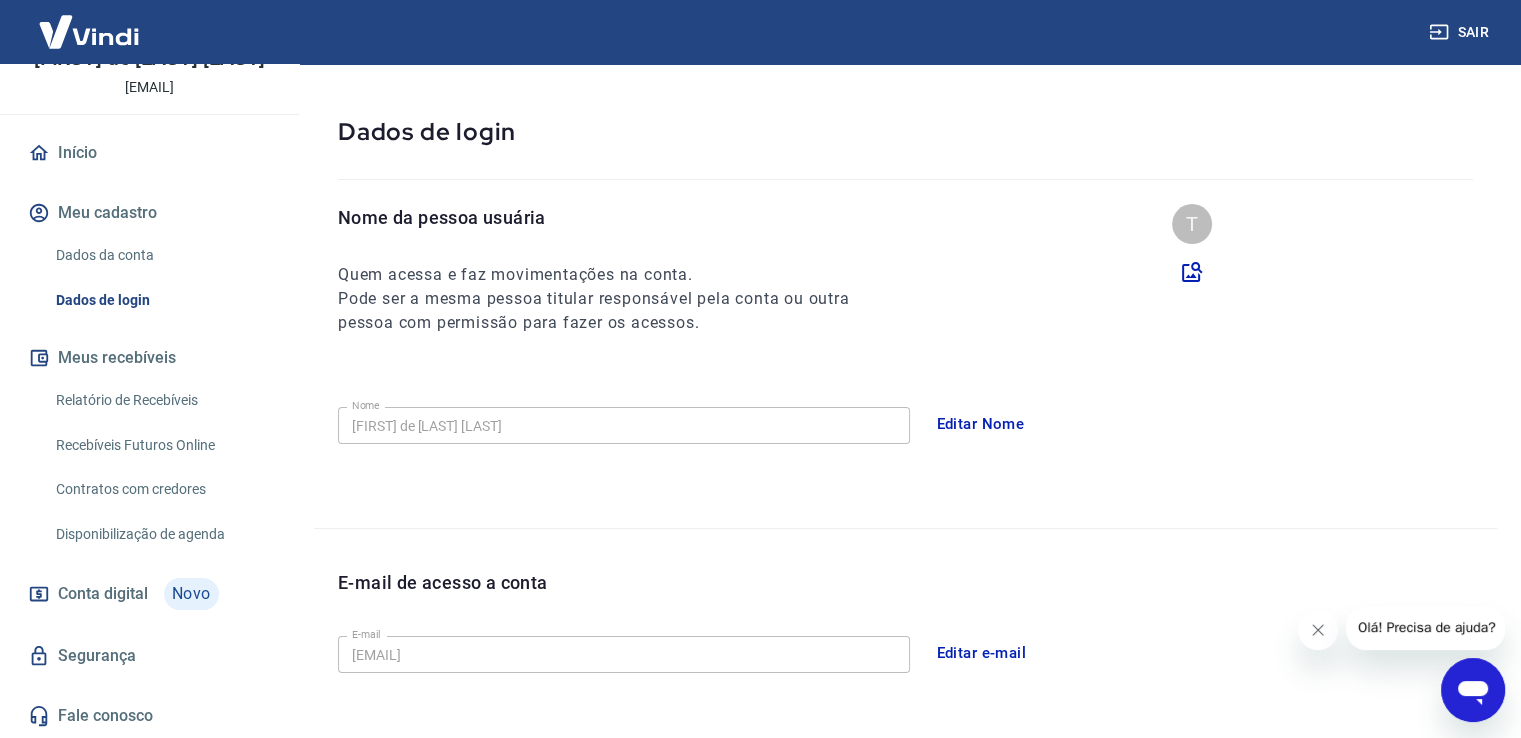 scroll, scrollTop: 0, scrollLeft: 0, axis: both 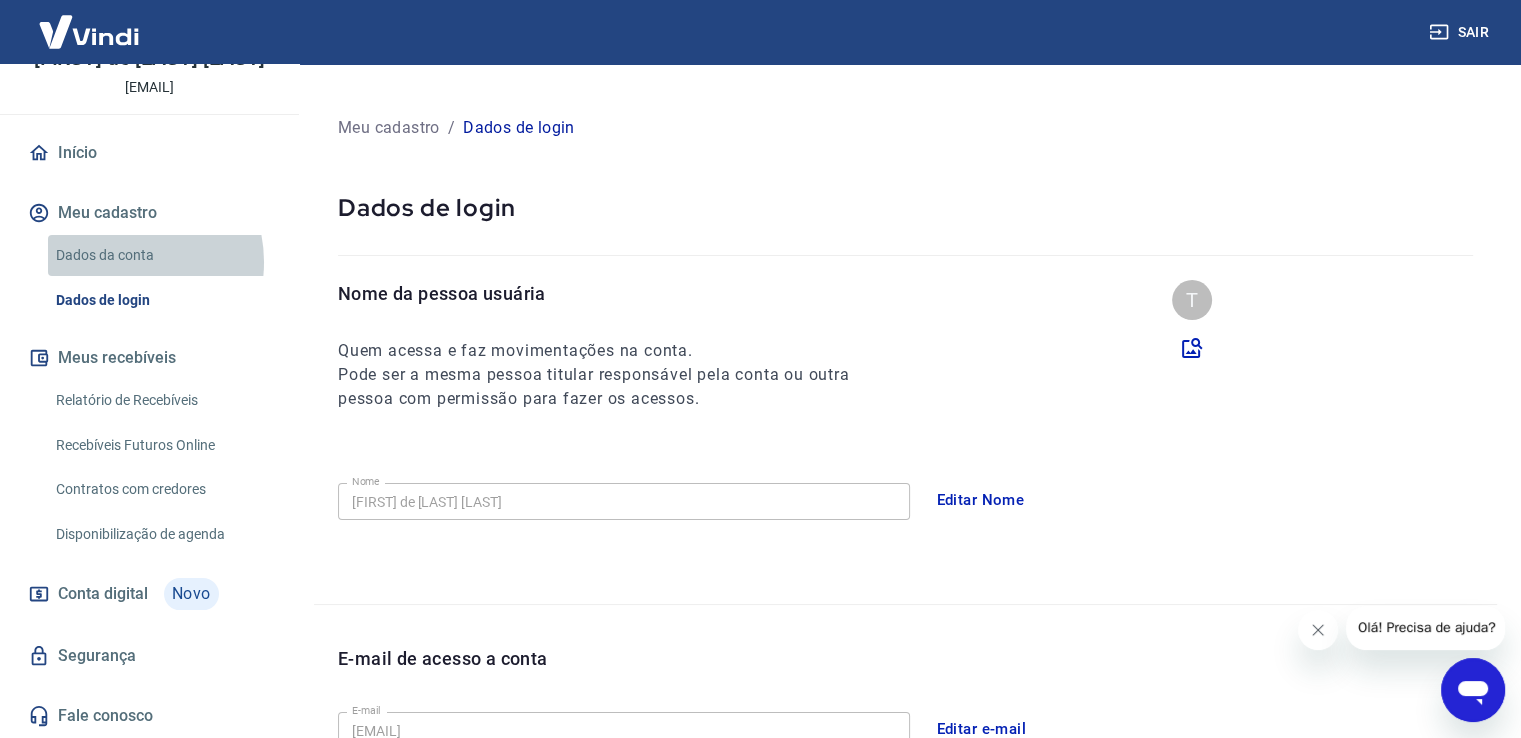 click on "Dados da conta" at bounding box center [161, 255] 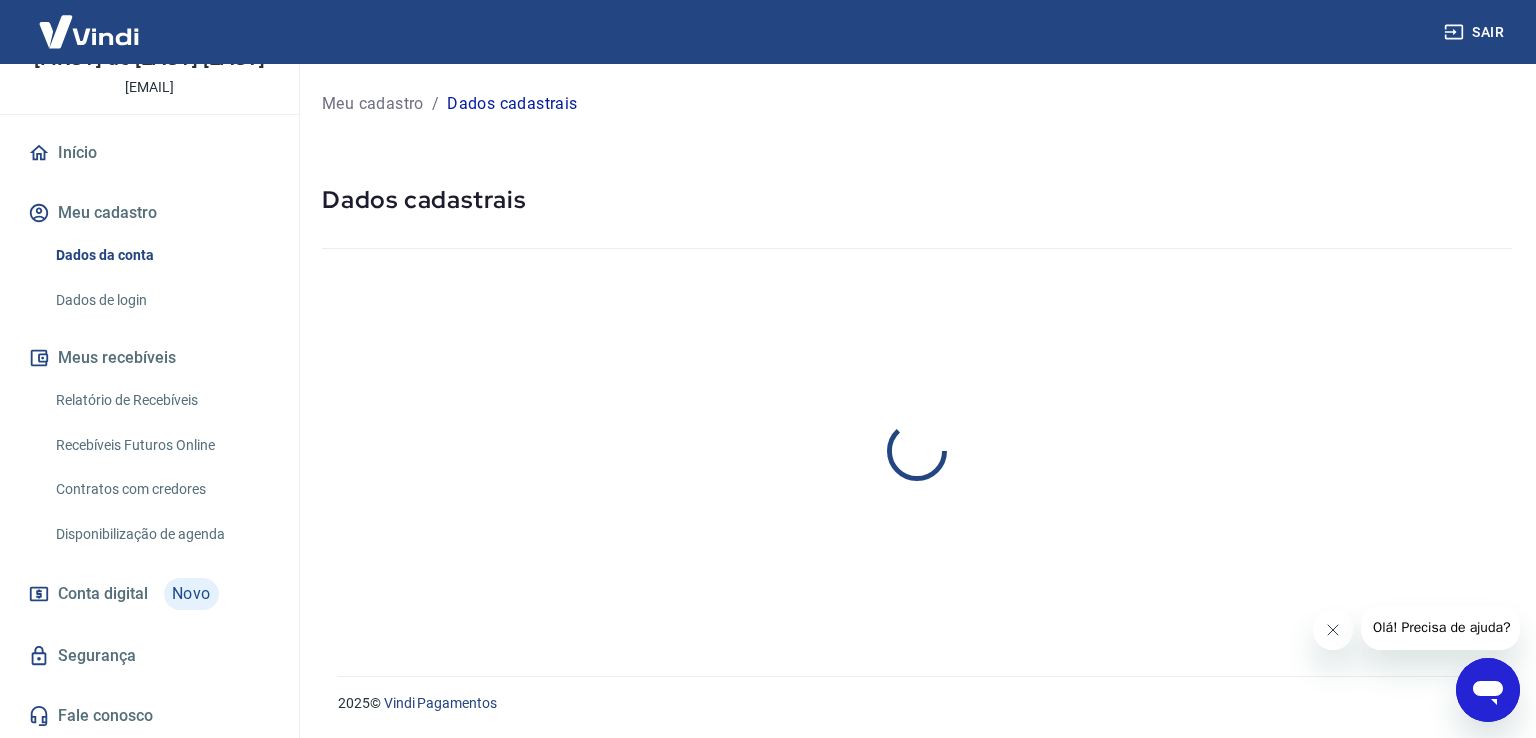 select on "SP" 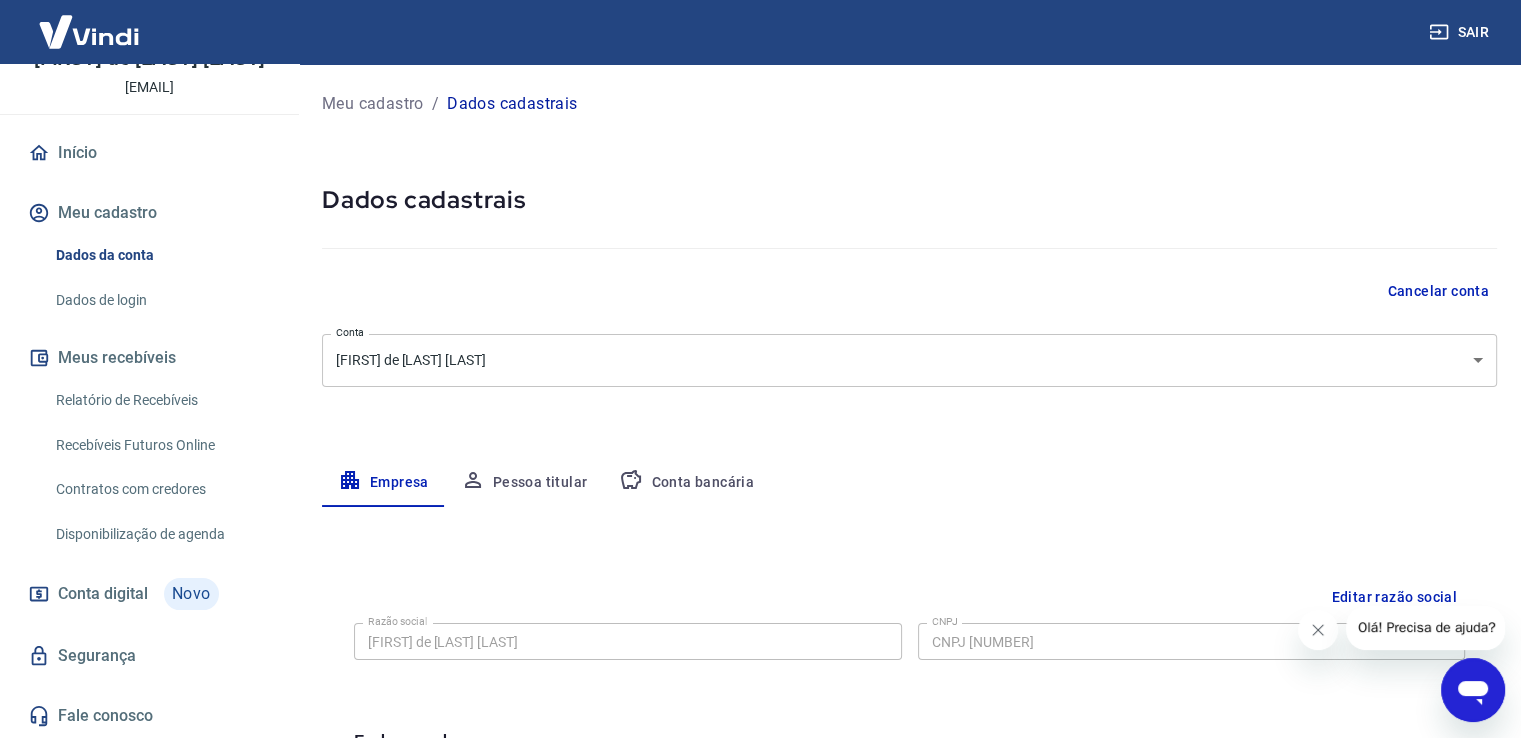click on "Sair" at bounding box center (760, 32) 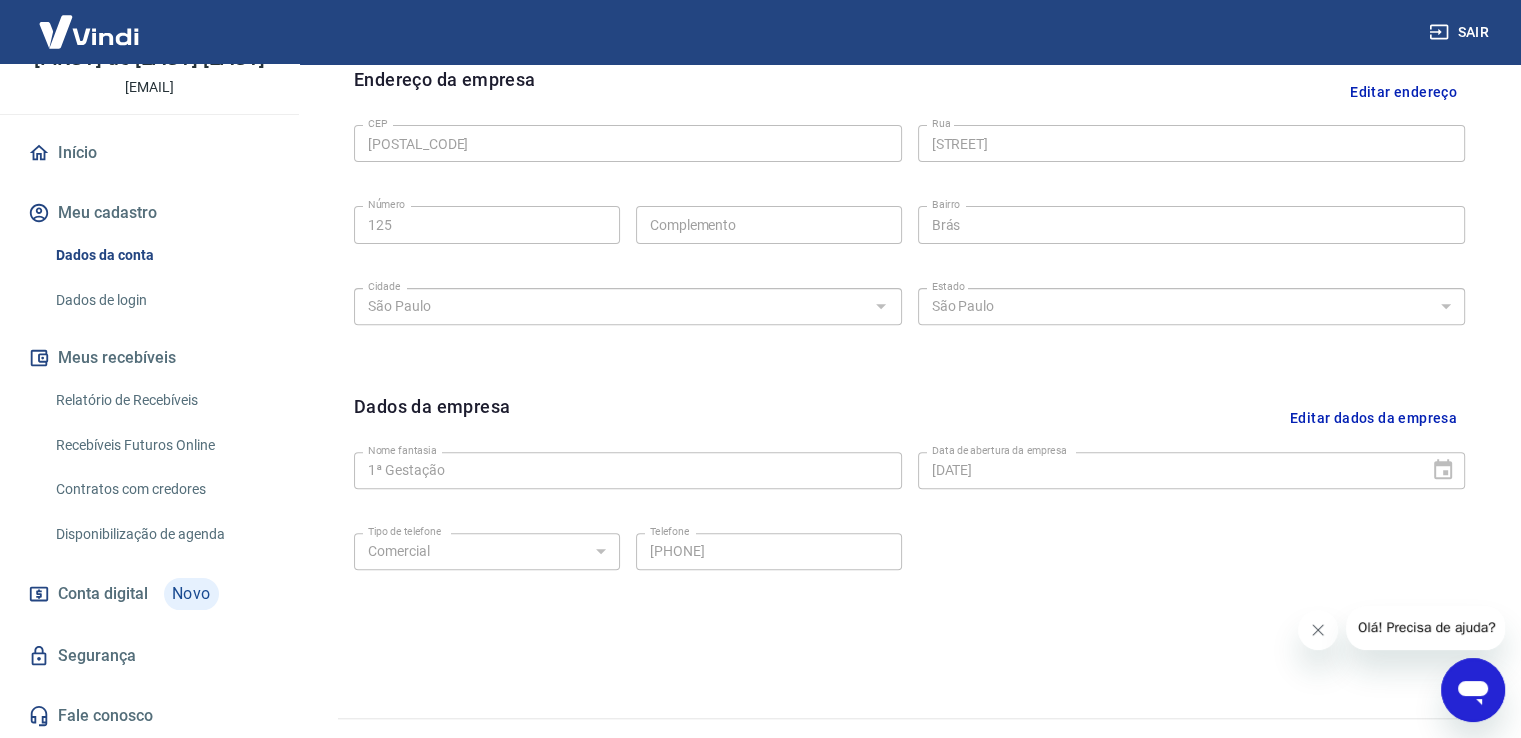 scroll, scrollTop: 704, scrollLeft: 0, axis: vertical 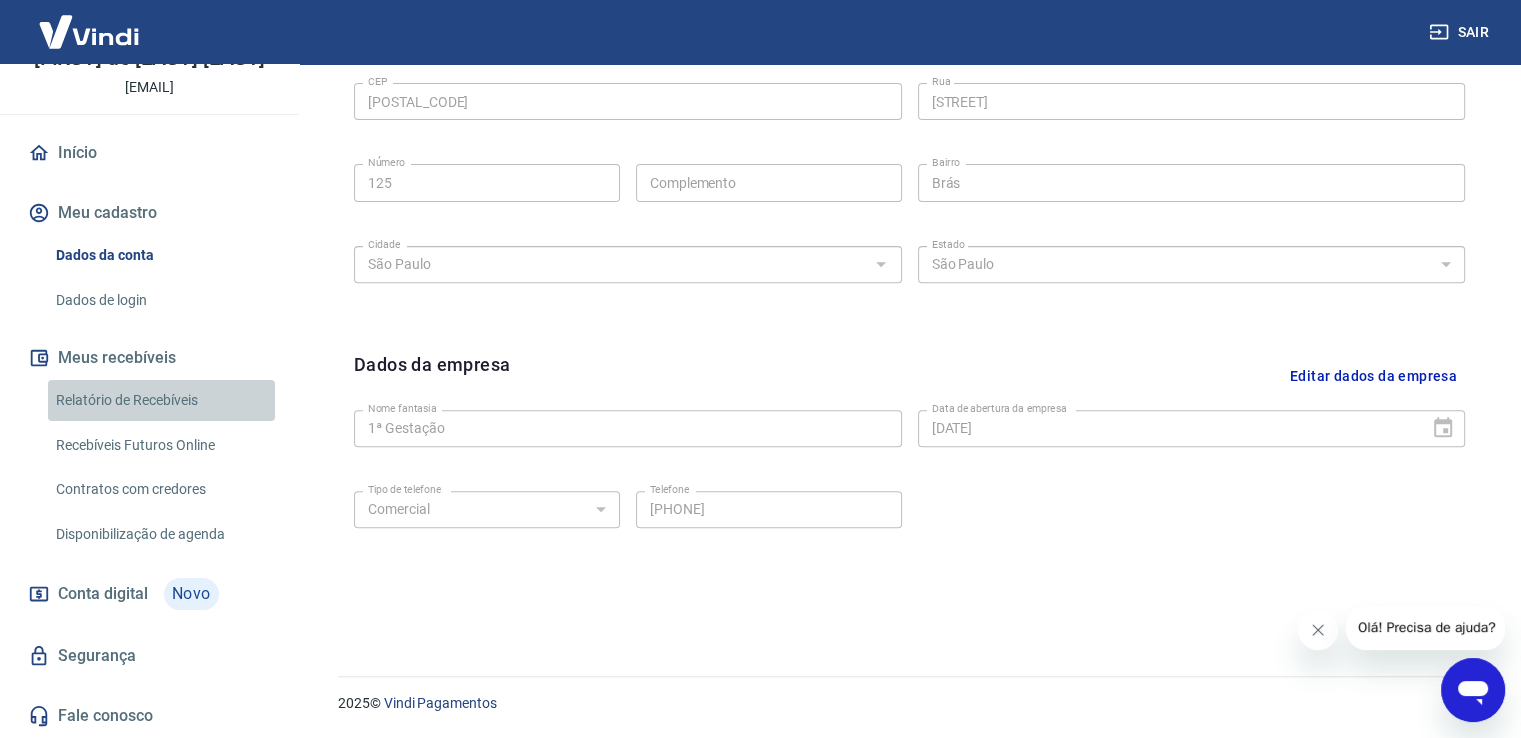 click on "Relatório de Recebíveis" at bounding box center [161, 400] 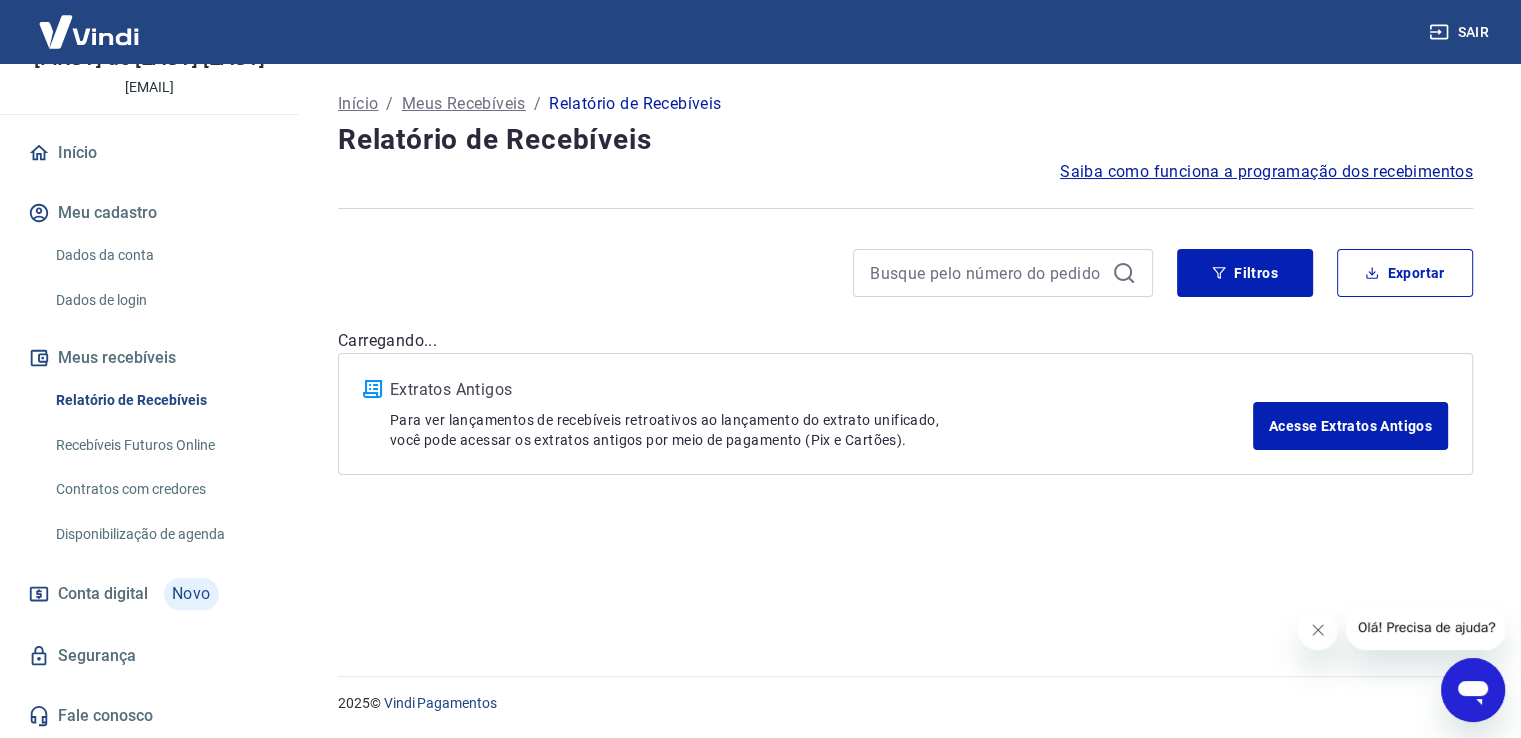 scroll, scrollTop: 0, scrollLeft: 0, axis: both 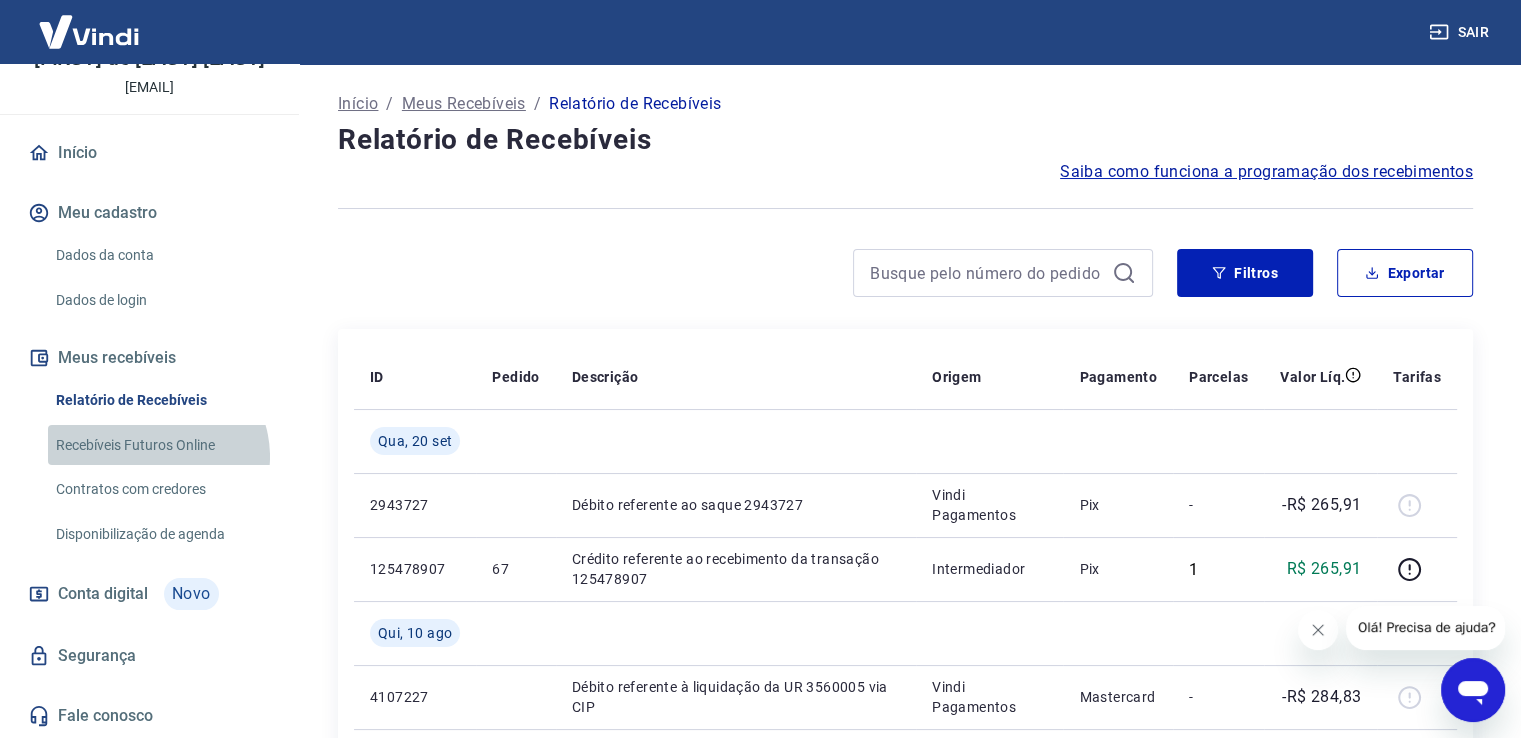 click on "Recebíveis Futuros Online" at bounding box center [161, 445] 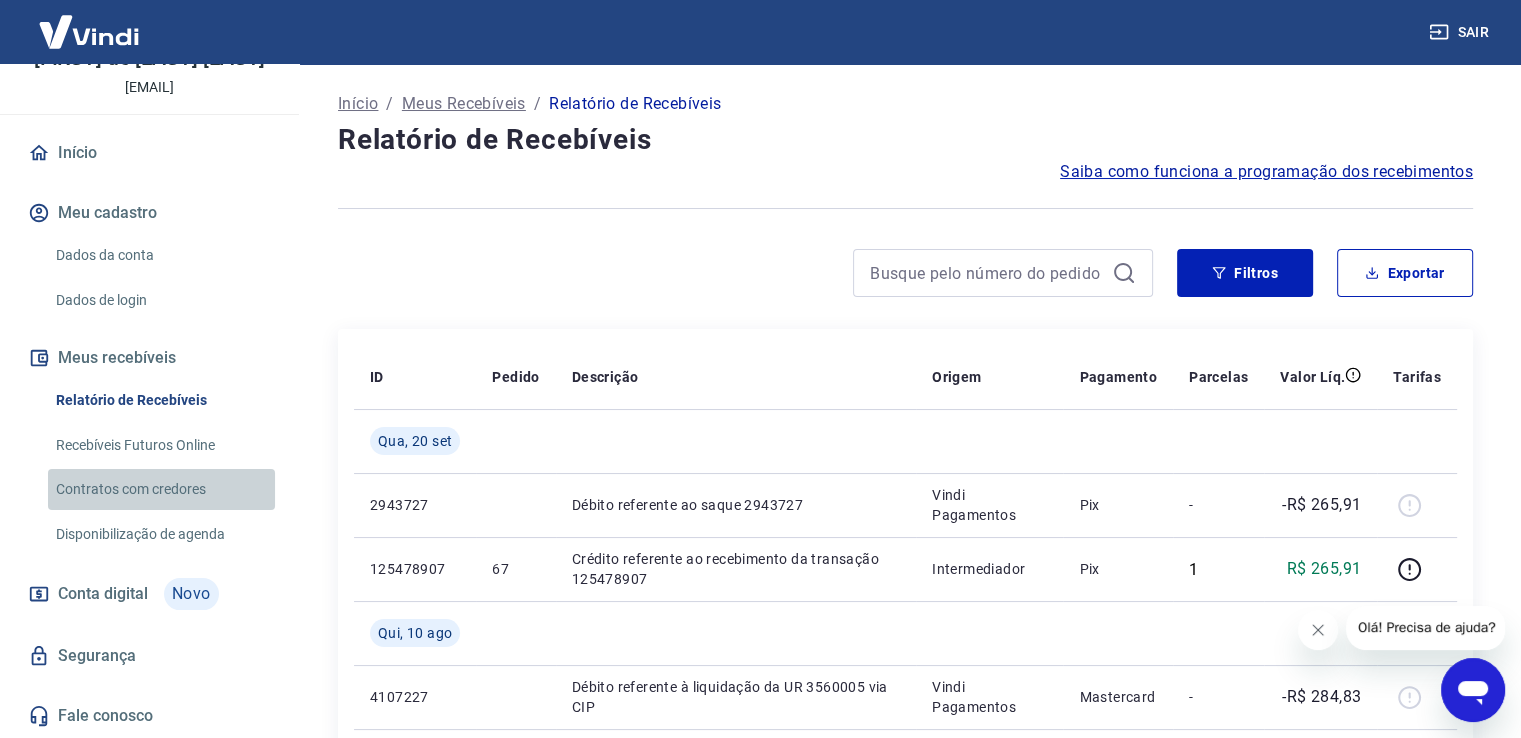 click on "Contratos com credores" at bounding box center (161, 489) 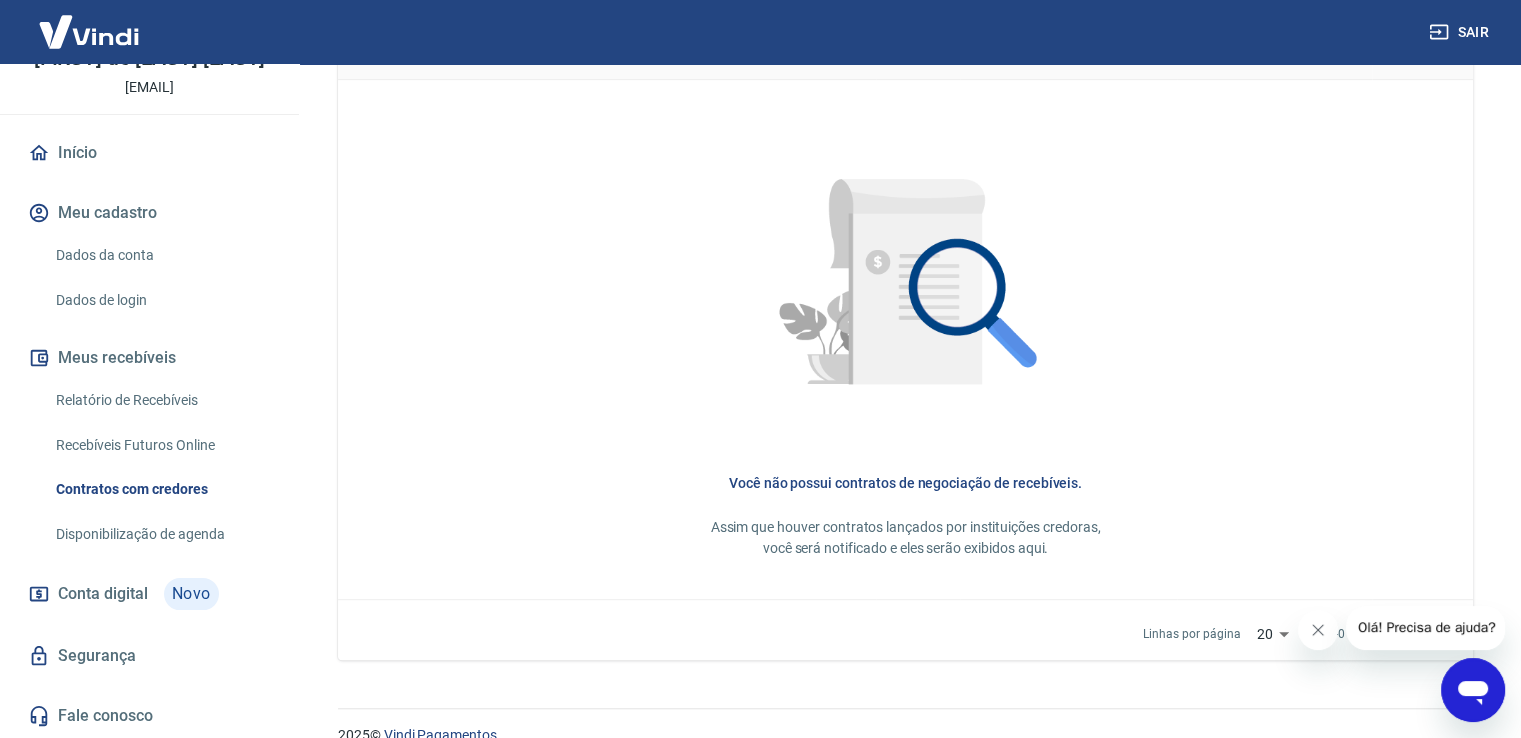 scroll, scrollTop: 891, scrollLeft: 0, axis: vertical 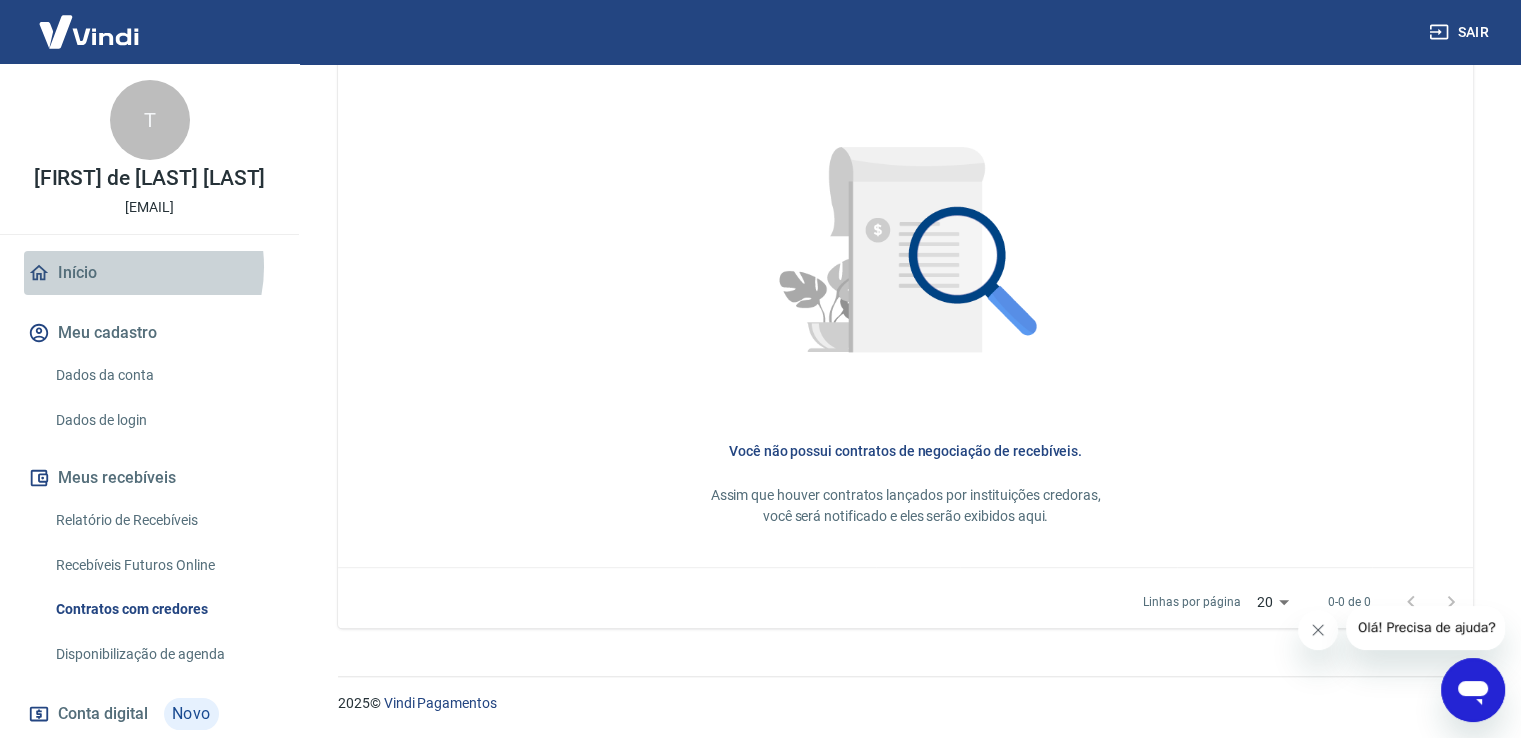 click on "Início" at bounding box center [149, 273] 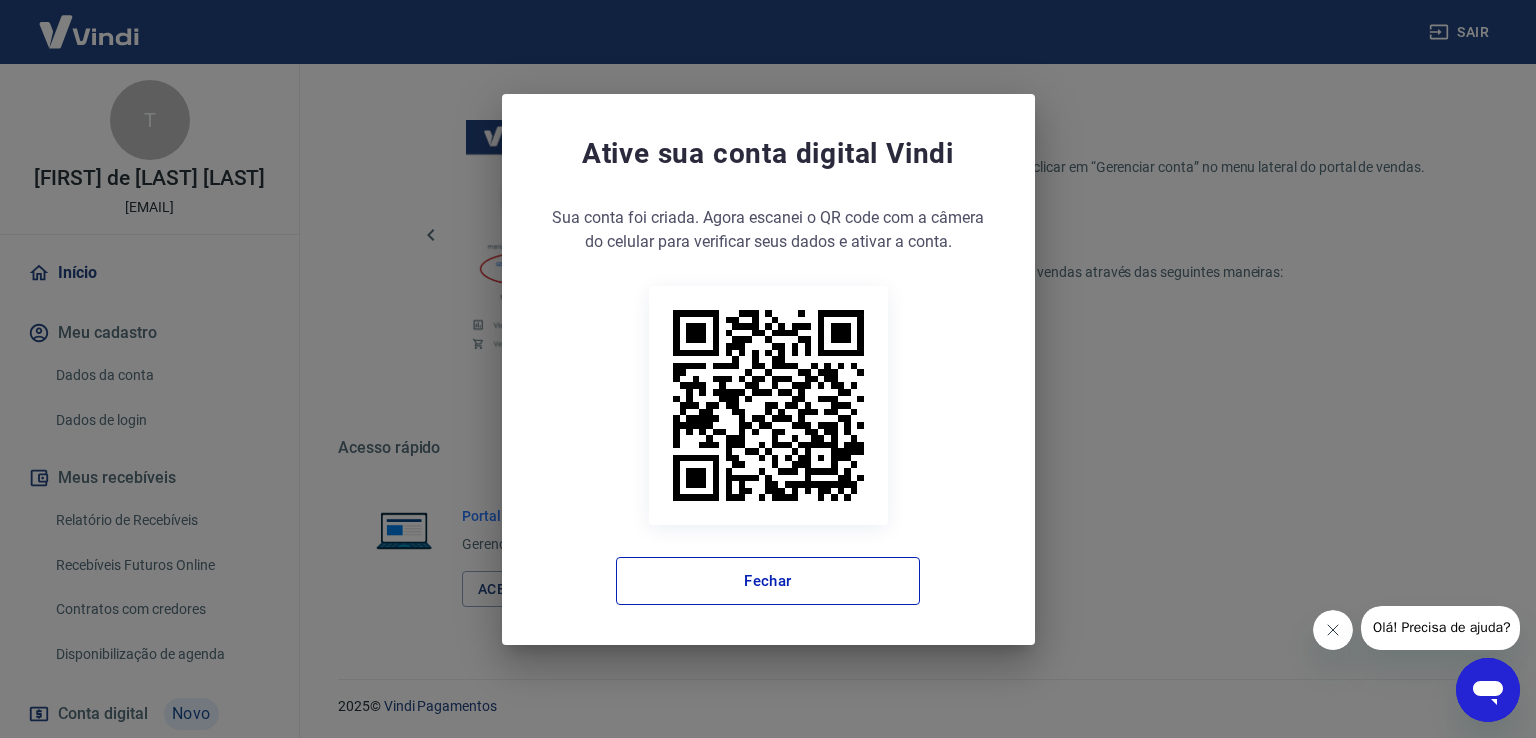 scroll, scrollTop: 1196, scrollLeft: 0, axis: vertical 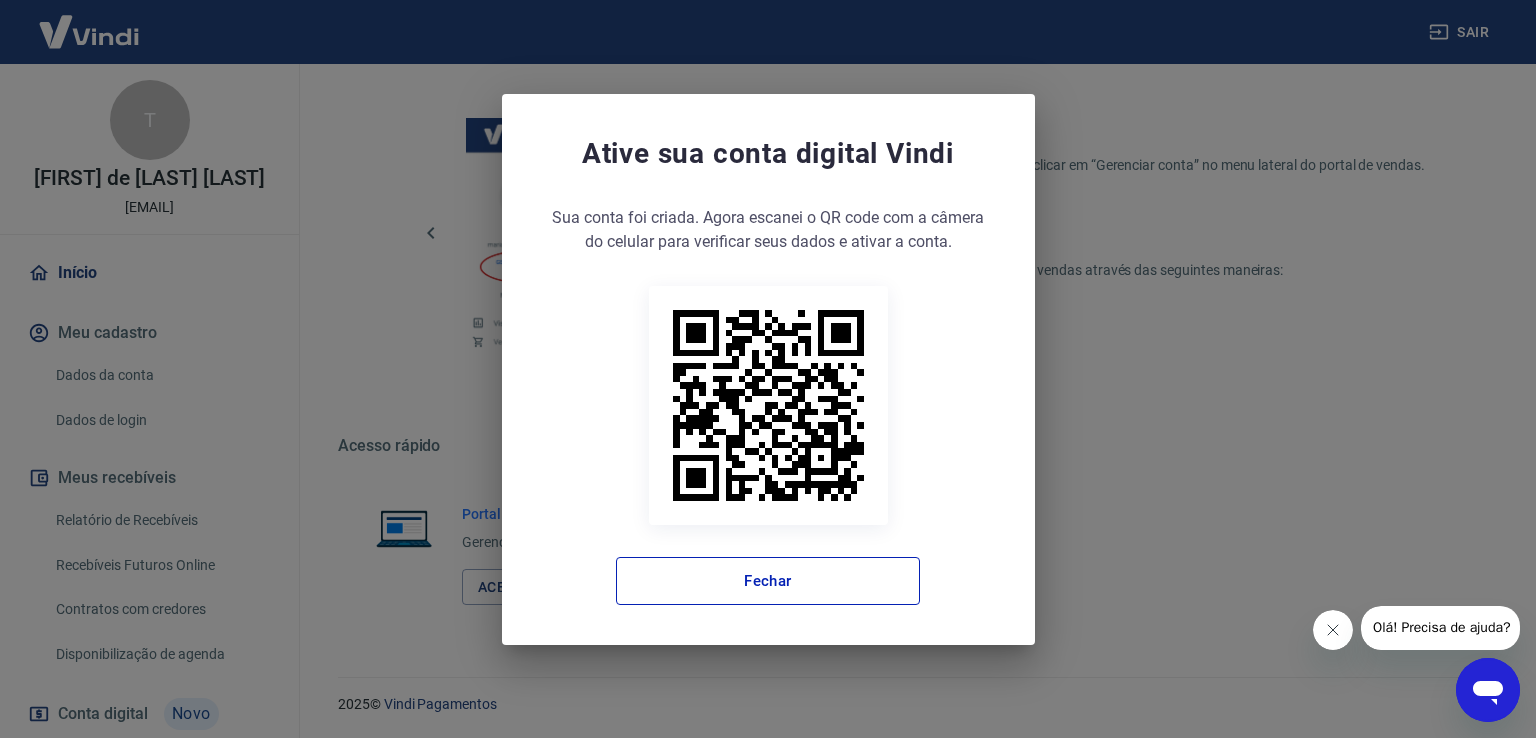 click on "Ative sua conta digital Vindi Sua conta foi criada. Agora clique no botão abaixo para verificar seus dados e ativar a conta. Sua conta foi criada. Agora escanei o QR code com a câmera do celular para verificar seus dados e ativar a conta. Acessar ativação Fechar" at bounding box center (768, 369) 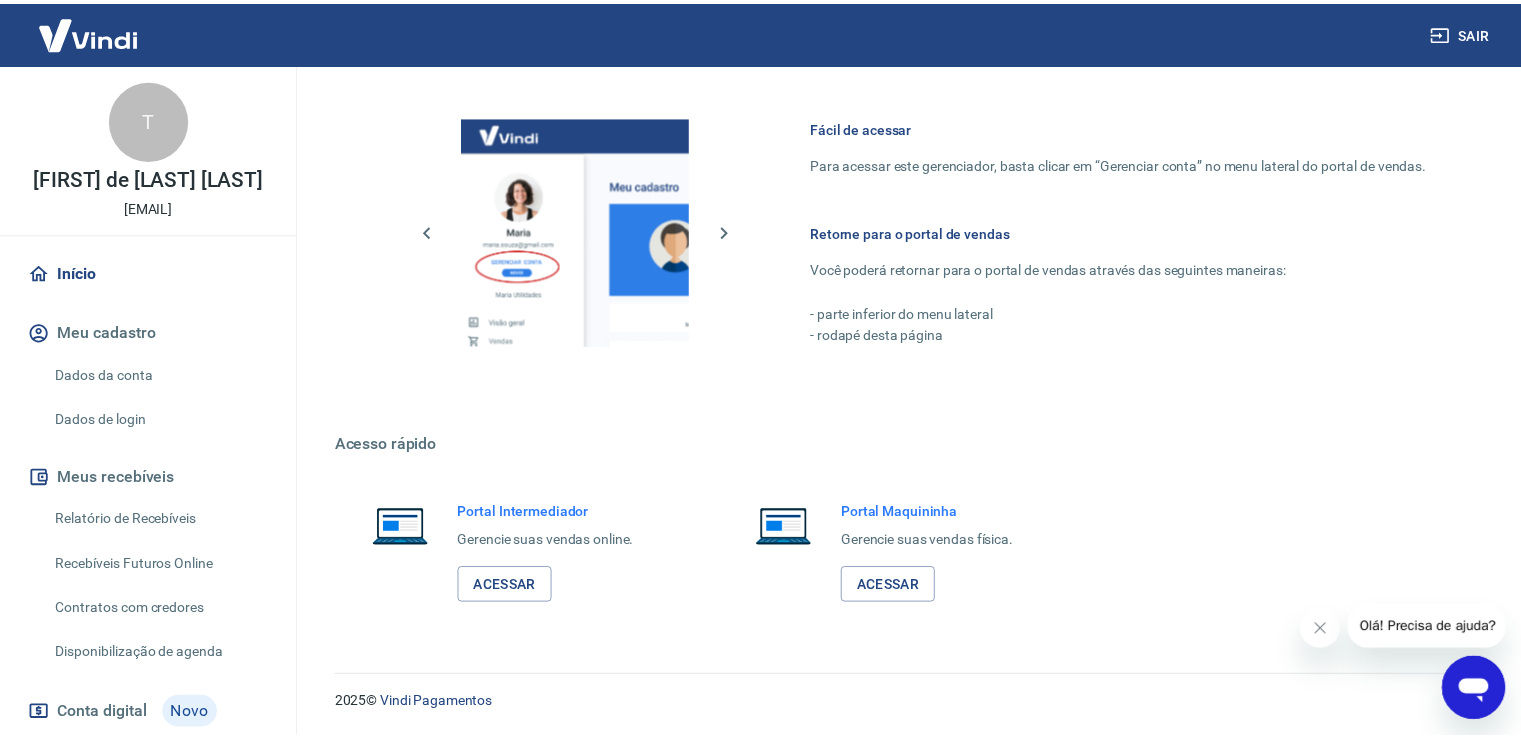 scroll, scrollTop: 1176, scrollLeft: 0, axis: vertical 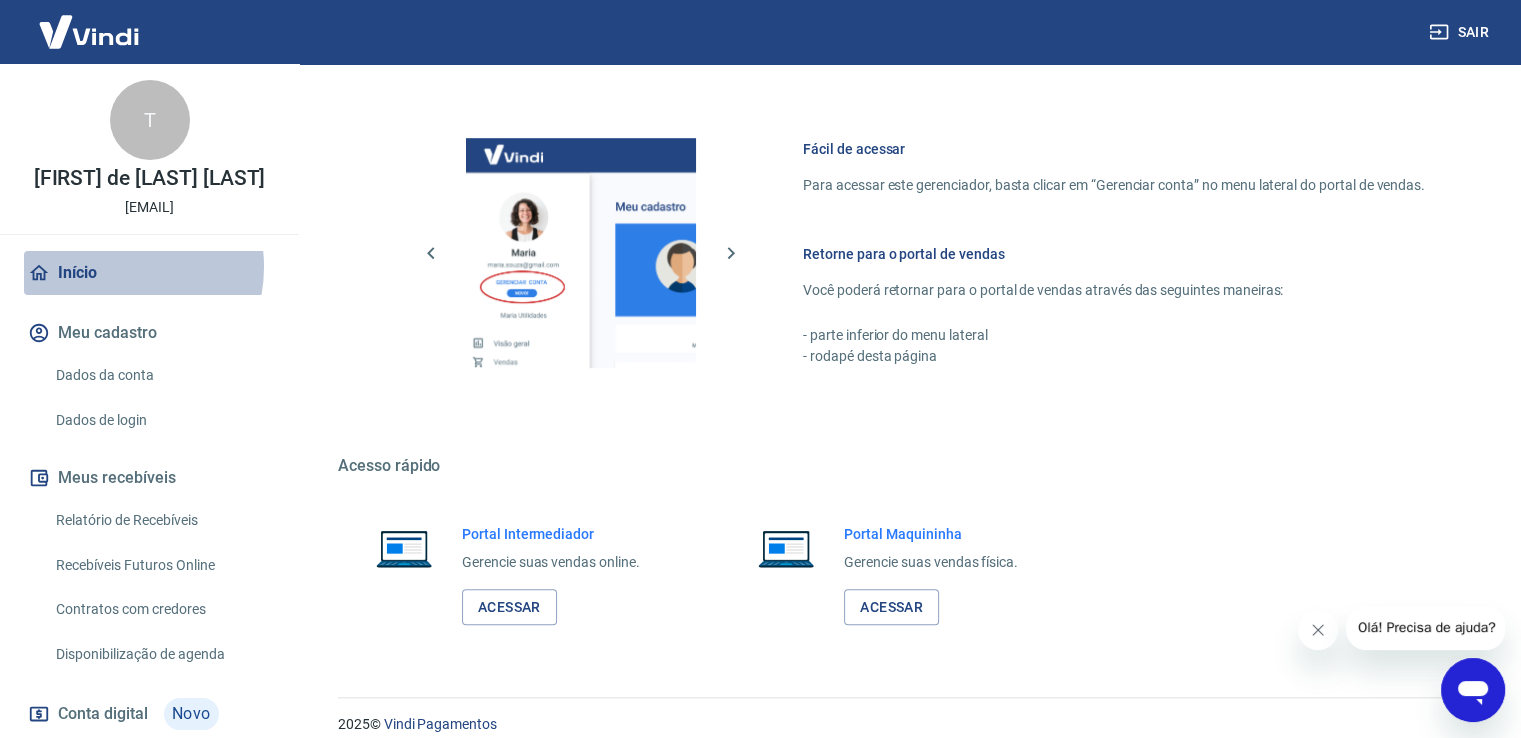 click on "Início" at bounding box center (149, 273) 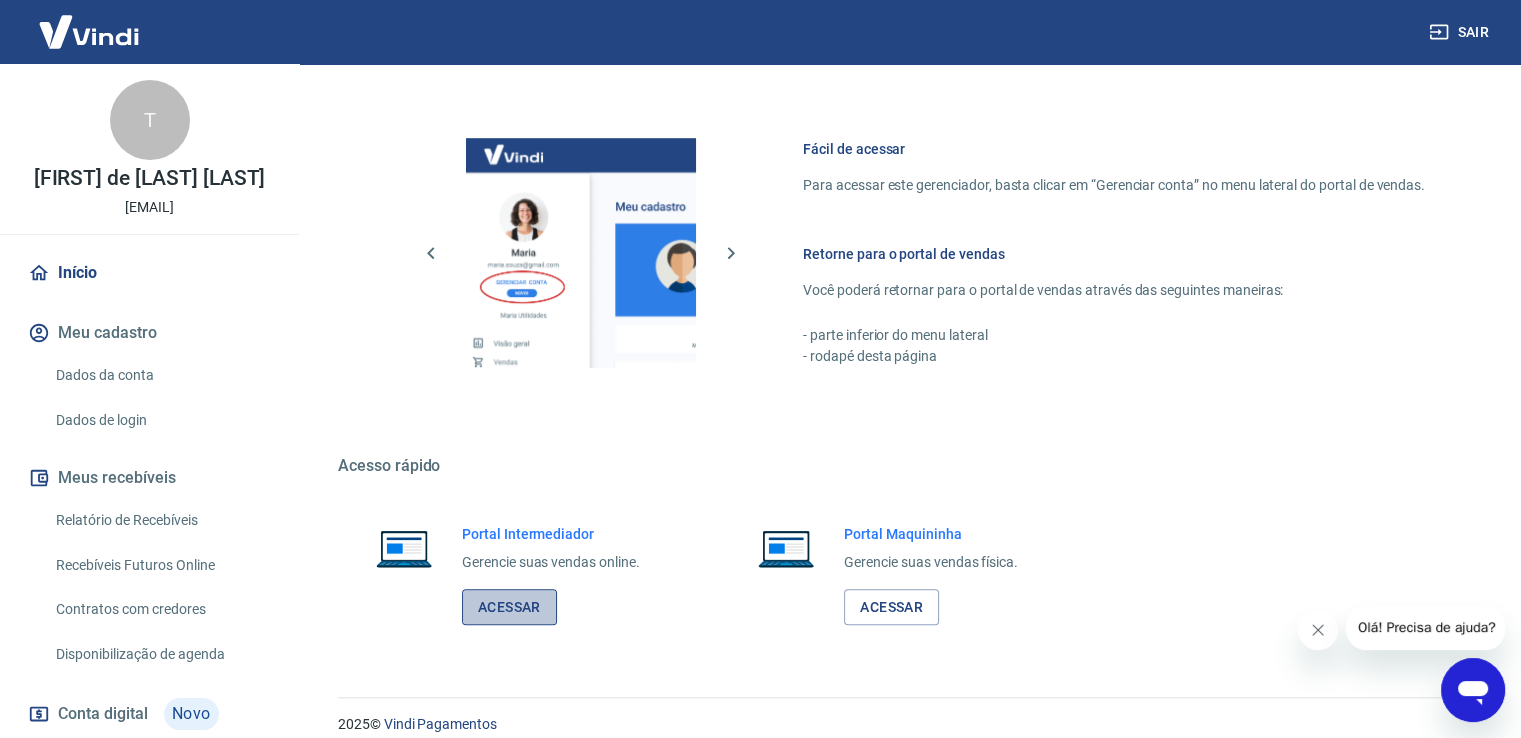 click on "Acessar" at bounding box center [509, 607] 